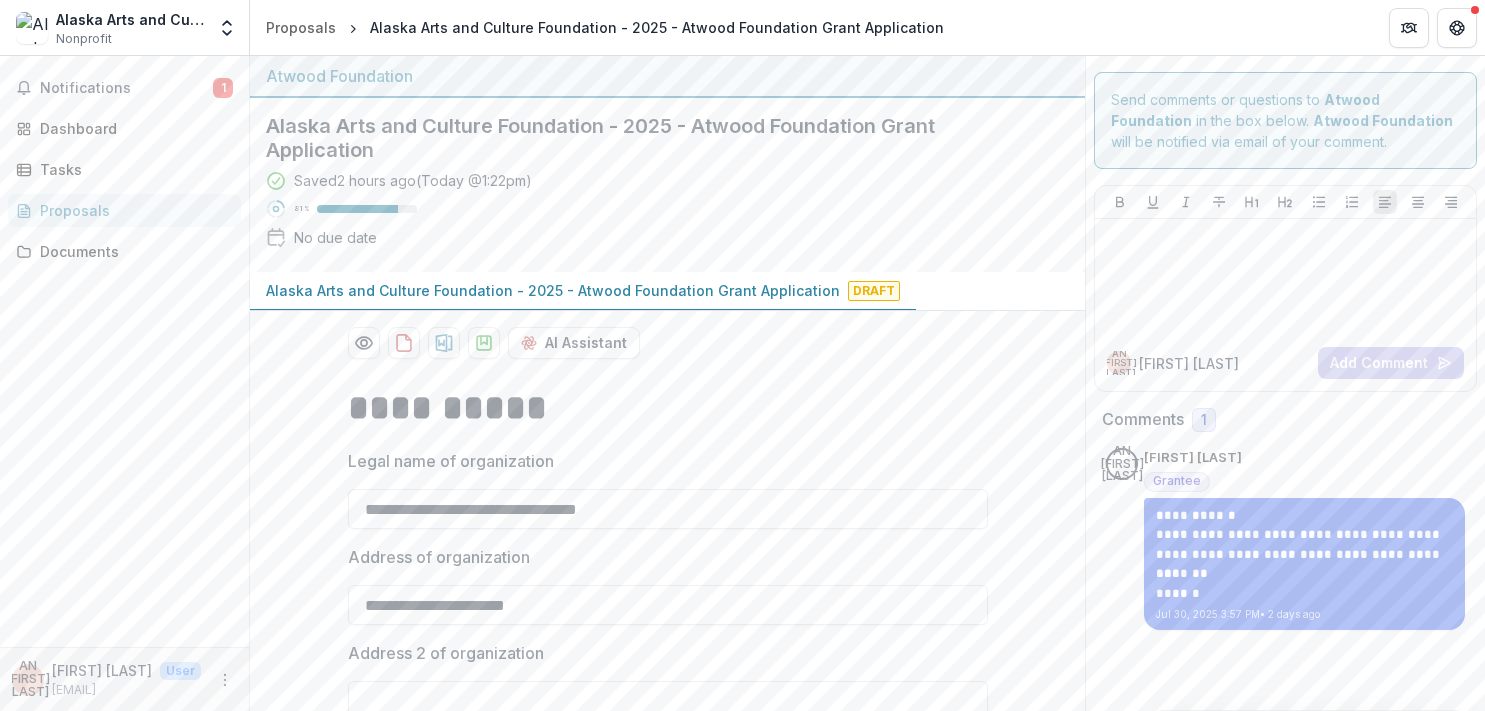 scroll, scrollTop: 0, scrollLeft: 0, axis: both 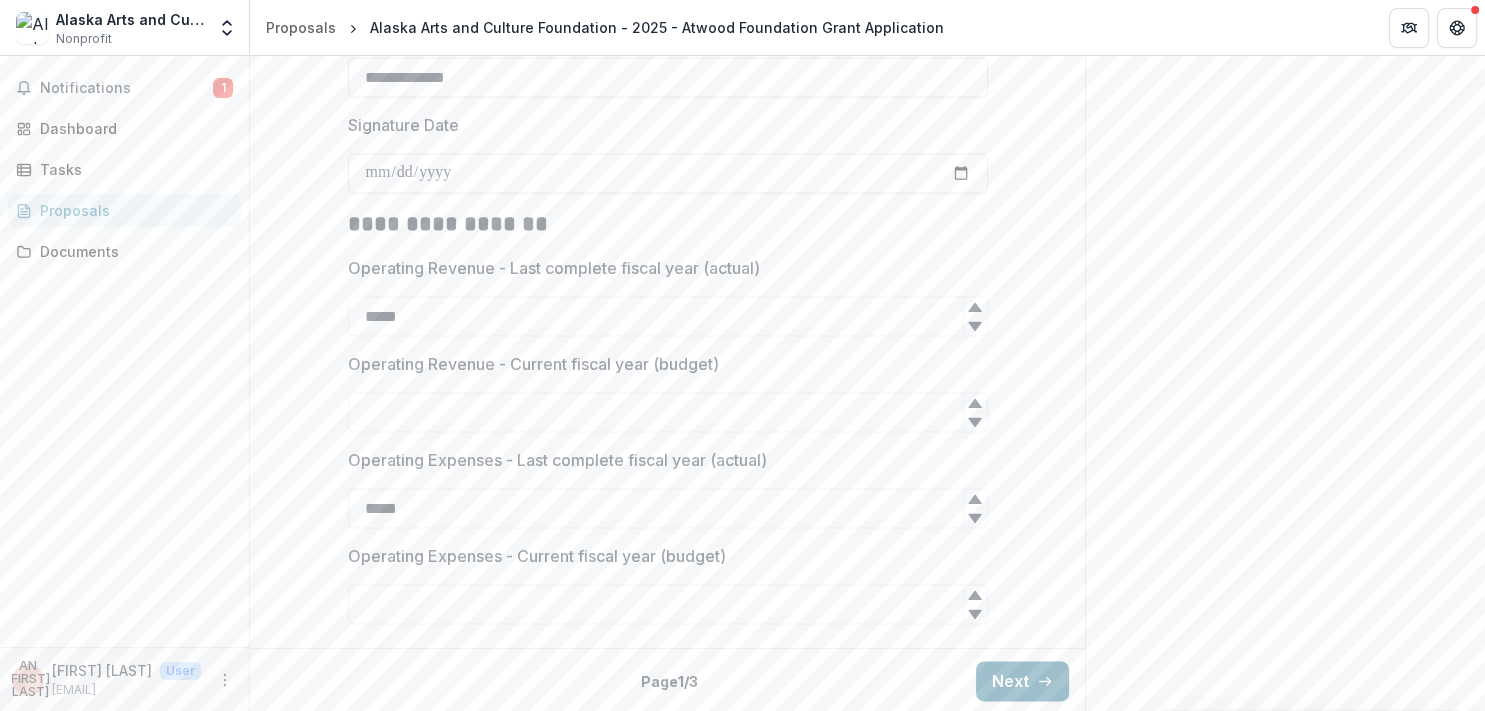 click on "Next" at bounding box center (1022, 681) 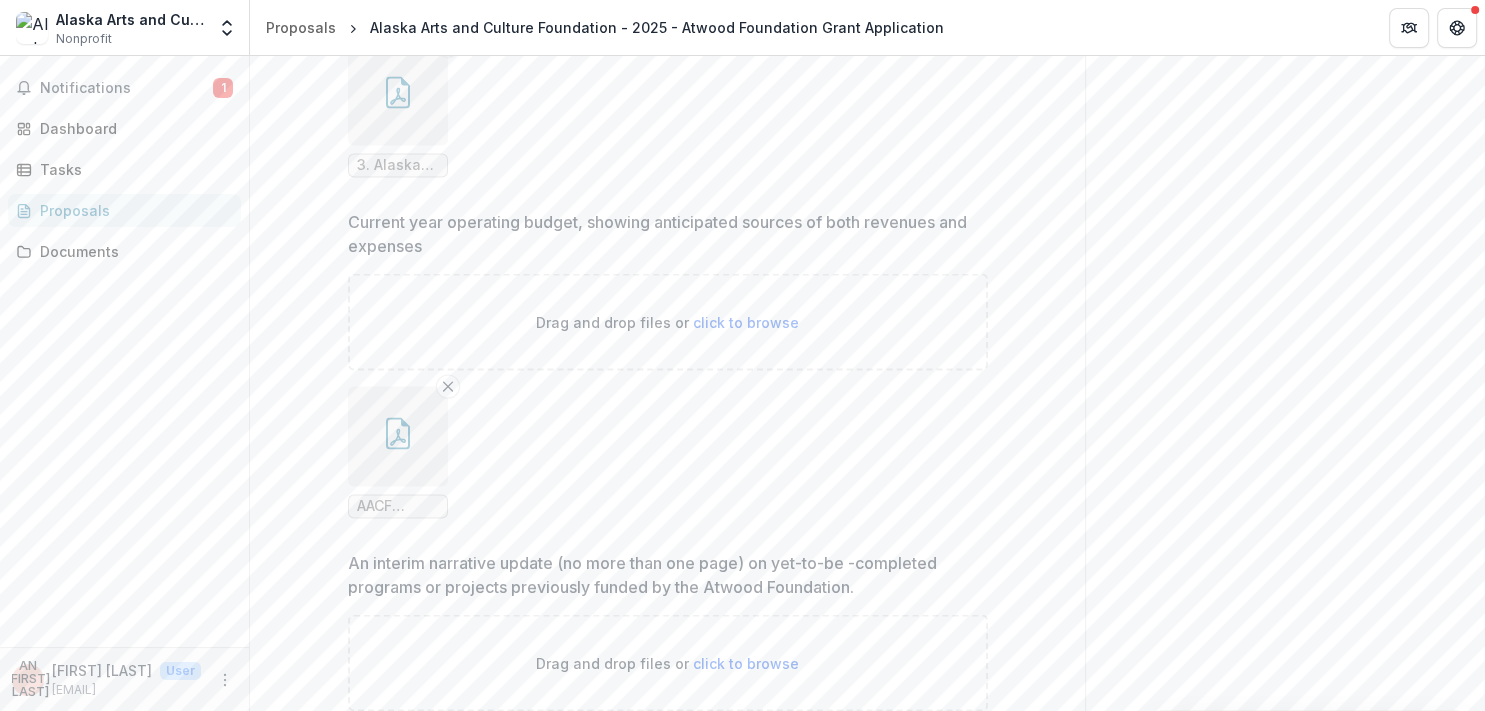 scroll, scrollTop: 3994, scrollLeft: 0, axis: vertical 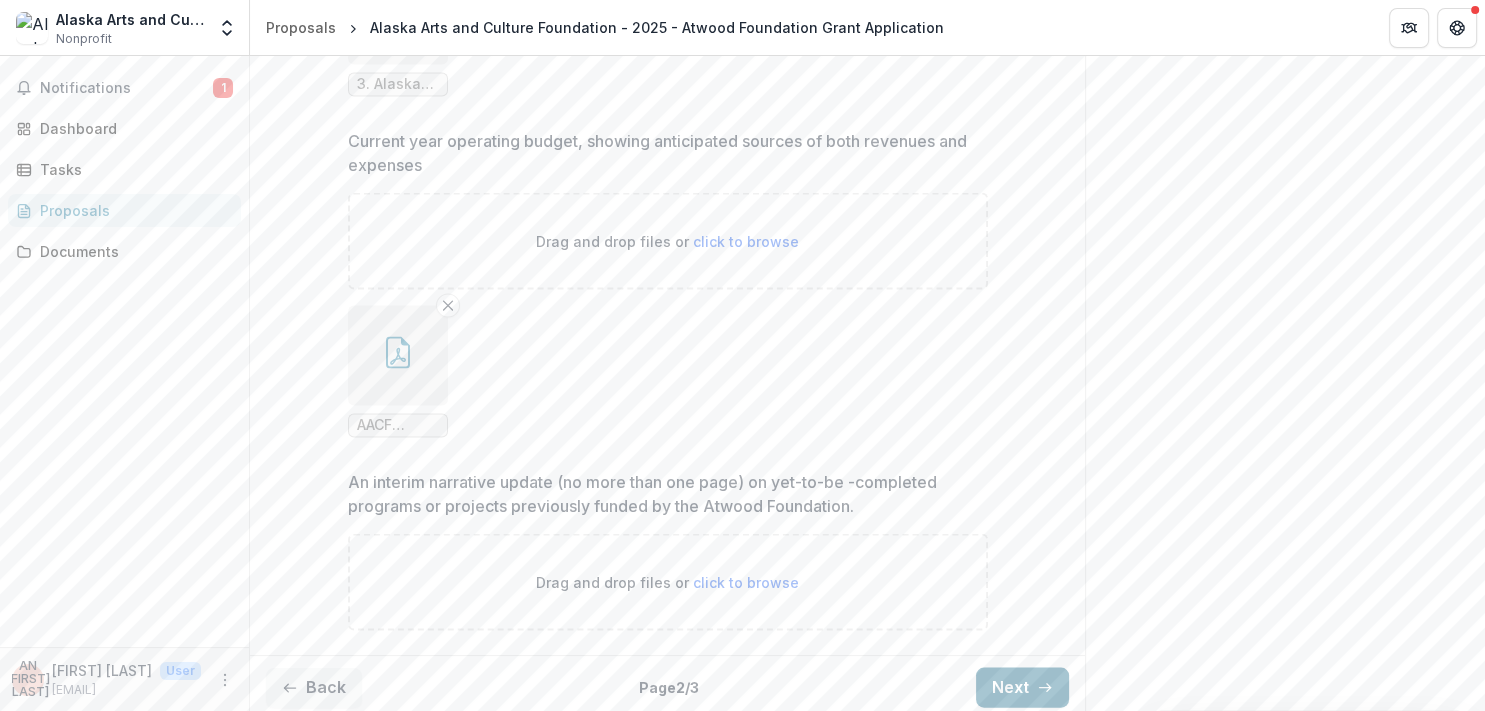 click on "Next" at bounding box center [1022, 688] 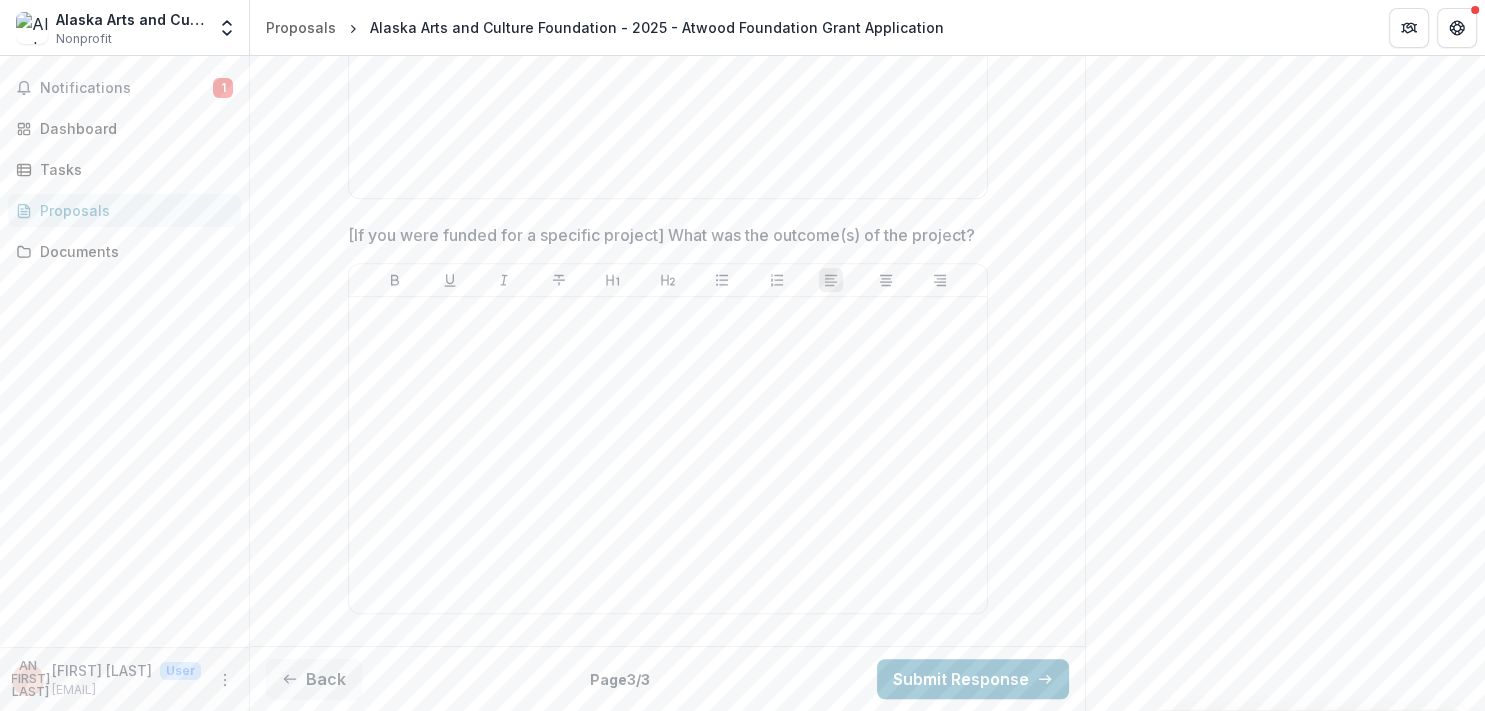 scroll, scrollTop: 244, scrollLeft: 0, axis: vertical 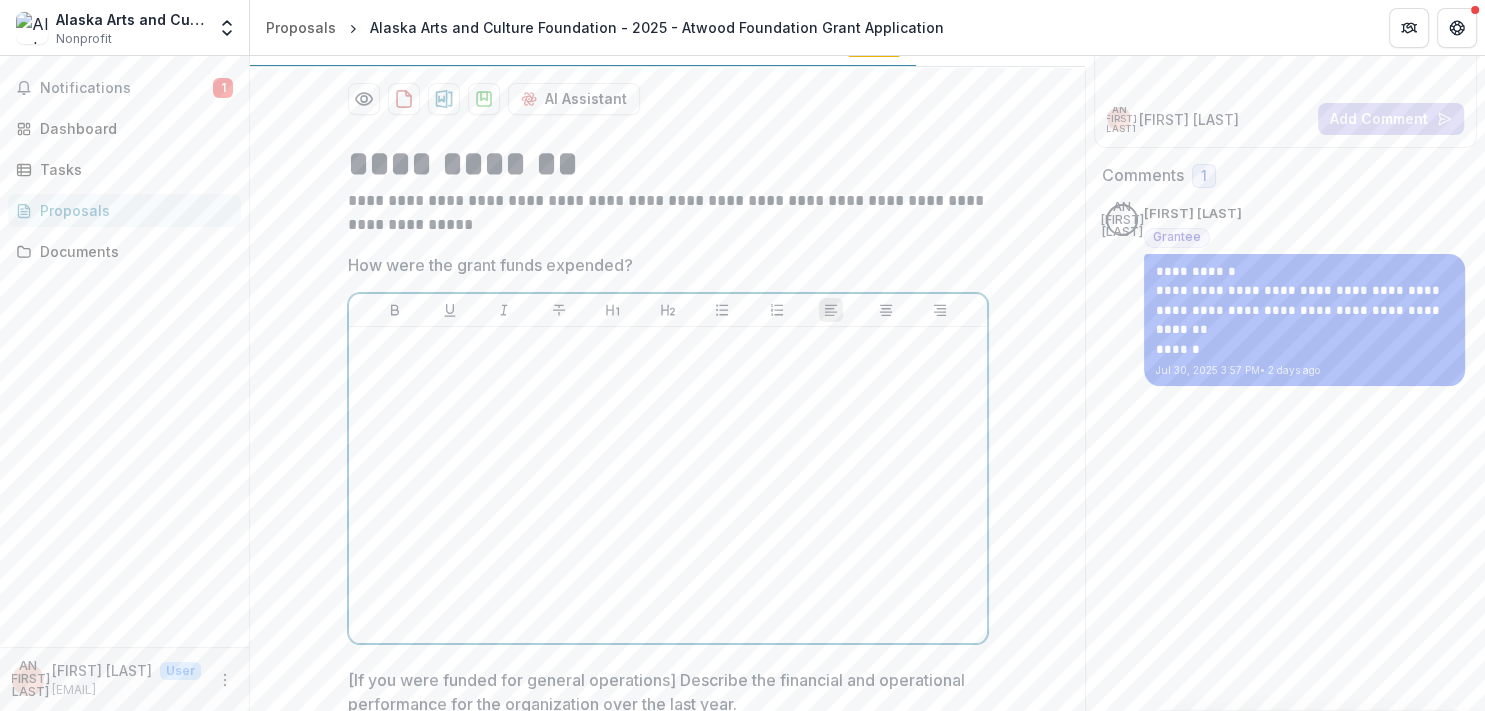 click at bounding box center [668, 485] 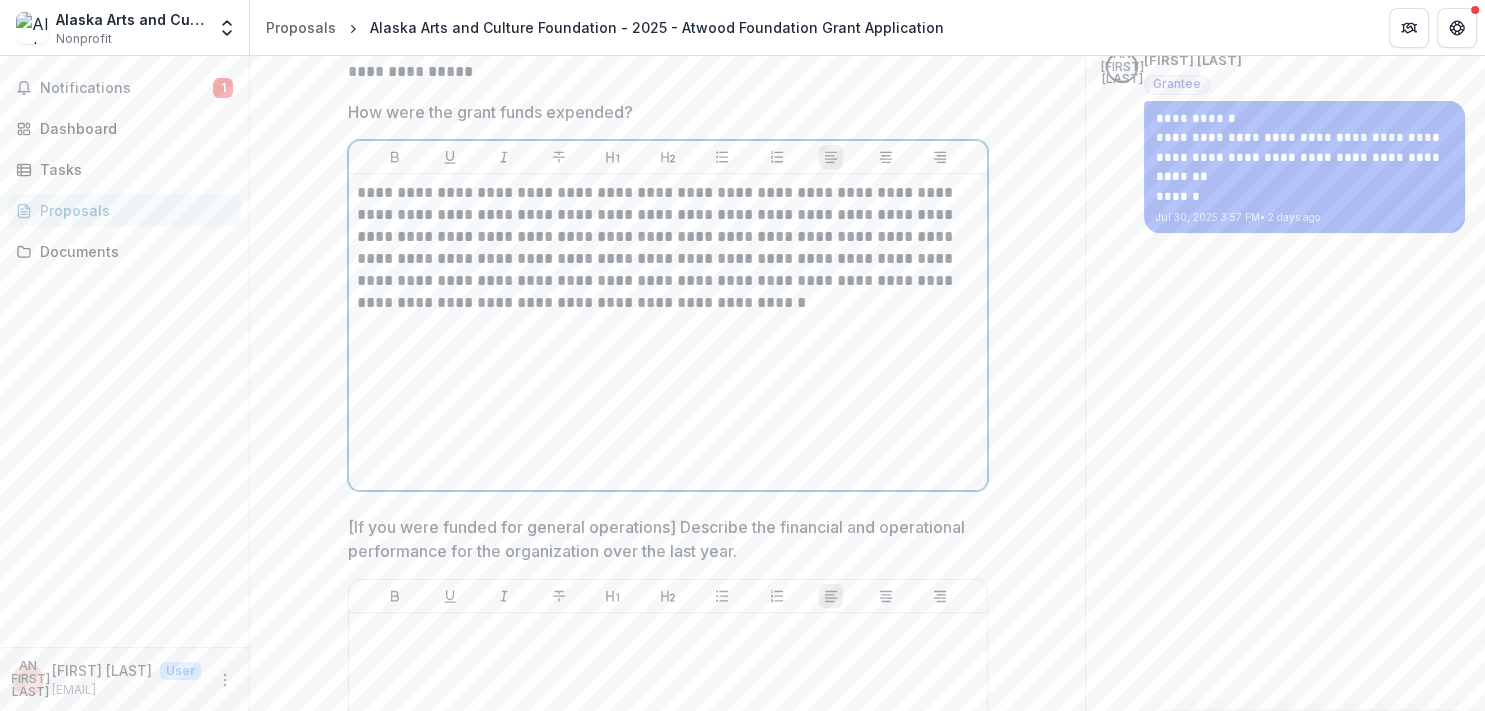scroll, scrollTop: 474, scrollLeft: 0, axis: vertical 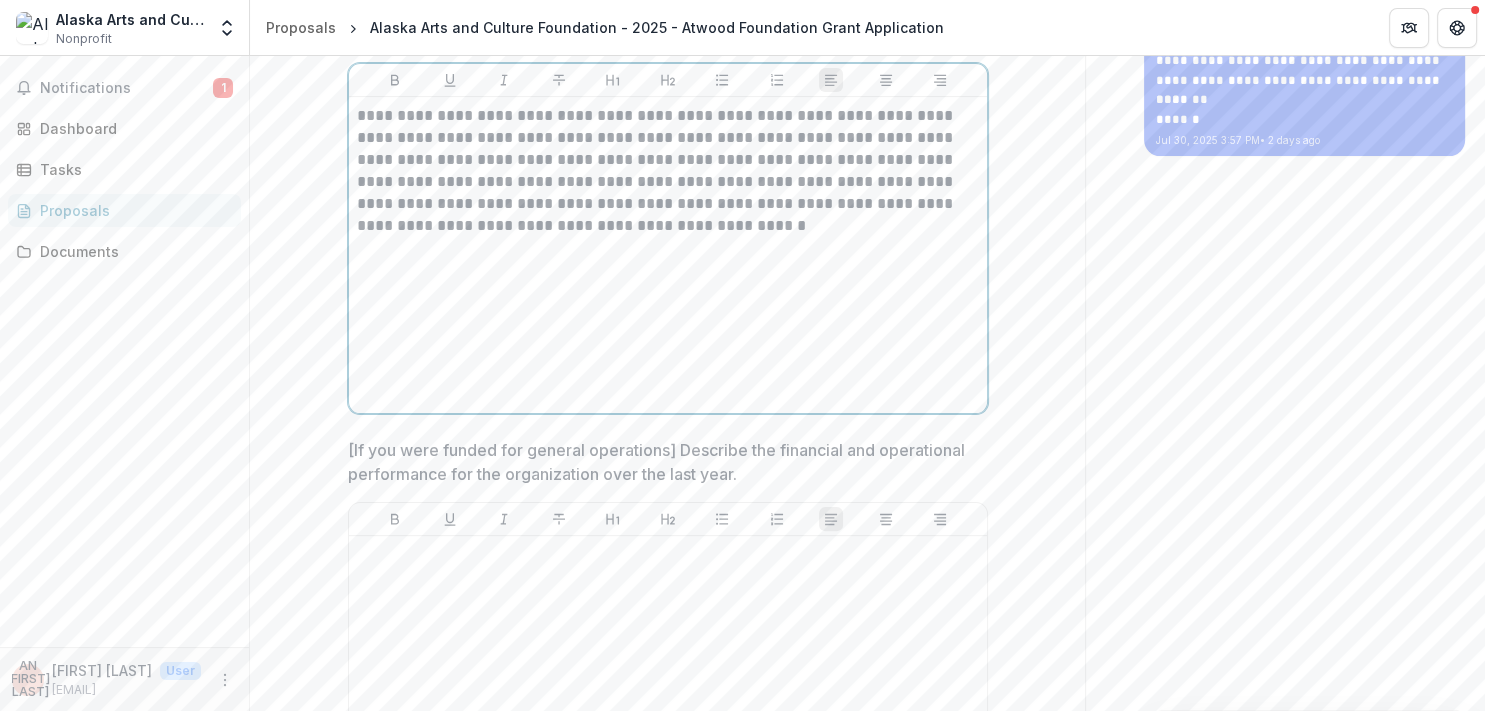 click on "**********" at bounding box center [668, 171] 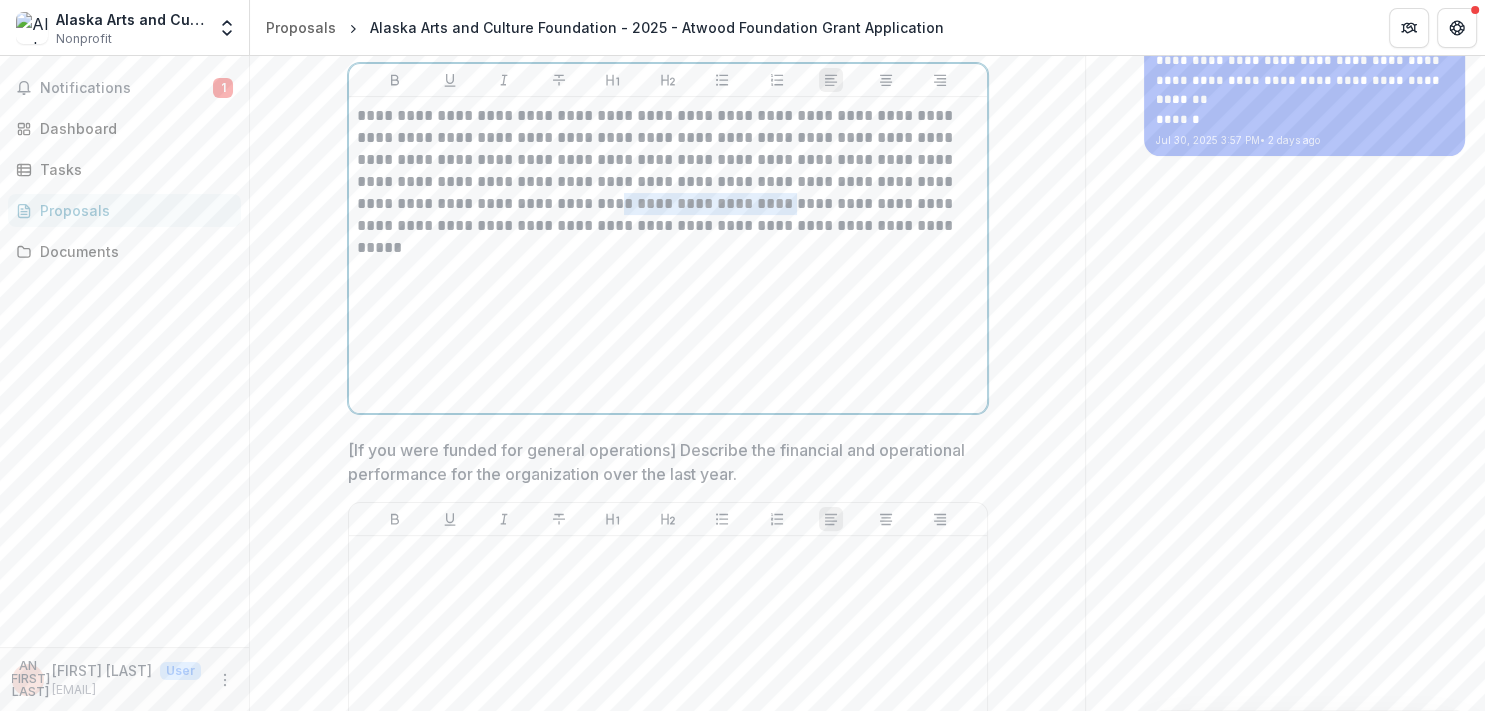 drag, startPoint x: 511, startPoint y: 196, endPoint x: 709, endPoint y: 206, distance: 198.25237 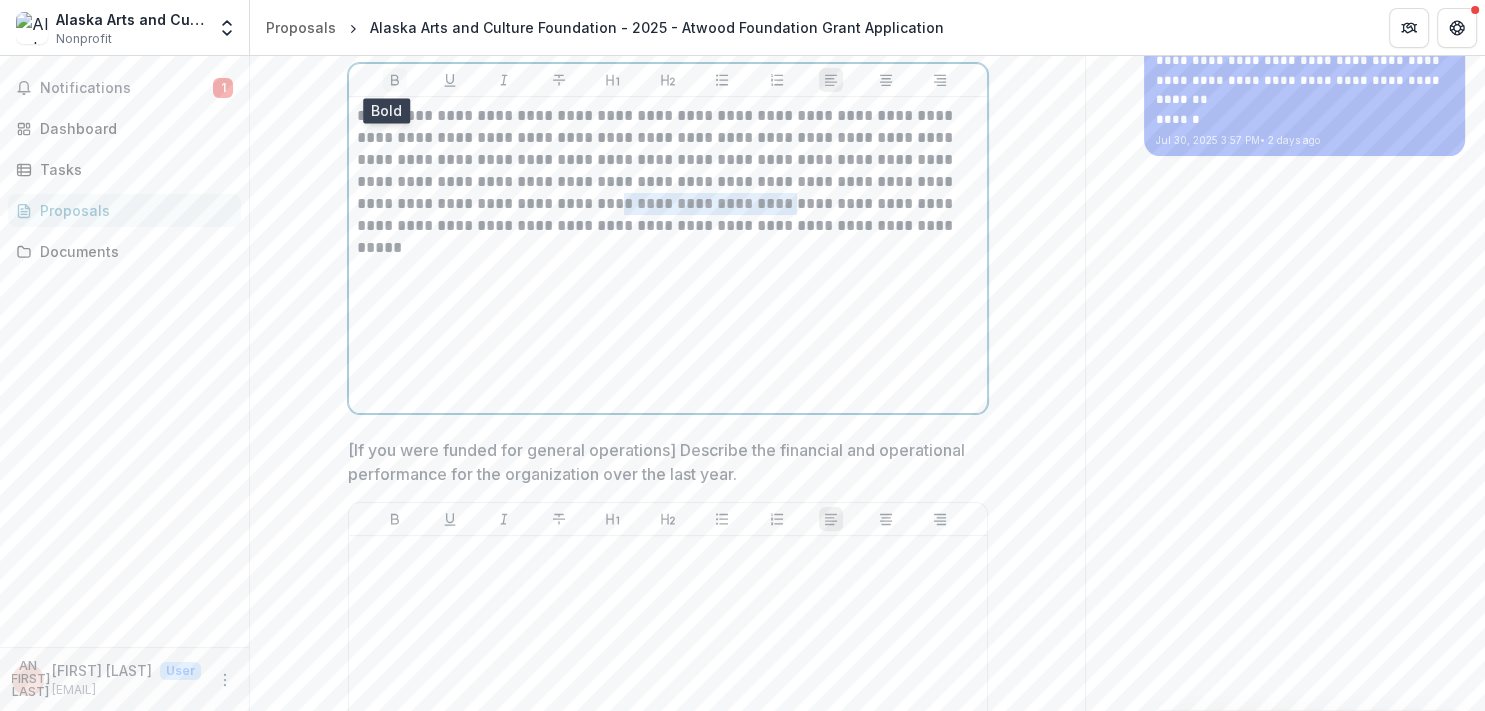 click 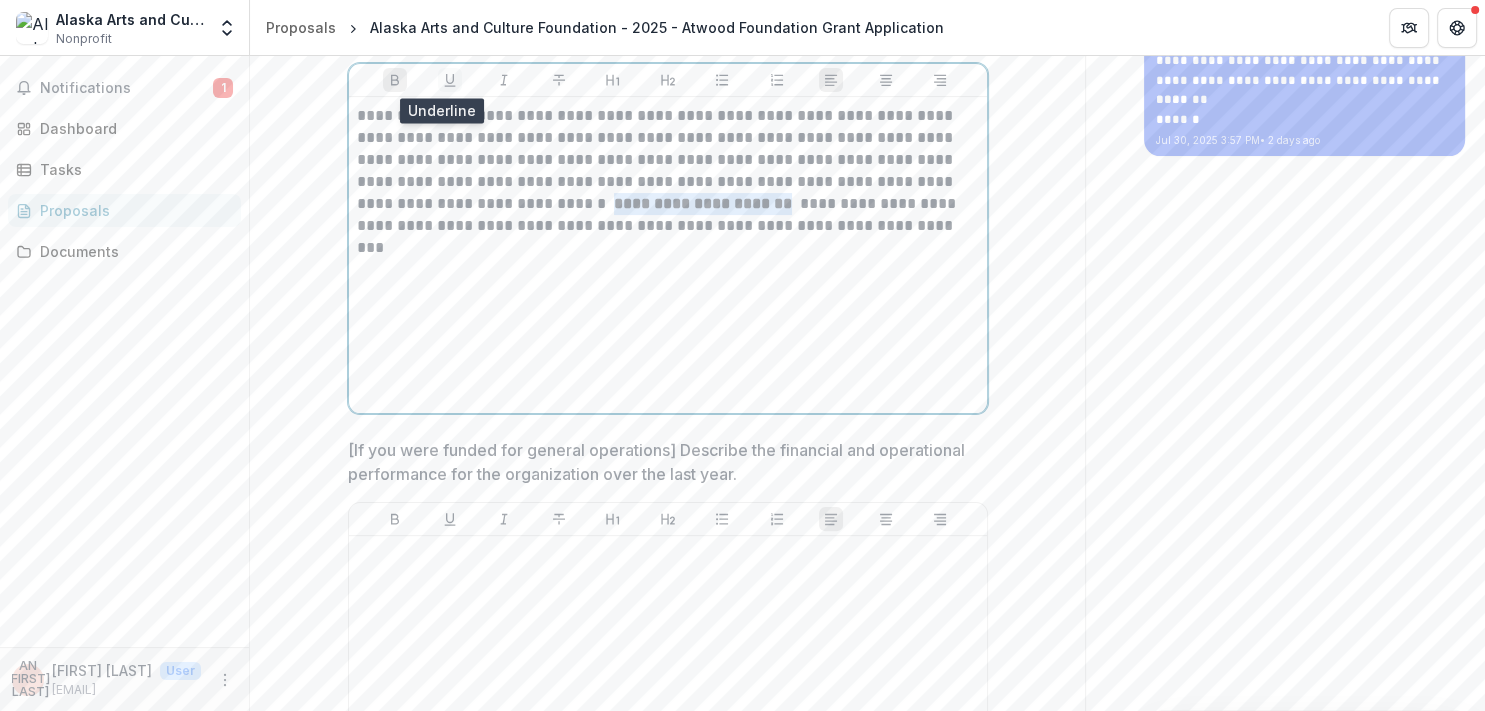 click 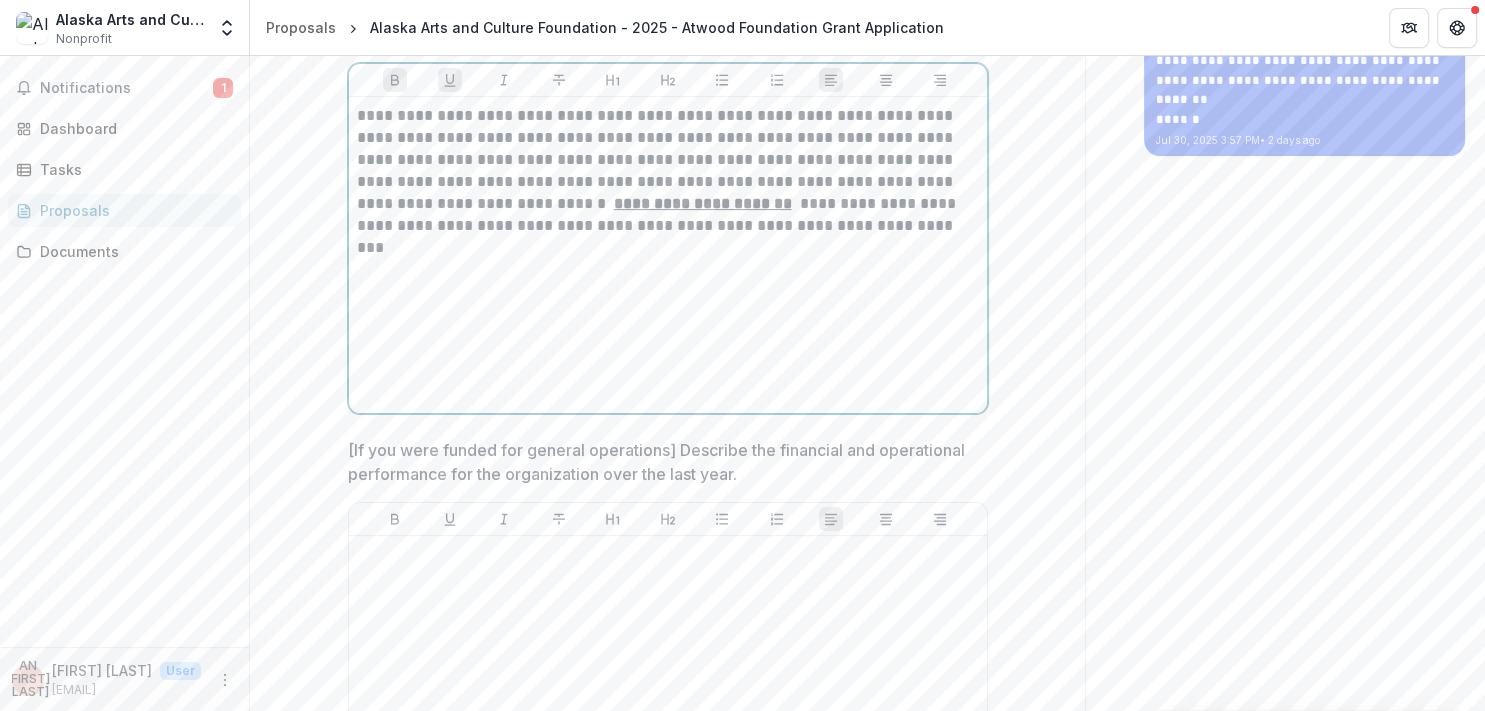 click on "**********" at bounding box center (668, 255) 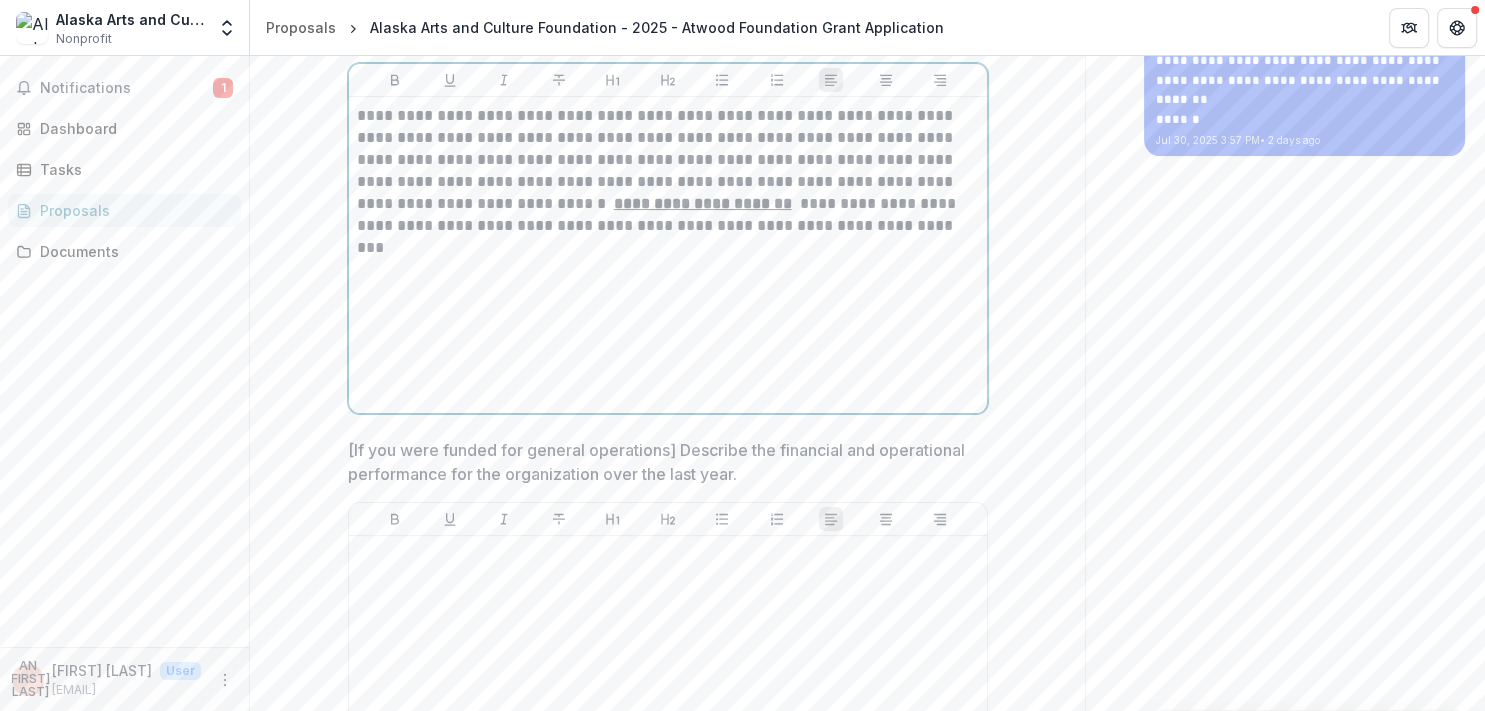 click on "**********" at bounding box center [668, 171] 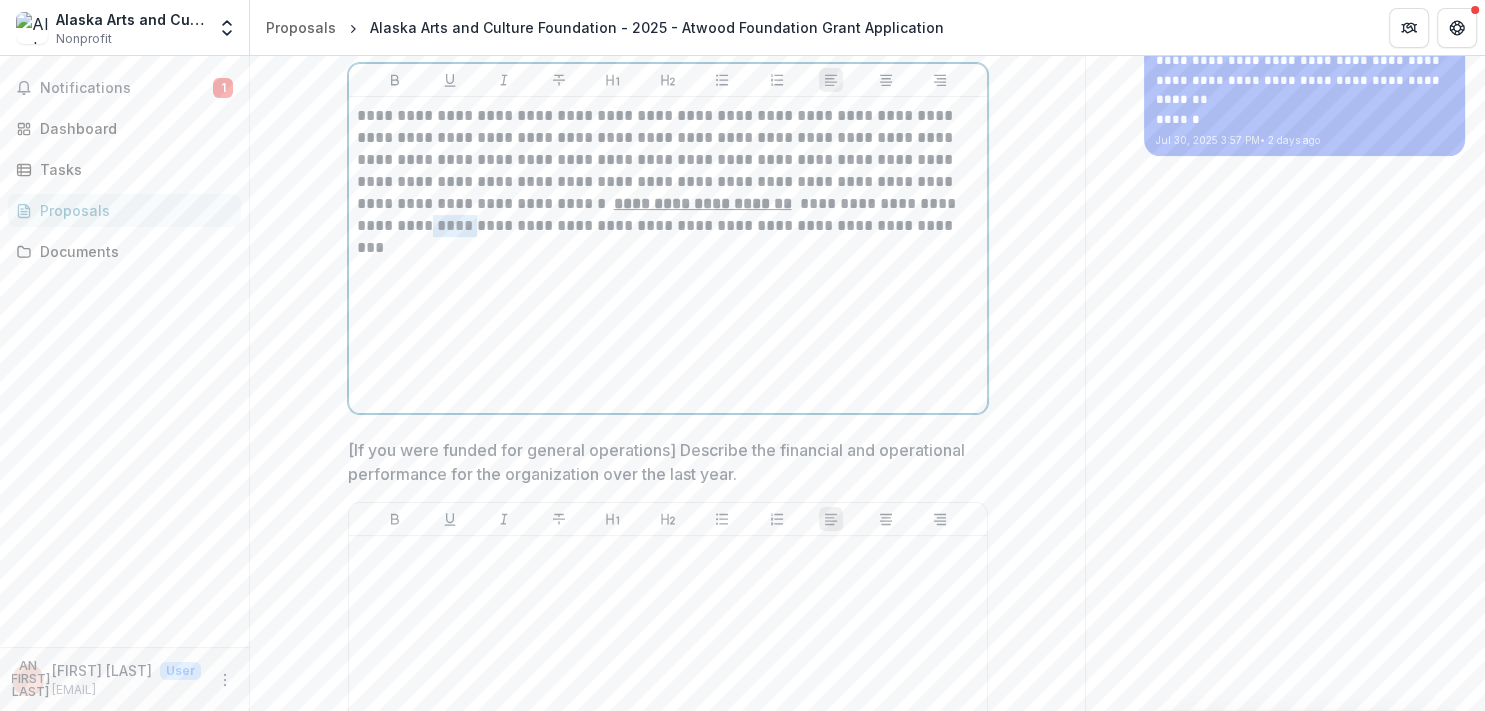 drag, startPoint x: 910, startPoint y: 205, endPoint x: 962, endPoint y: 210, distance: 52.23983 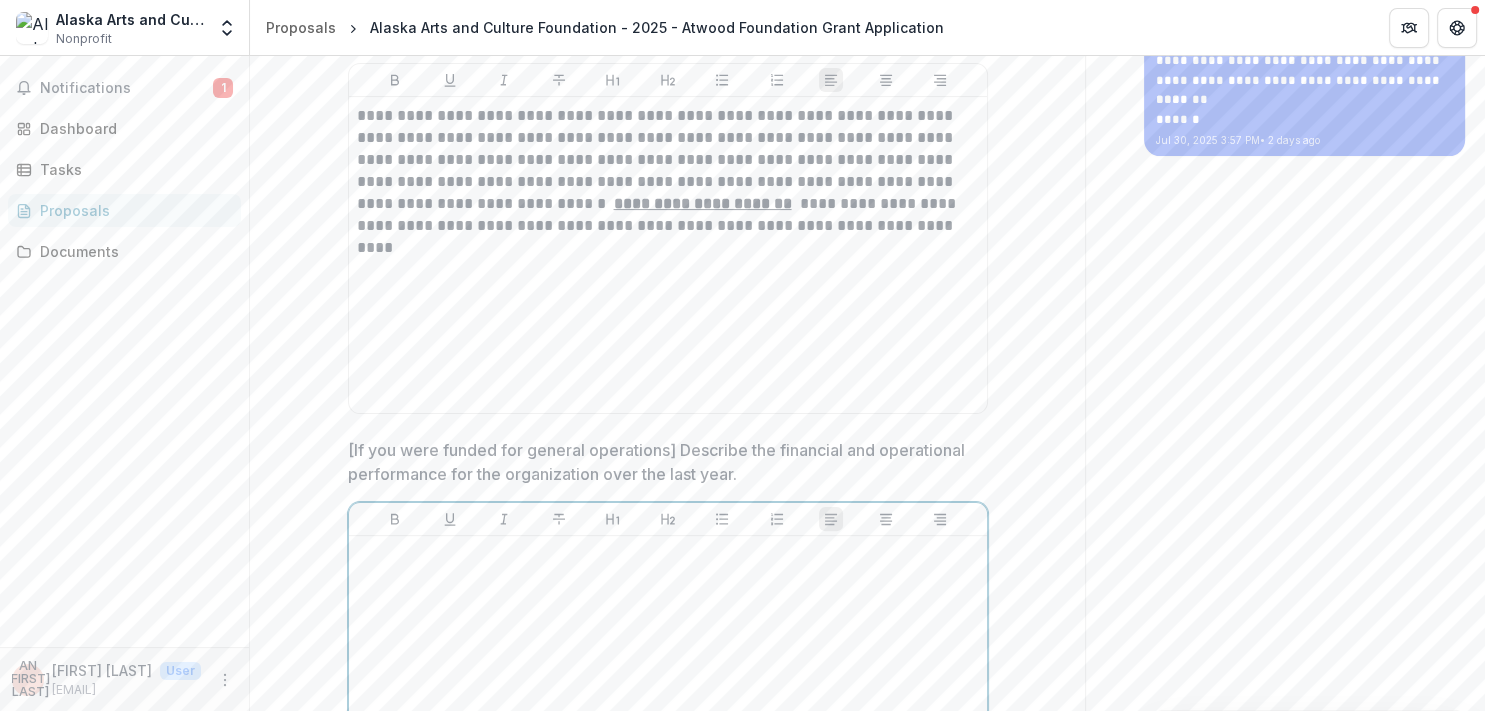 click at bounding box center [668, 694] 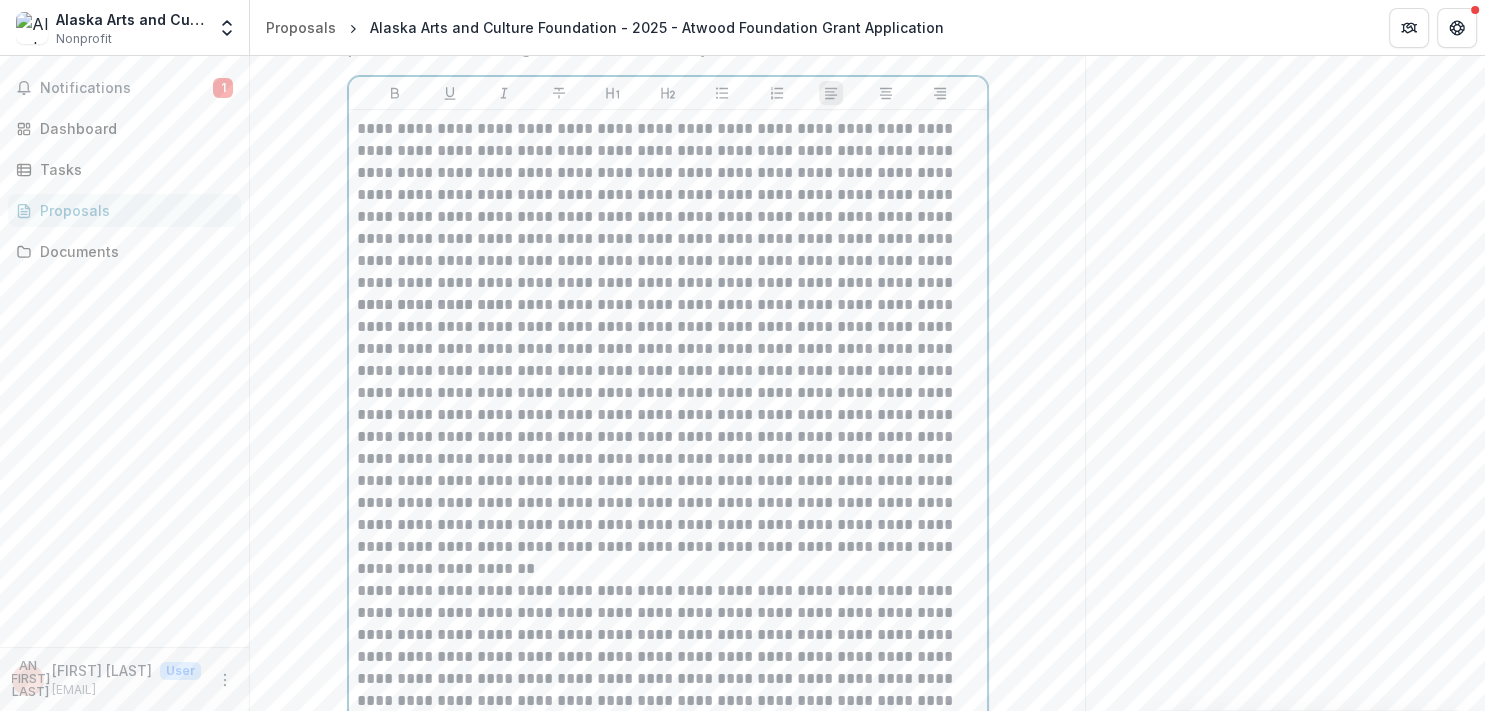 scroll, scrollTop: 996, scrollLeft: 0, axis: vertical 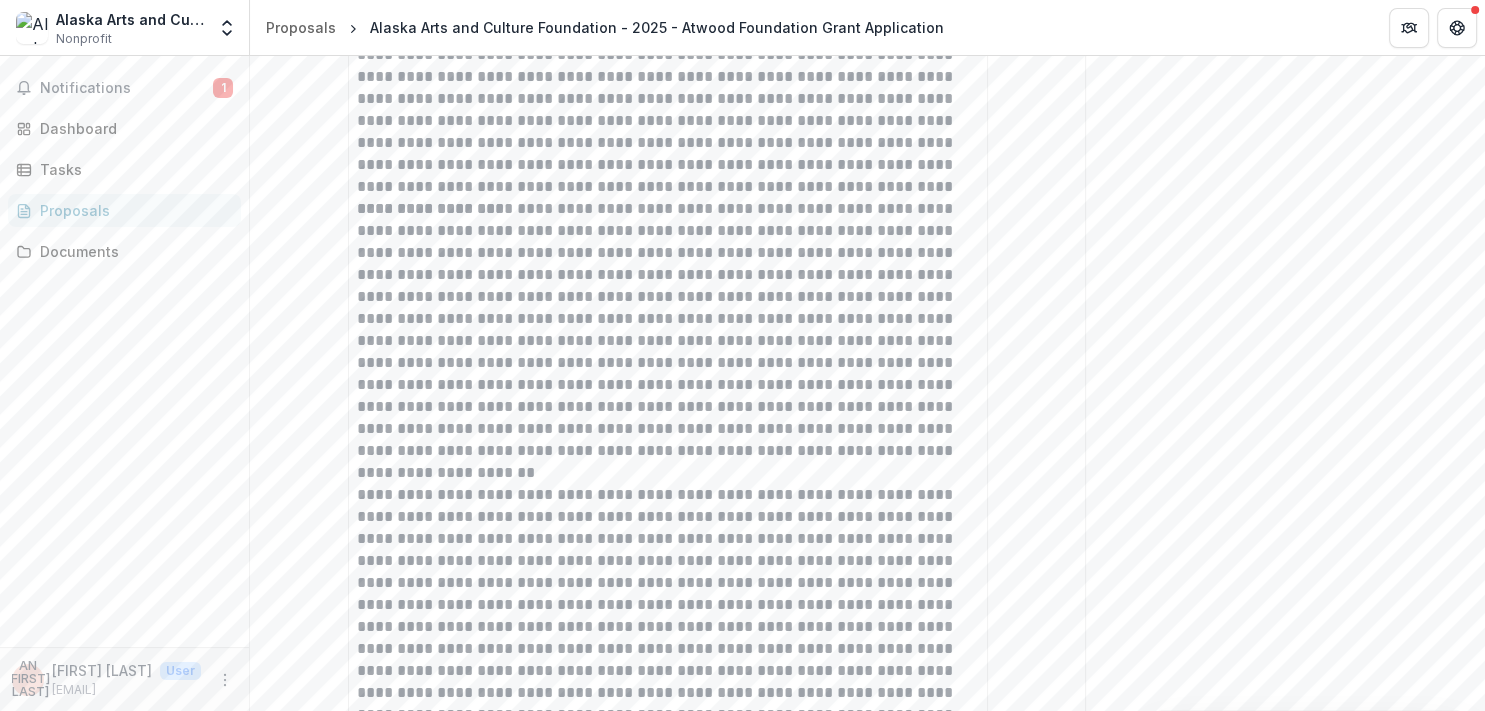 click on "**********" at bounding box center [668, 539] 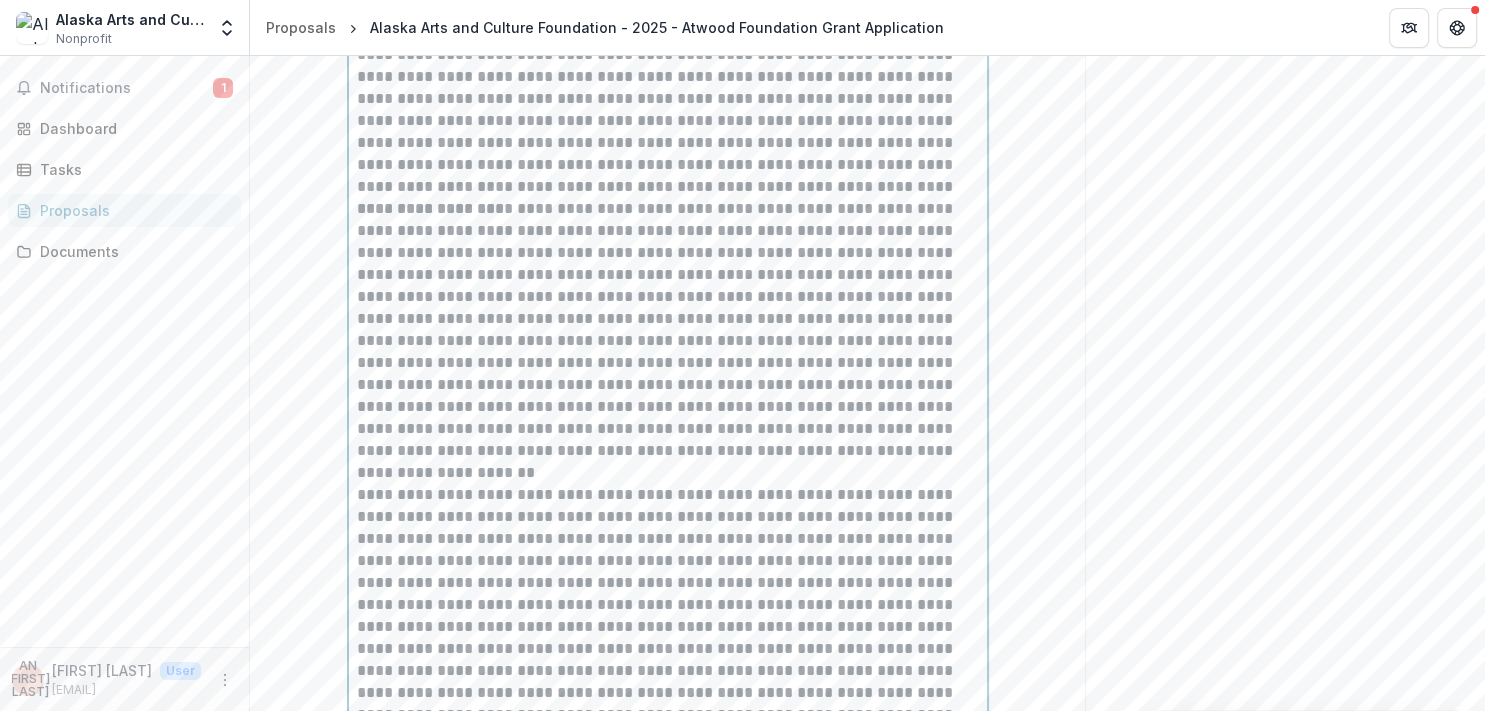 click on "**********" at bounding box center [668, 539] 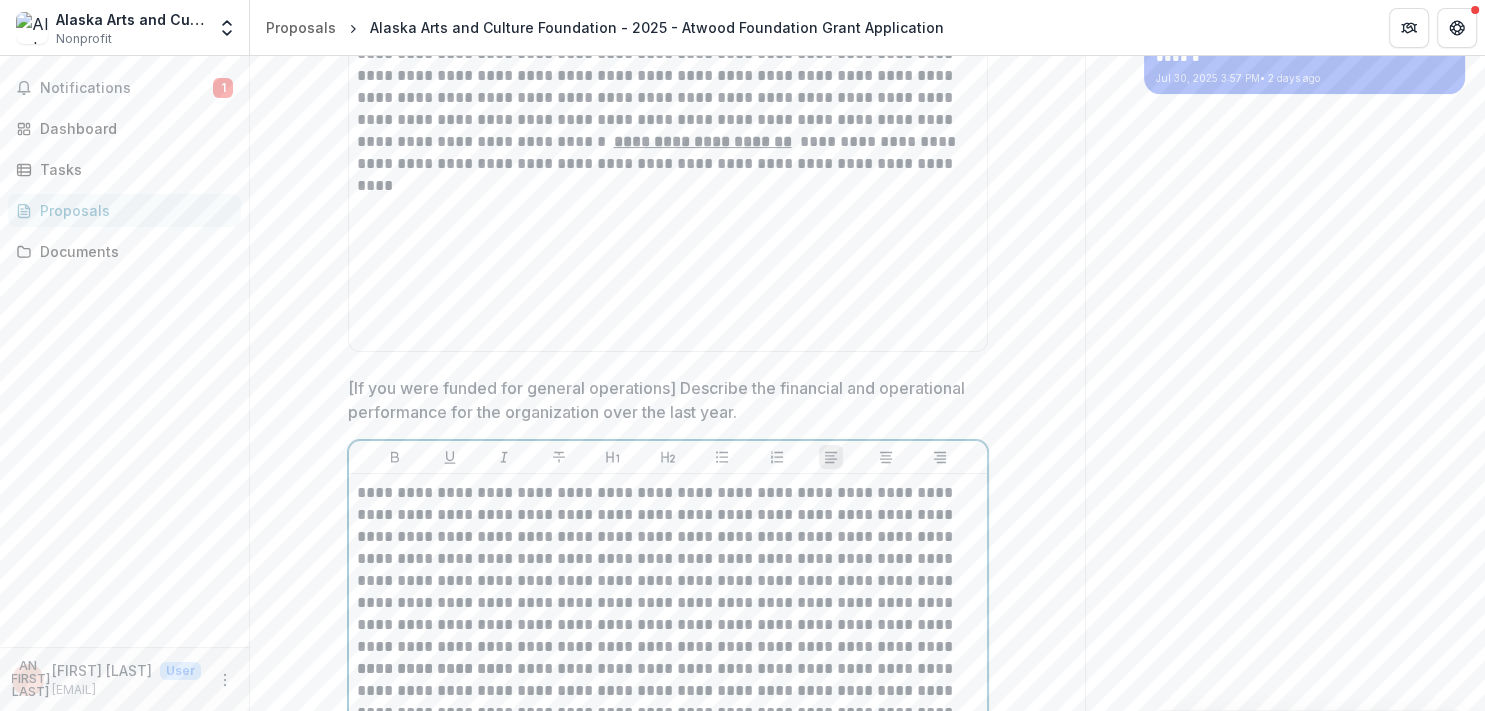 scroll, scrollTop: 996, scrollLeft: 0, axis: vertical 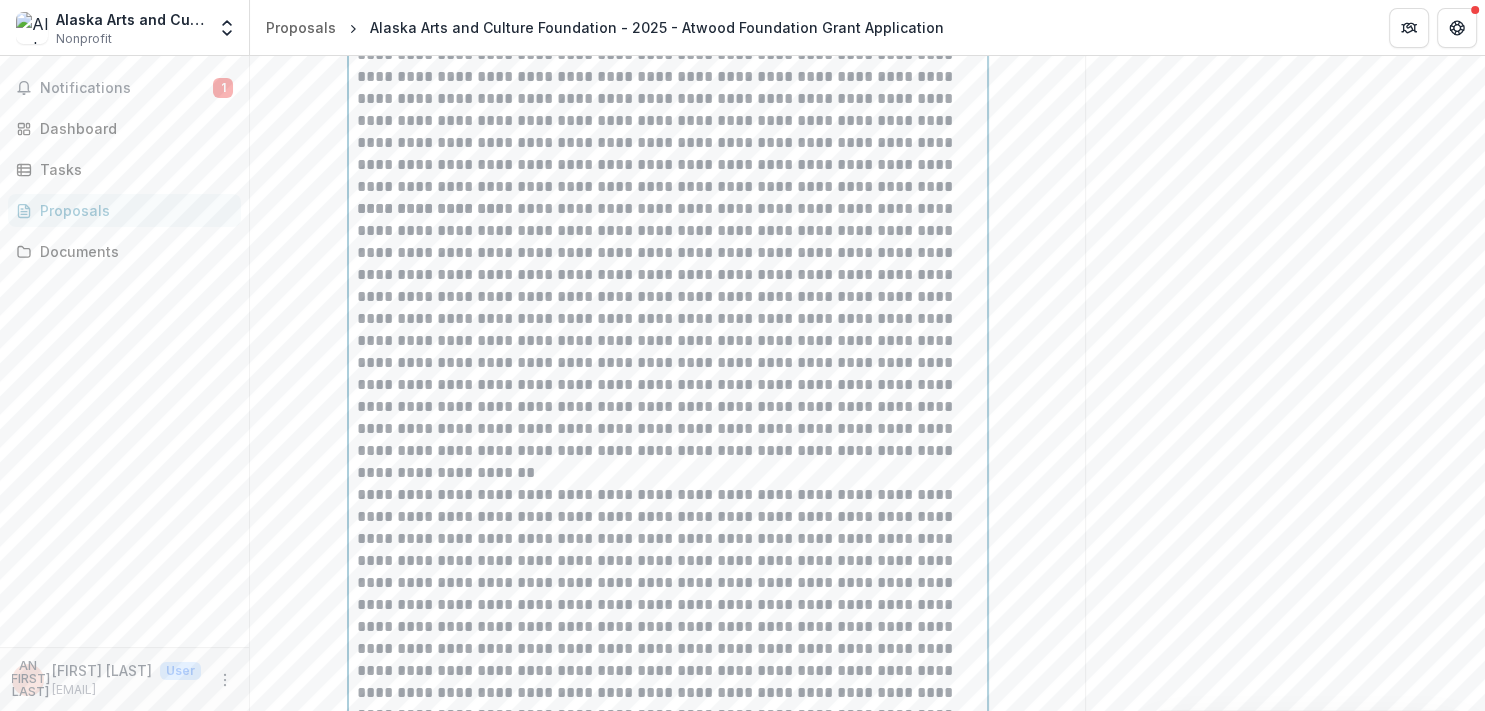 click on "**********" at bounding box center [668, 275] 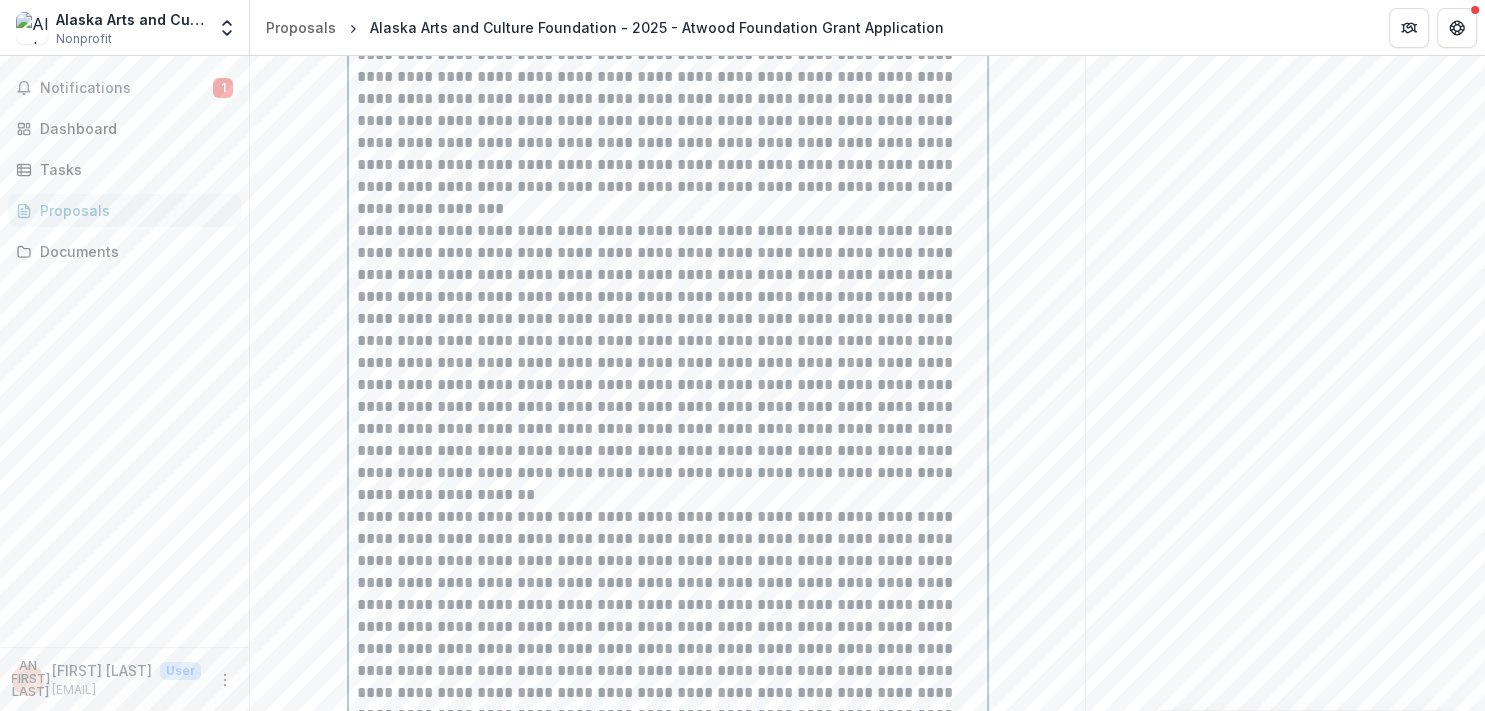 click on "**********" at bounding box center [668, 440] 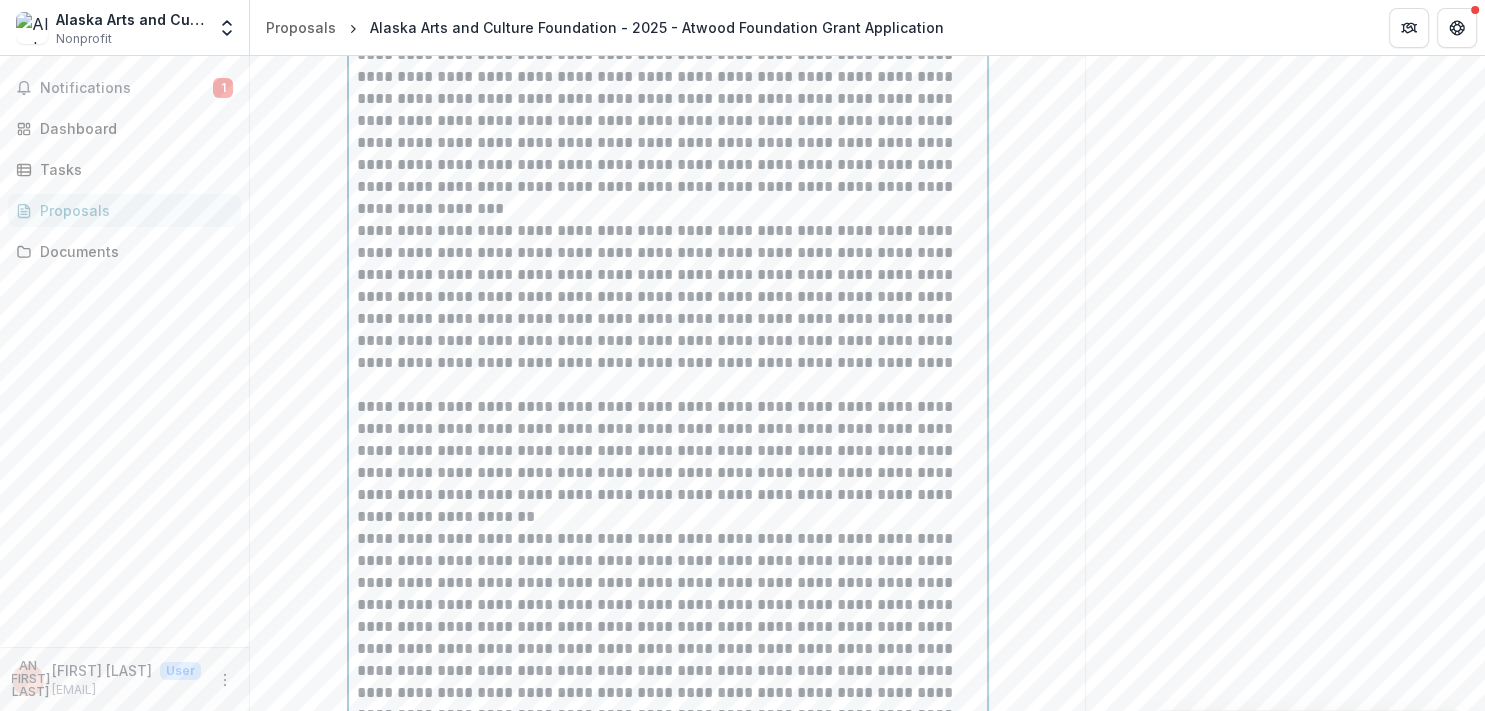 click on "**********" at bounding box center [668, 297] 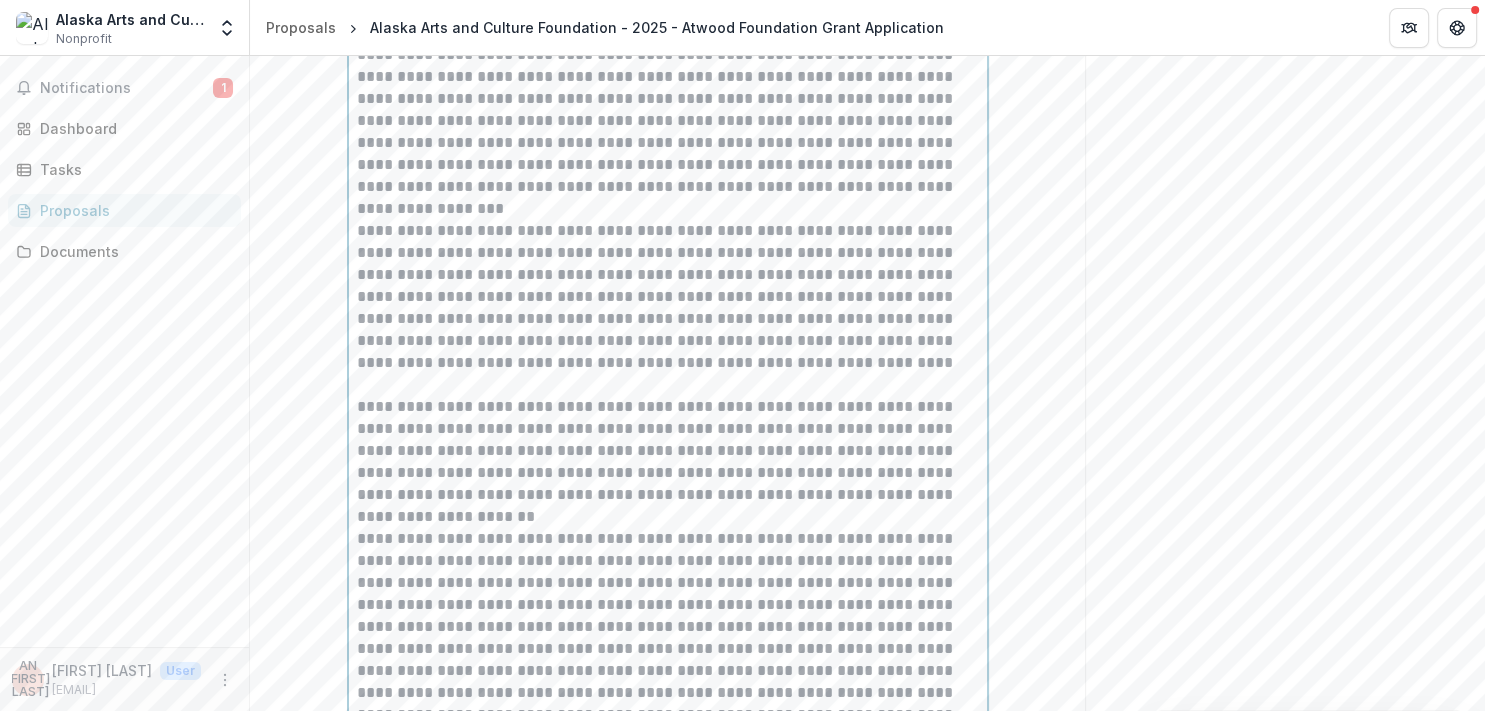 type 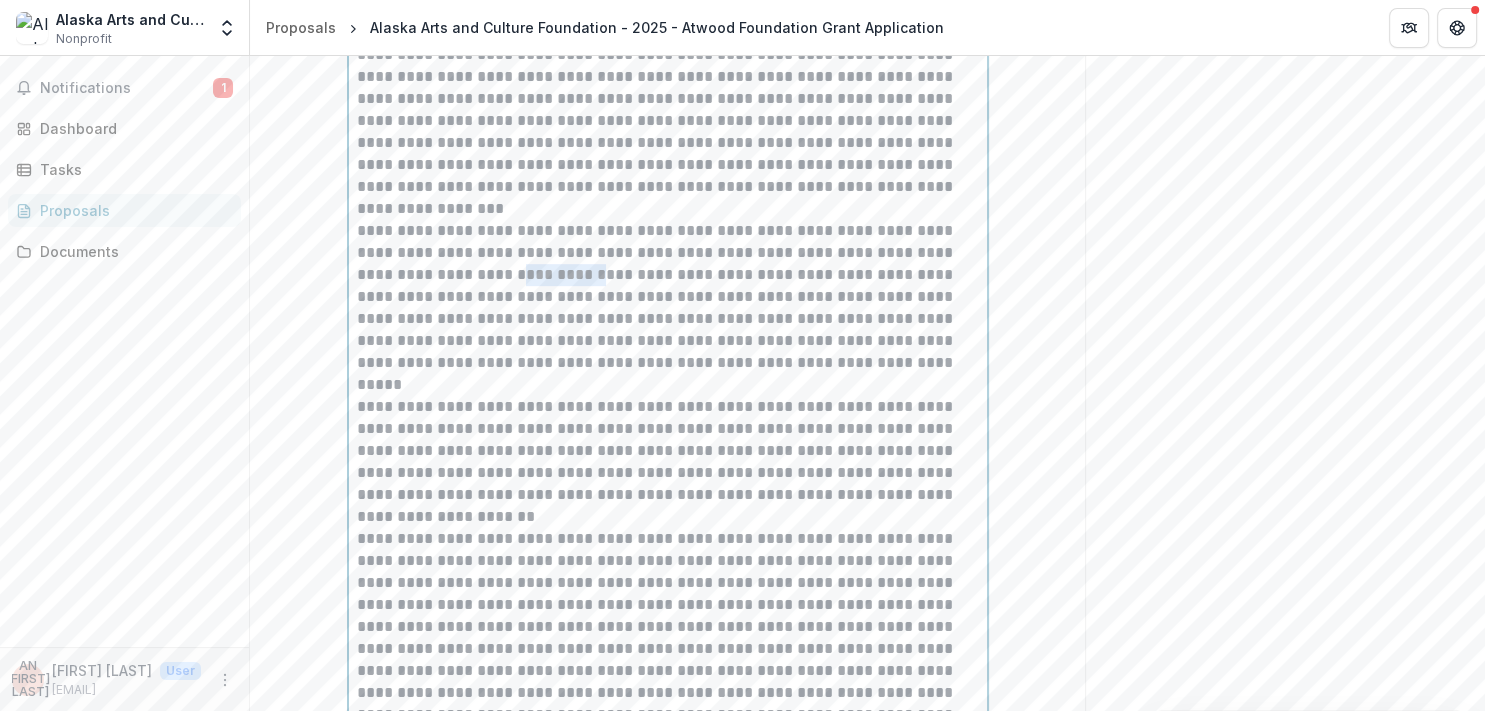 drag, startPoint x: 543, startPoint y: 274, endPoint x: 458, endPoint y: 281, distance: 85.28775 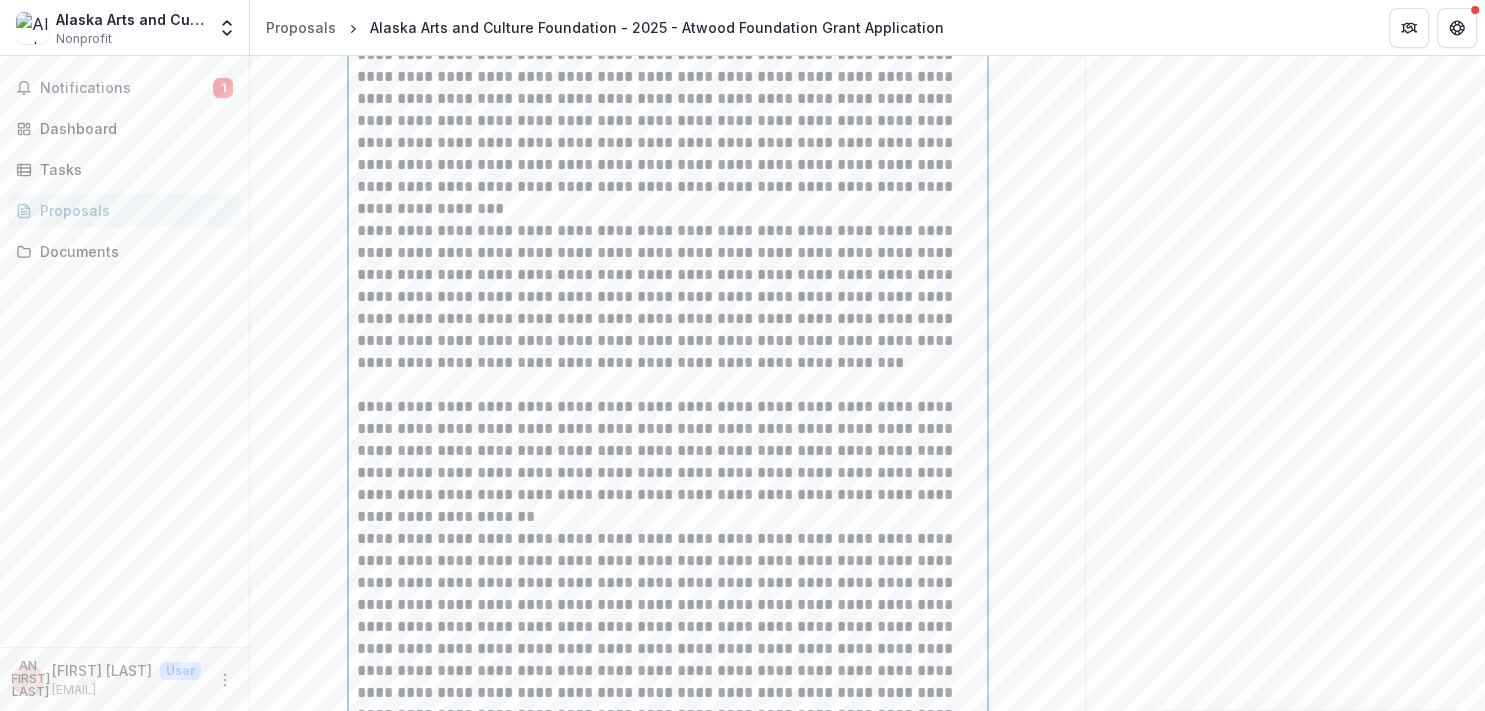 click on "**********" at bounding box center (668, 297) 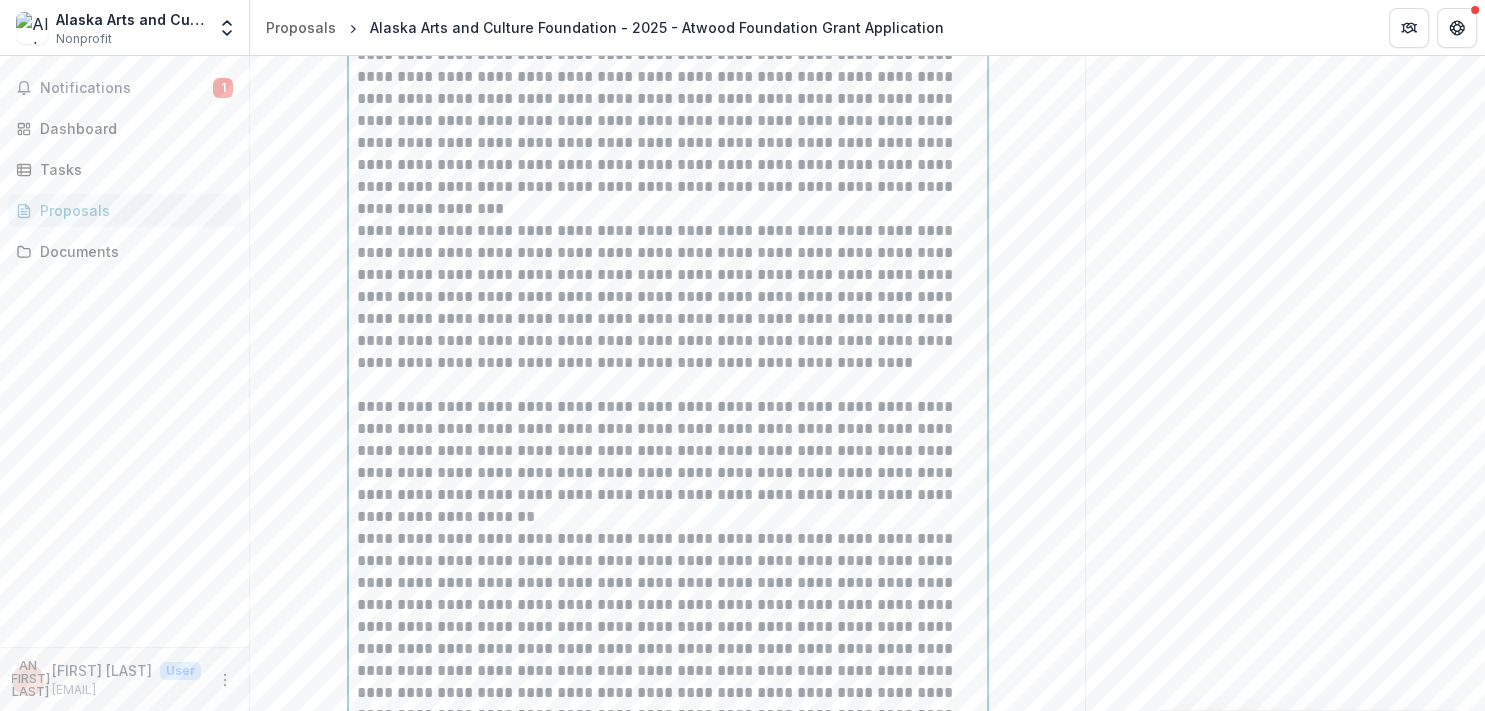 click on "**********" at bounding box center (668, 297) 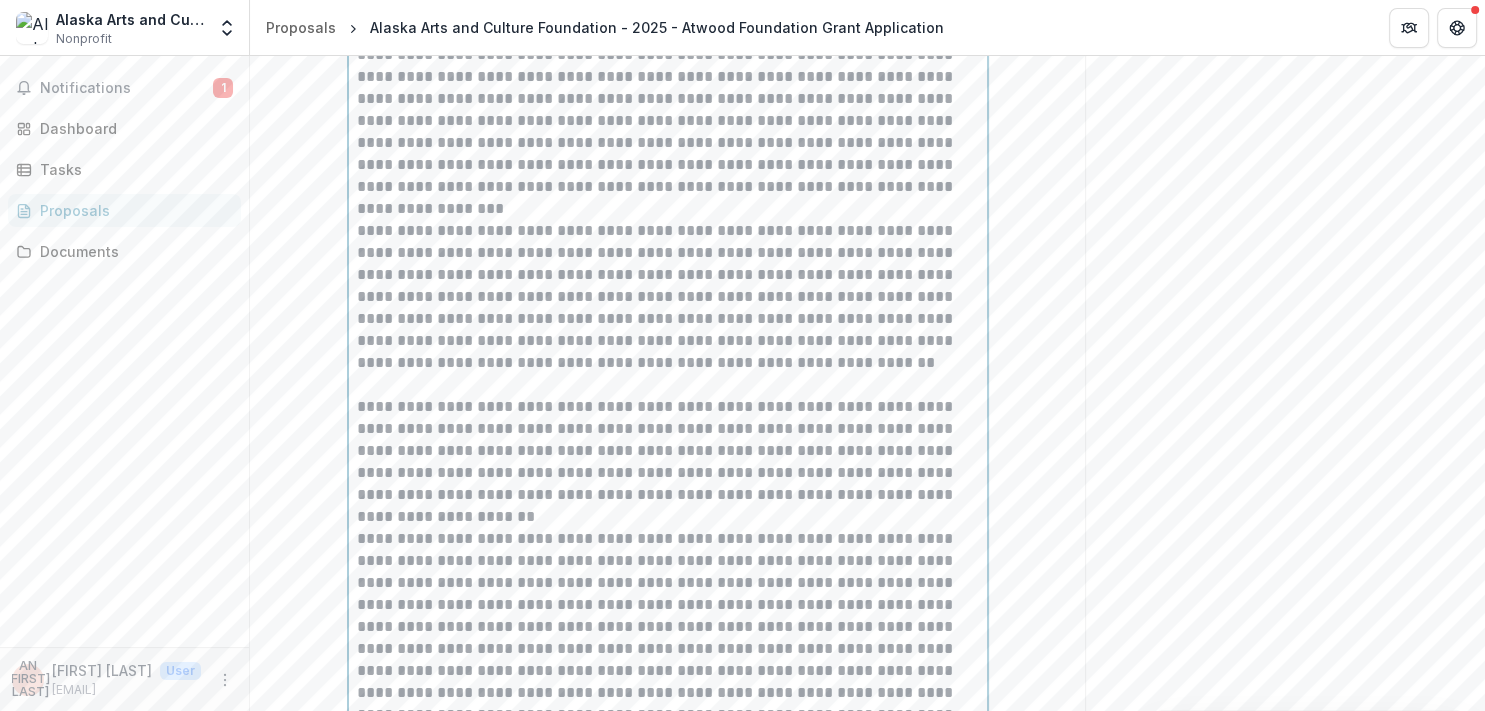 scroll, scrollTop: 1112, scrollLeft: 0, axis: vertical 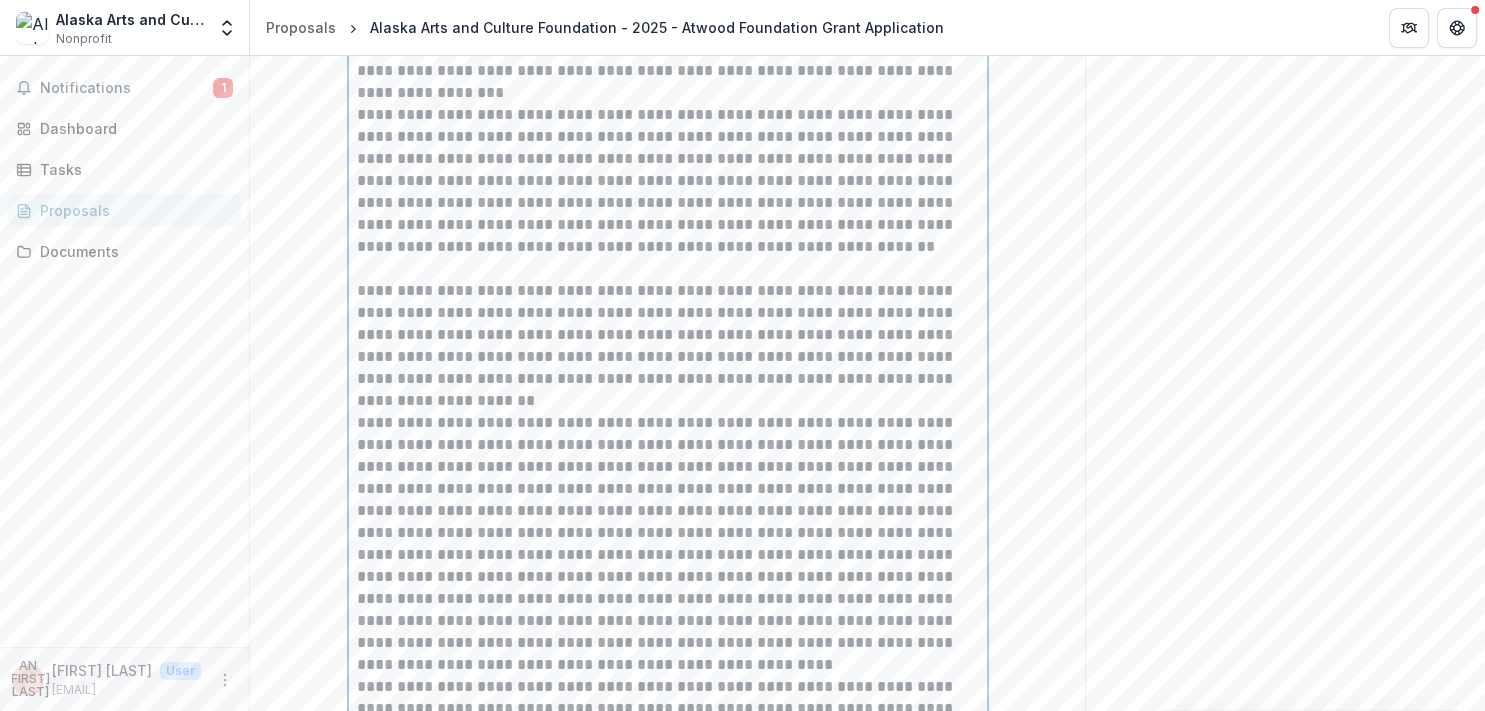click on "**********" at bounding box center [668, 181] 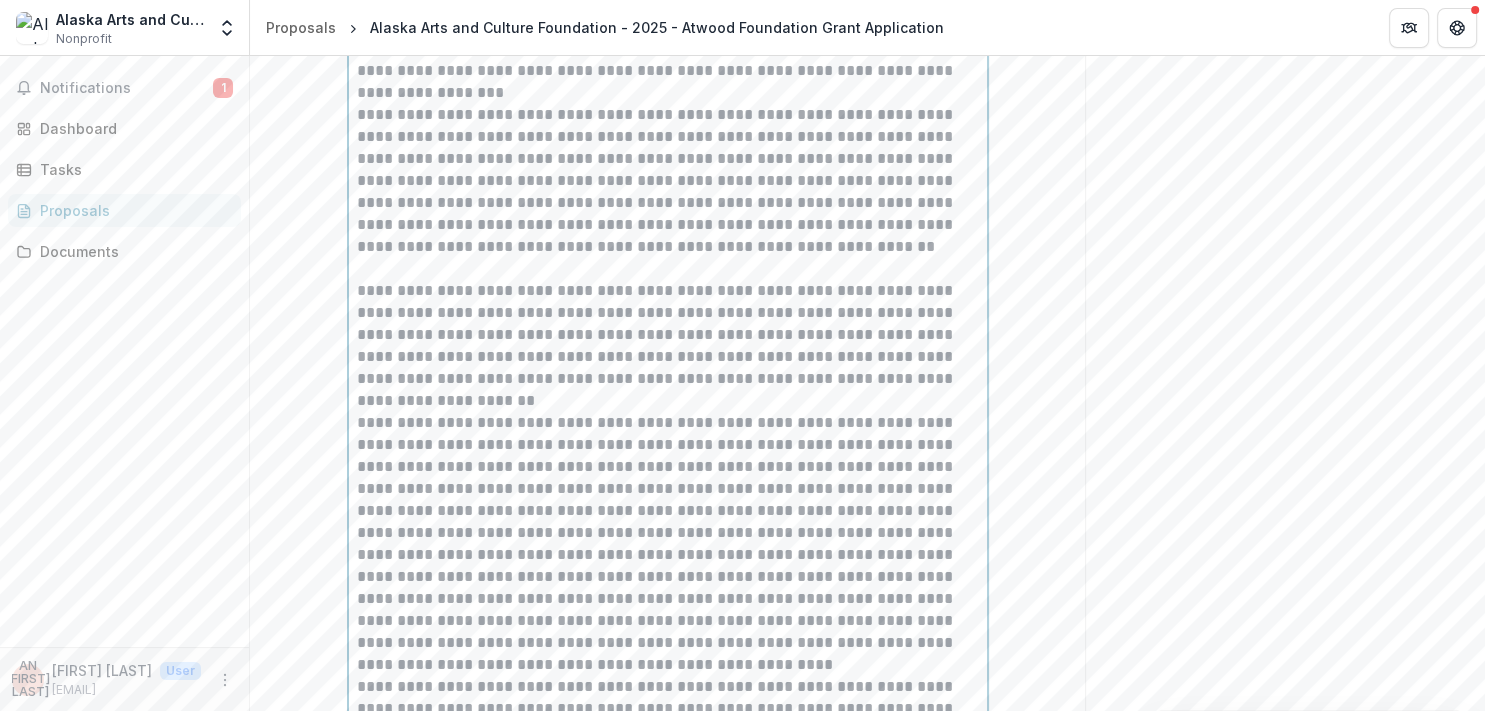 click on "**********" at bounding box center (668, 181) 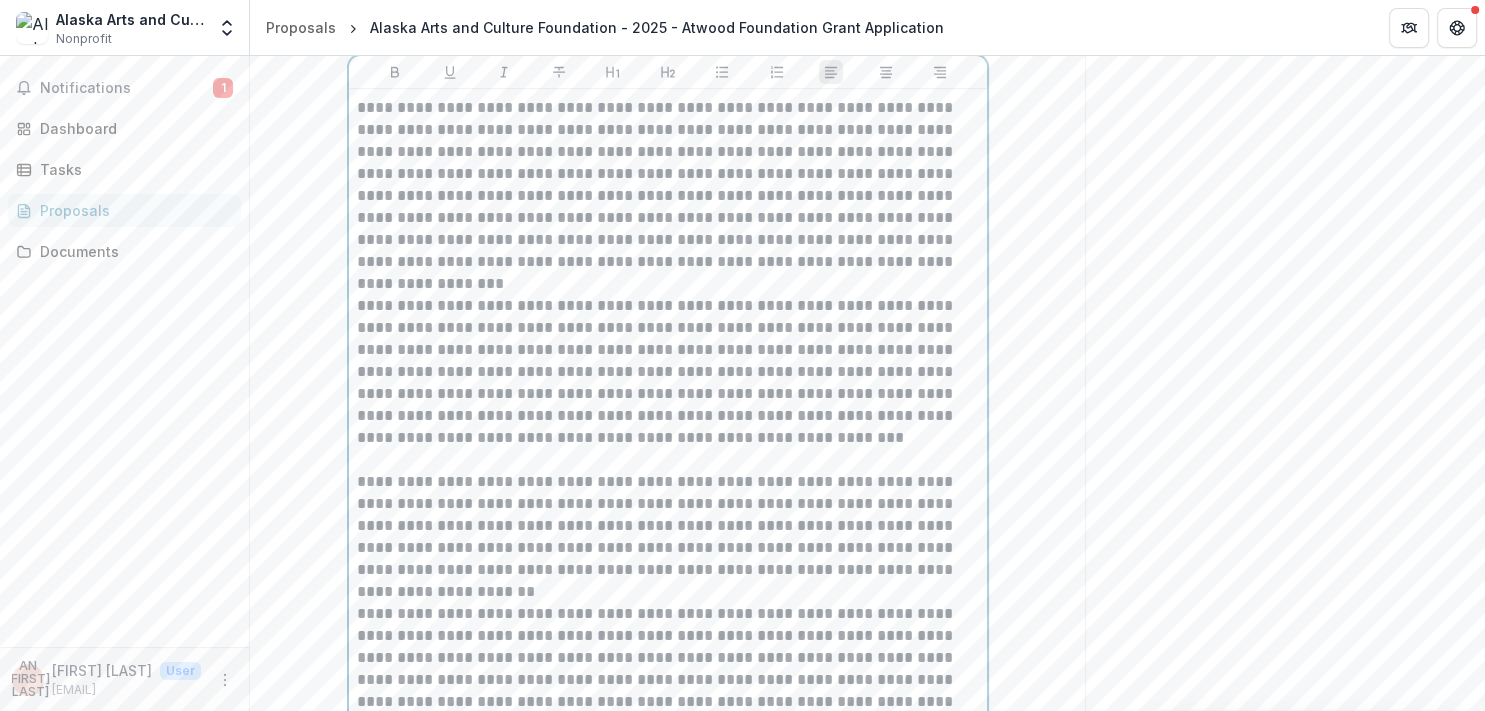 scroll, scrollTop: 881, scrollLeft: 0, axis: vertical 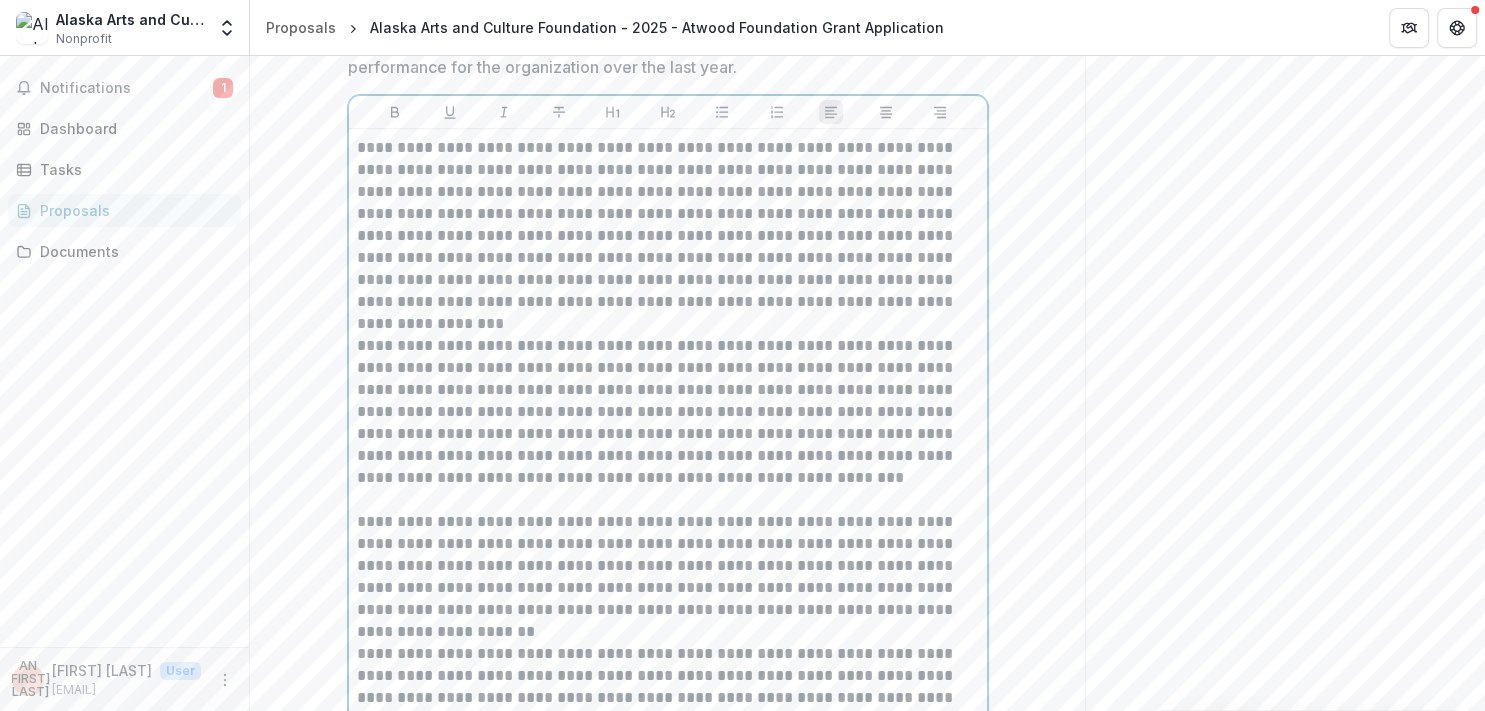 click on "**********" at bounding box center [668, 225] 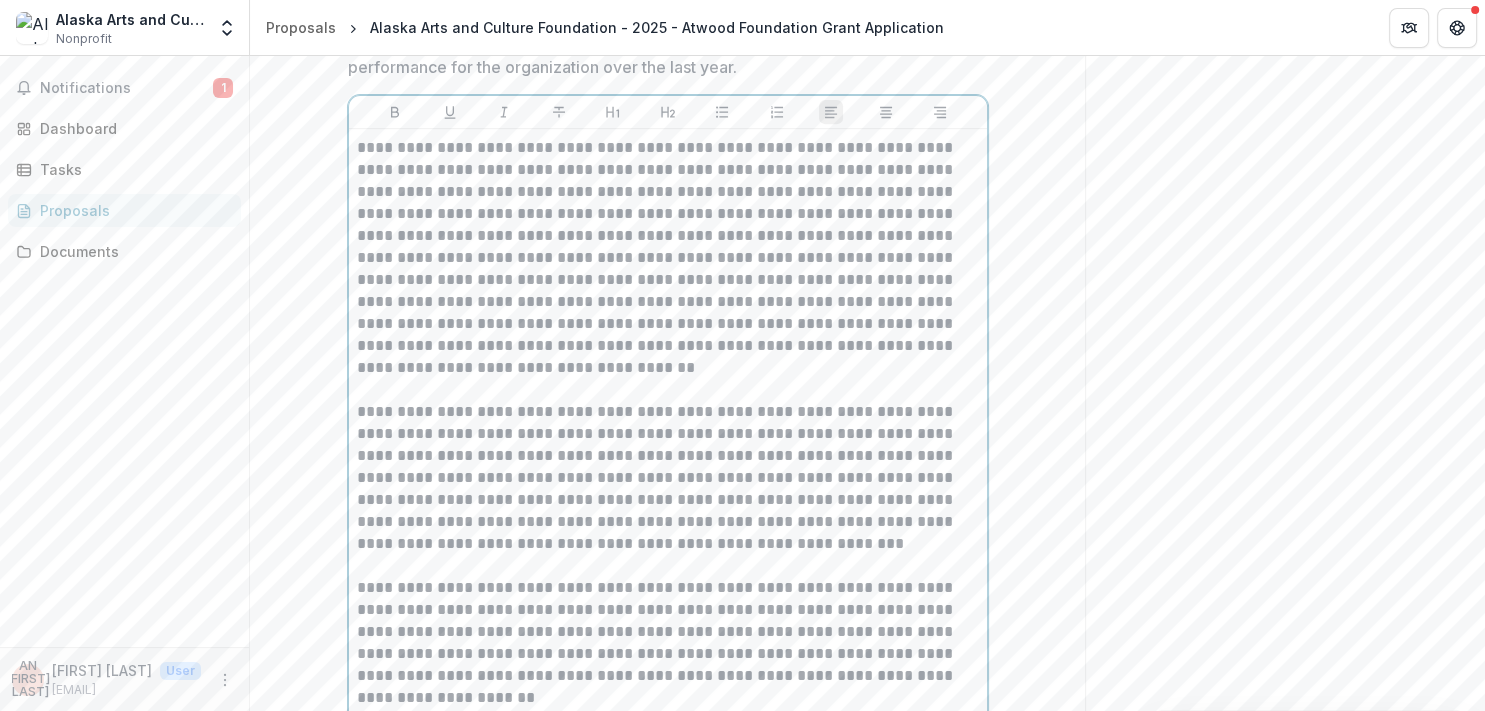 click on "**********" at bounding box center [668, 258] 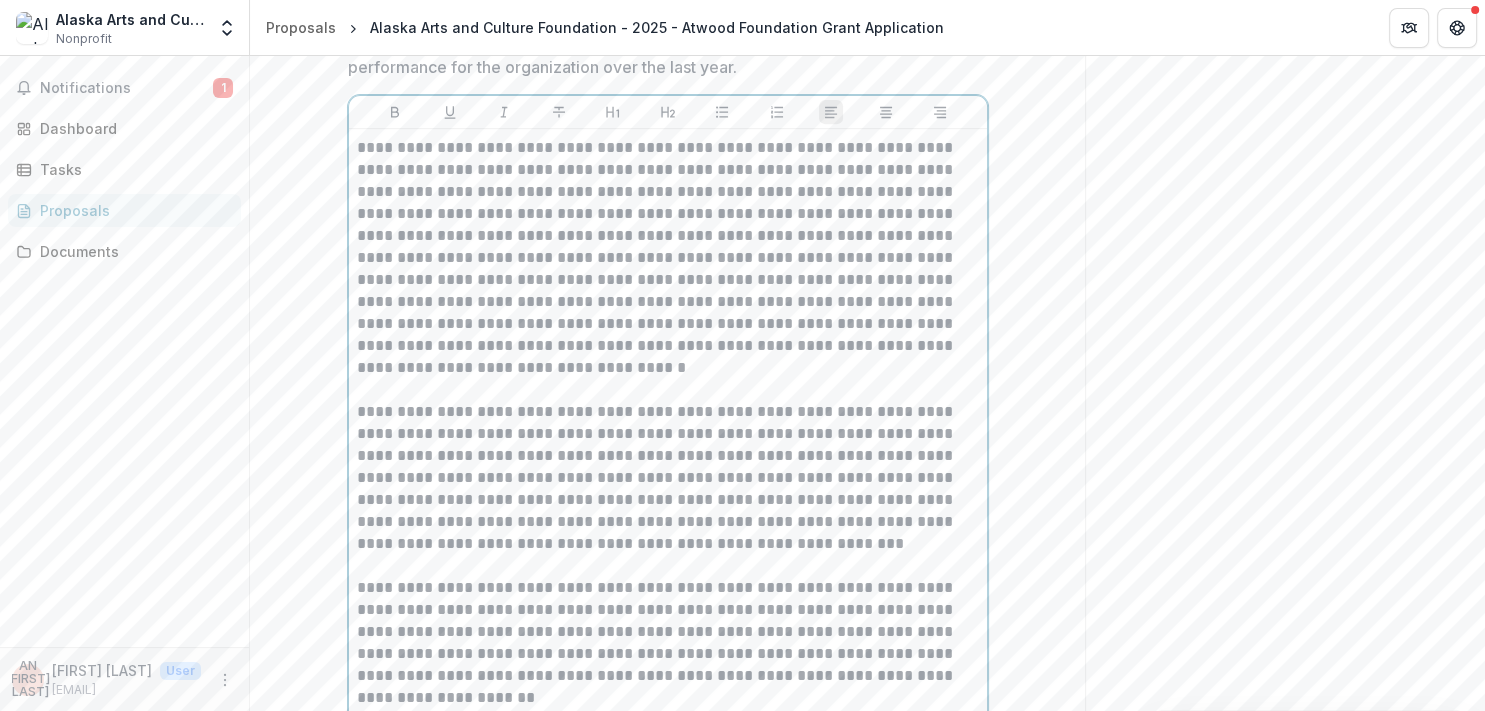 click on "**********" at bounding box center (668, 258) 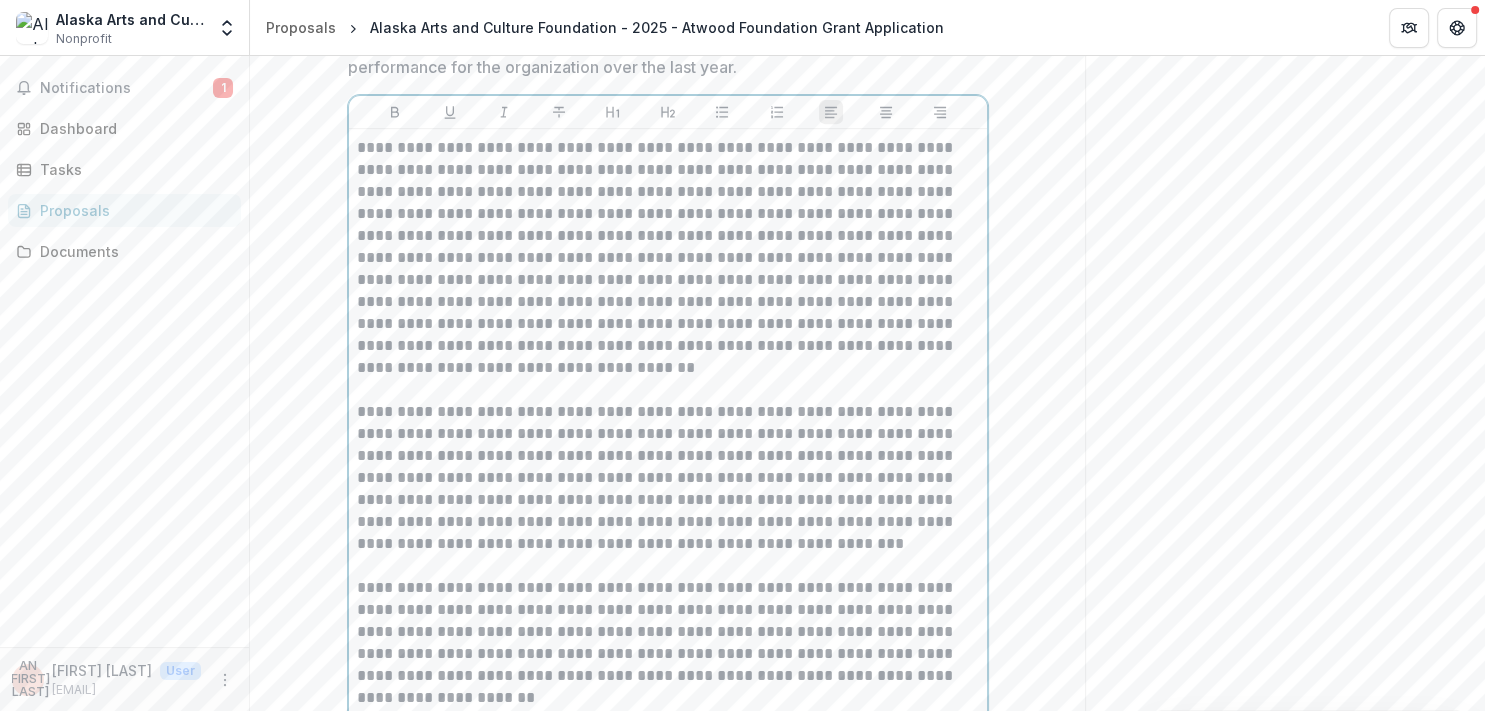click on "**********" at bounding box center (668, 258) 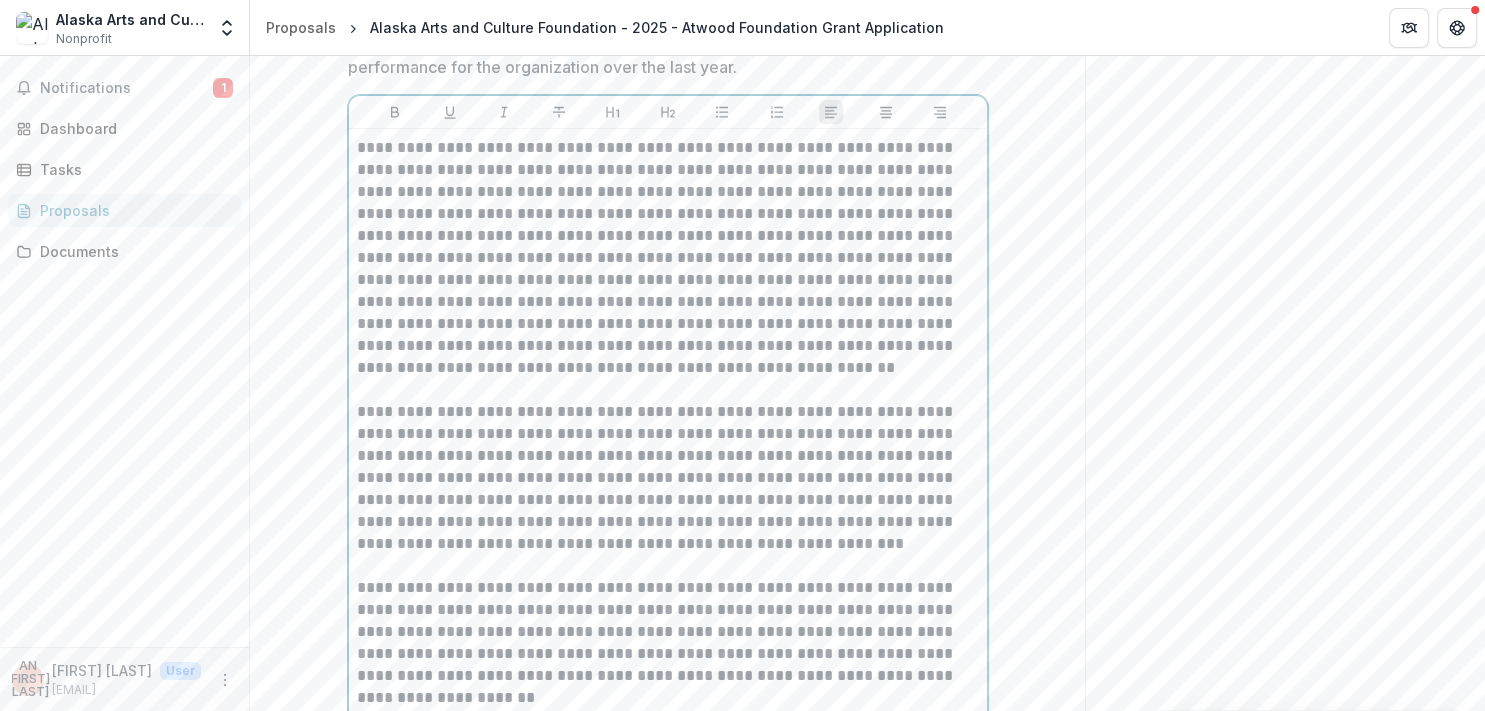 click at bounding box center [668, 390] 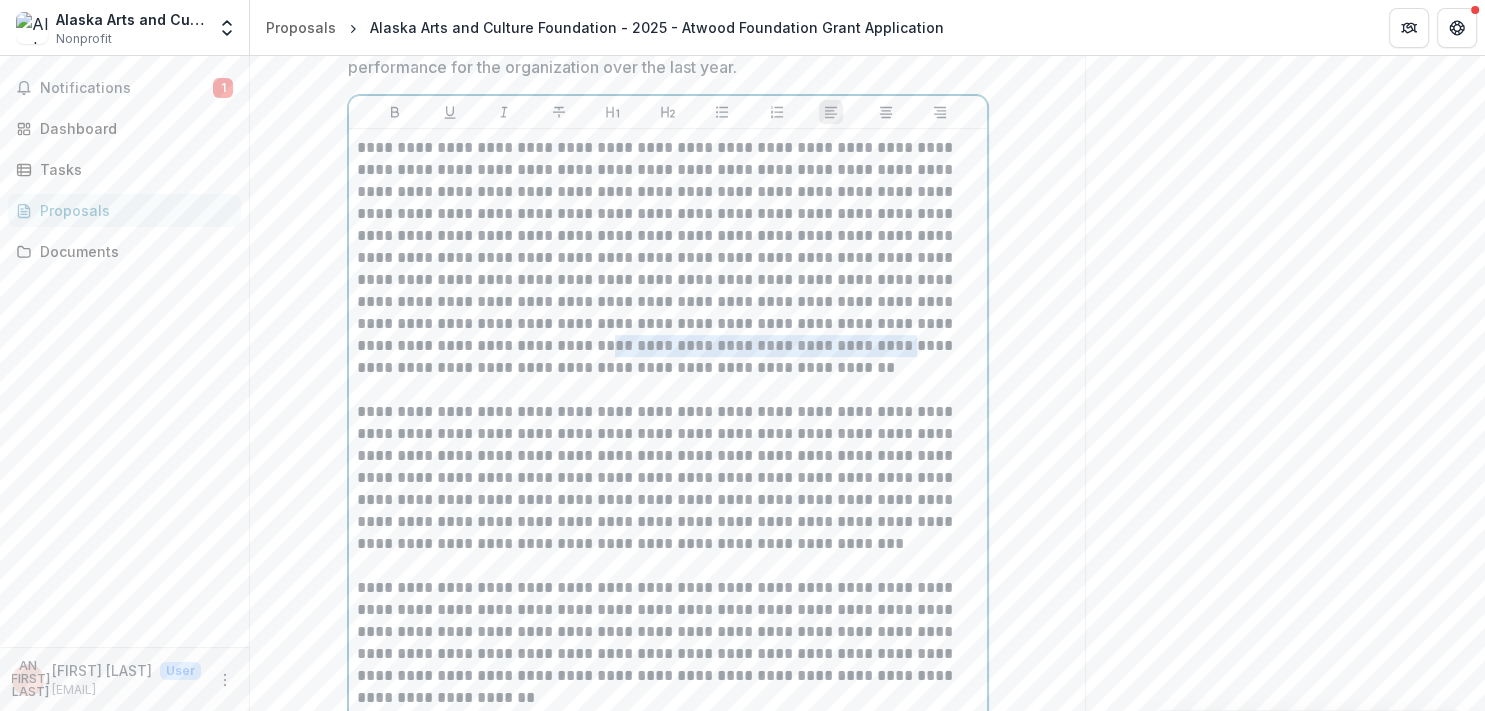 drag, startPoint x: 749, startPoint y: 343, endPoint x: 444, endPoint y: 346, distance: 305.01474 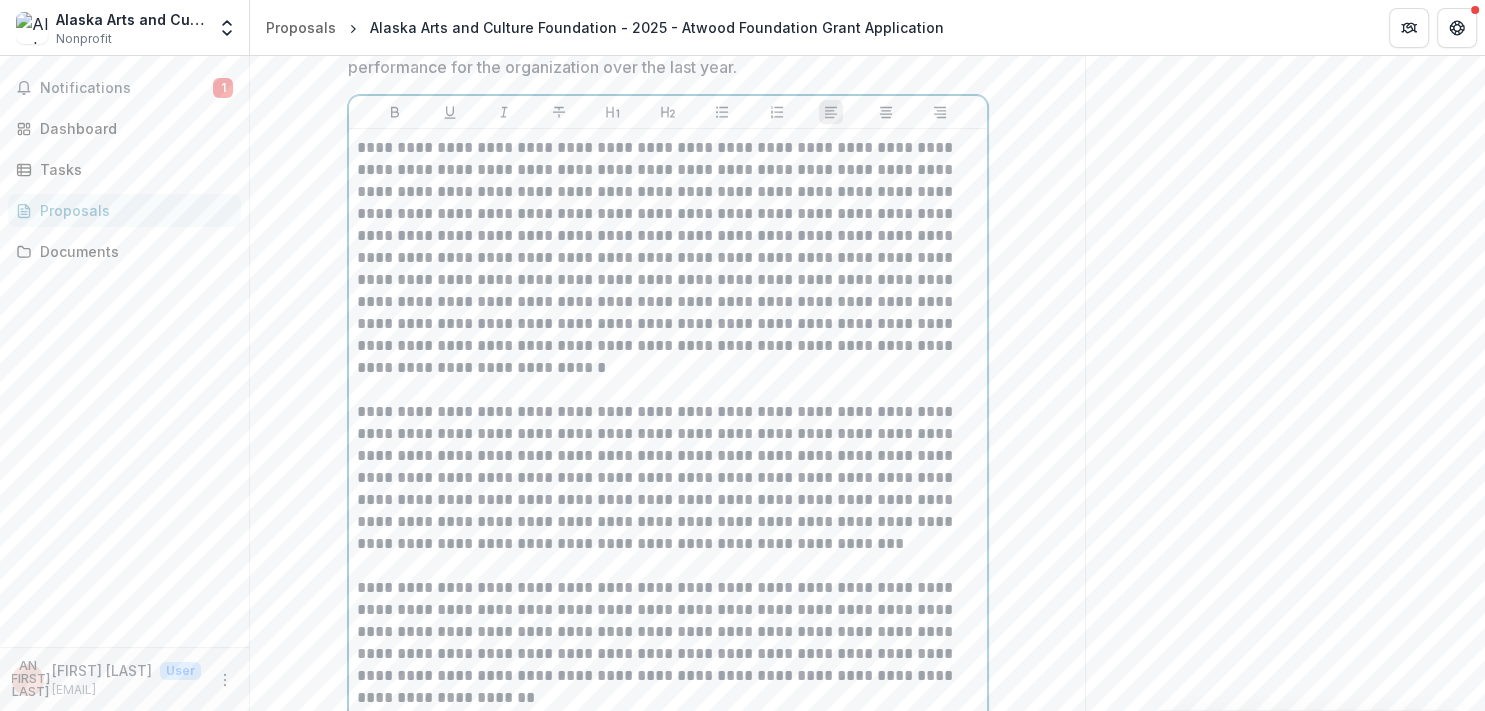 click on "**********" at bounding box center (668, 258) 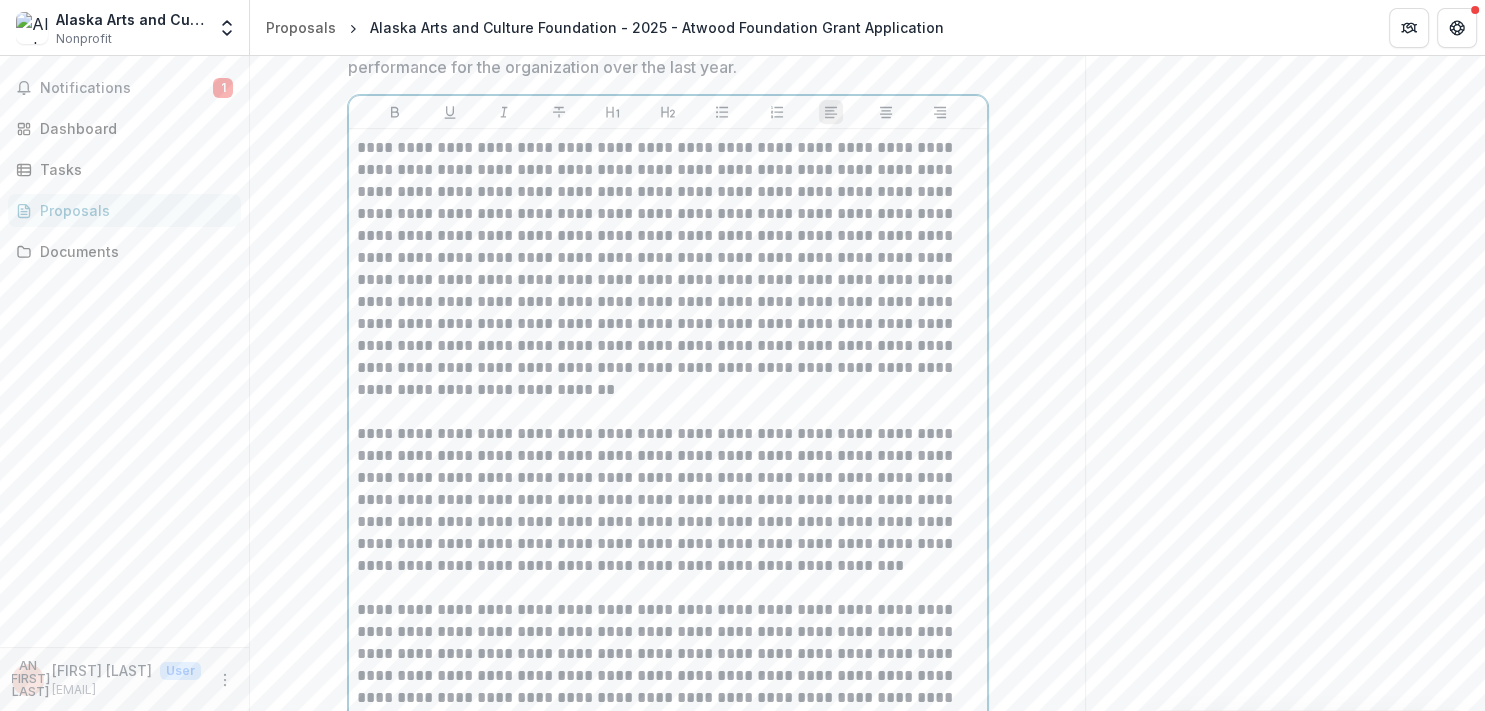 click on "**********" at bounding box center (668, 269) 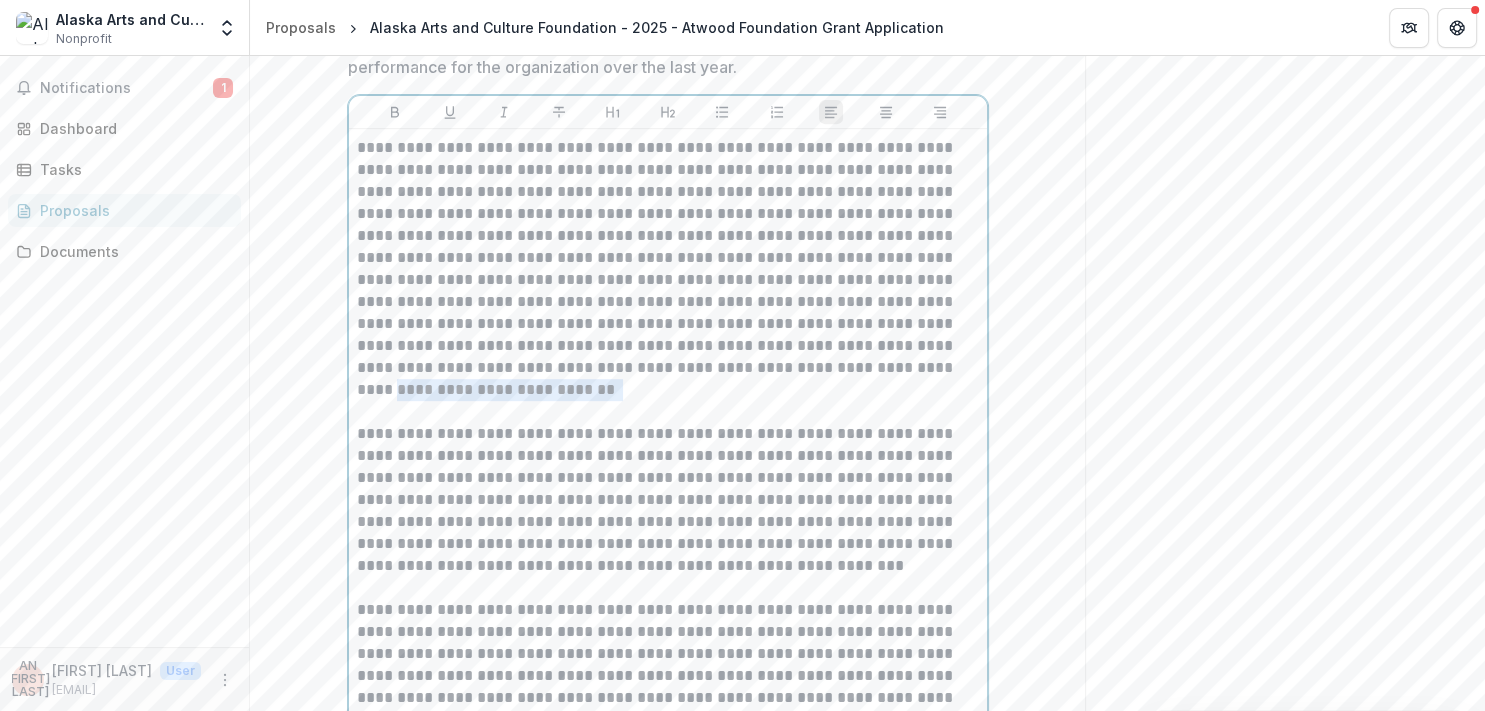 drag, startPoint x: 798, startPoint y: 368, endPoint x: 884, endPoint y: 390, distance: 88.76936 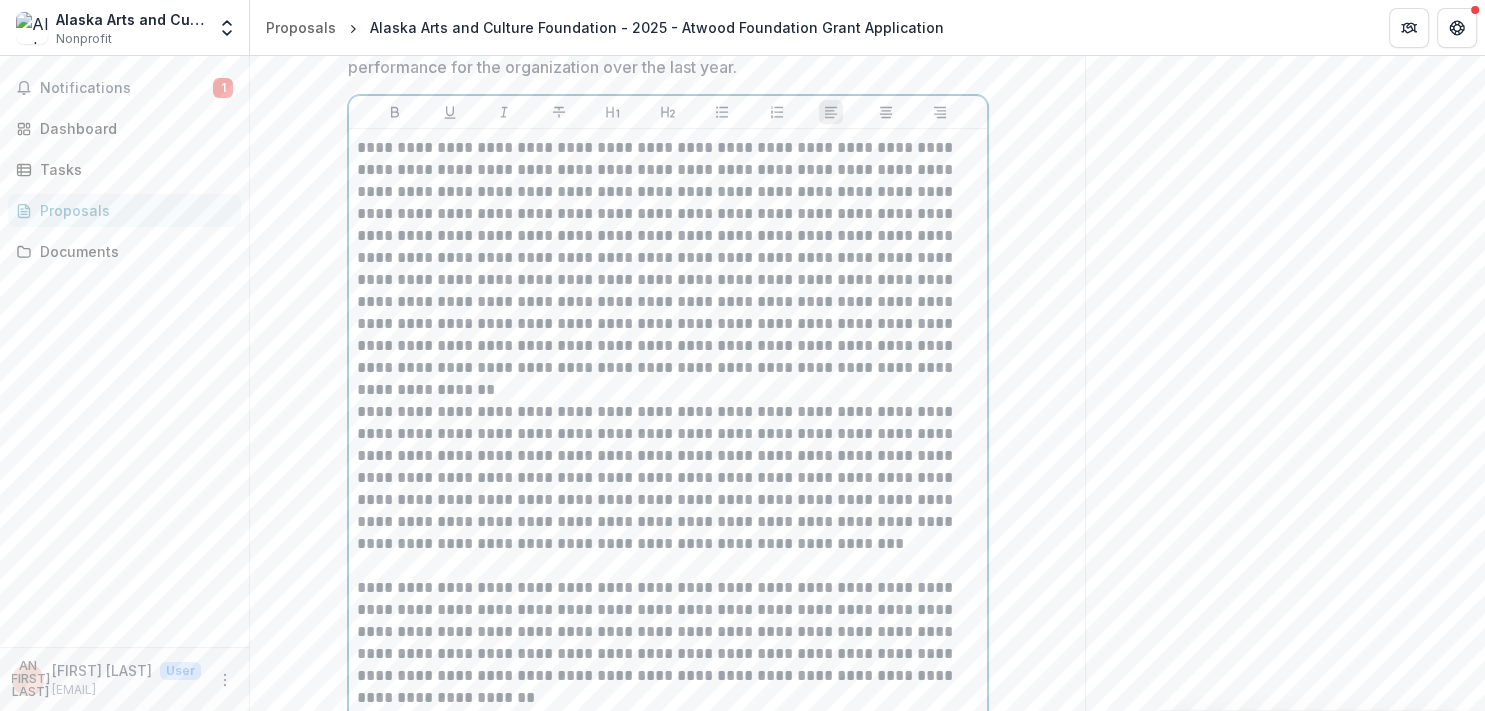 click on "**********" at bounding box center [668, 258] 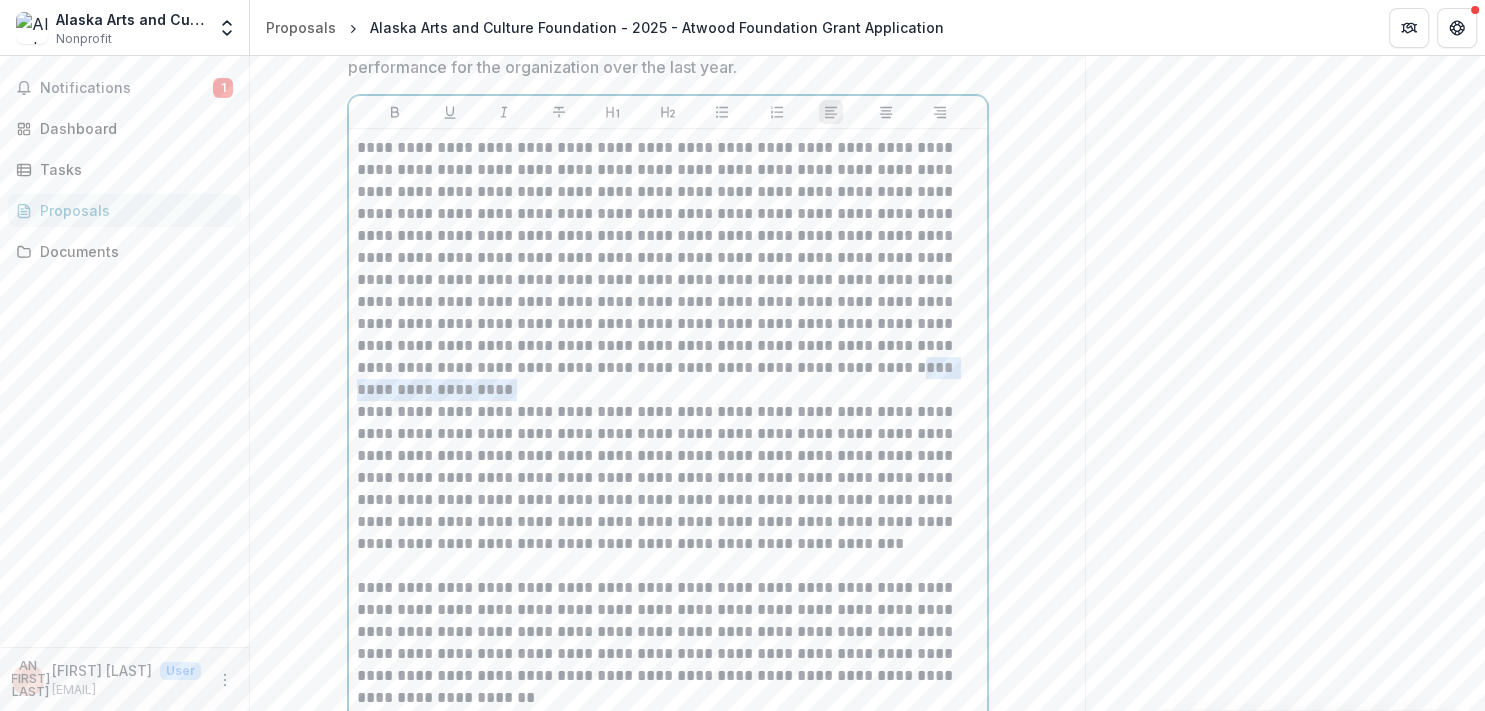 drag, startPoint x: 940, startPoint y: 363, endPoint x: 727, endPoint y: 366, distance: 213.02112 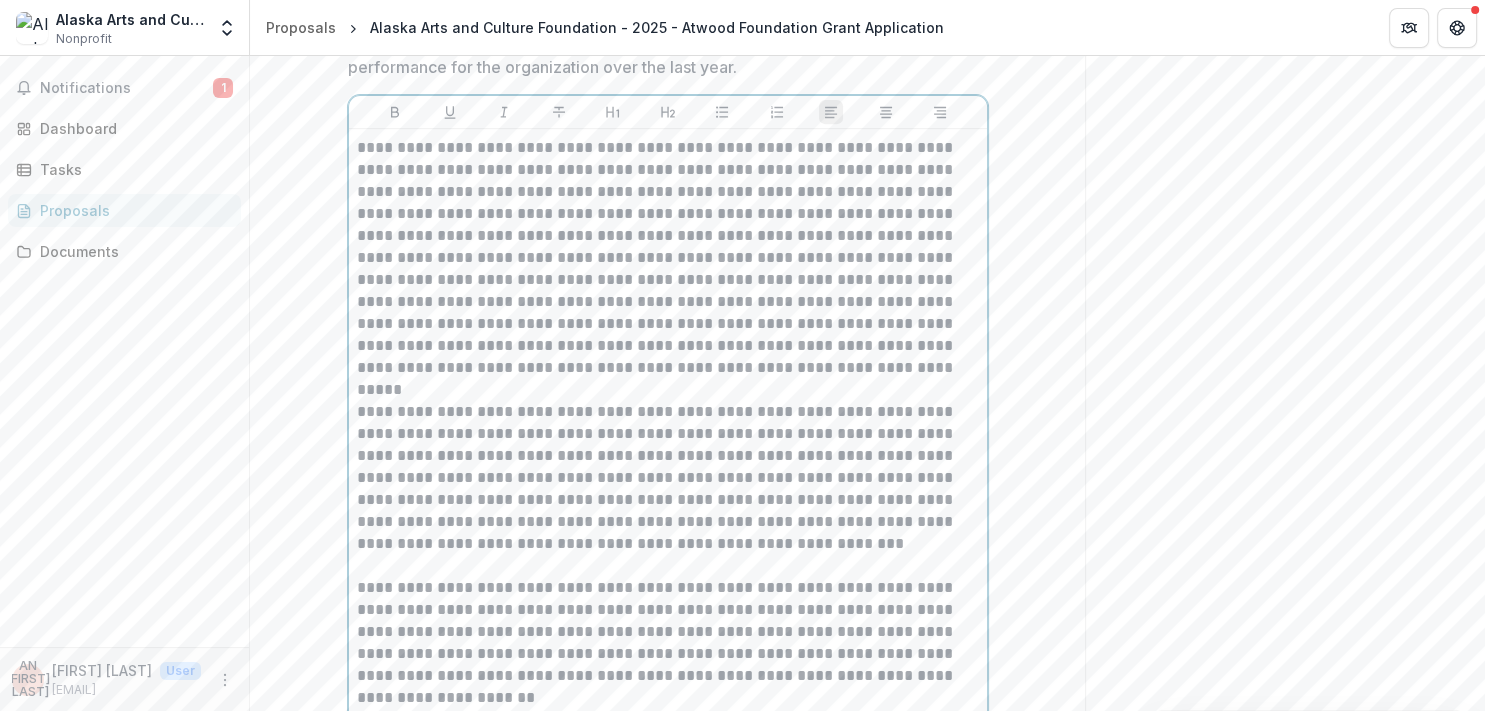 click on "**********" at bounding box center (668, 258) 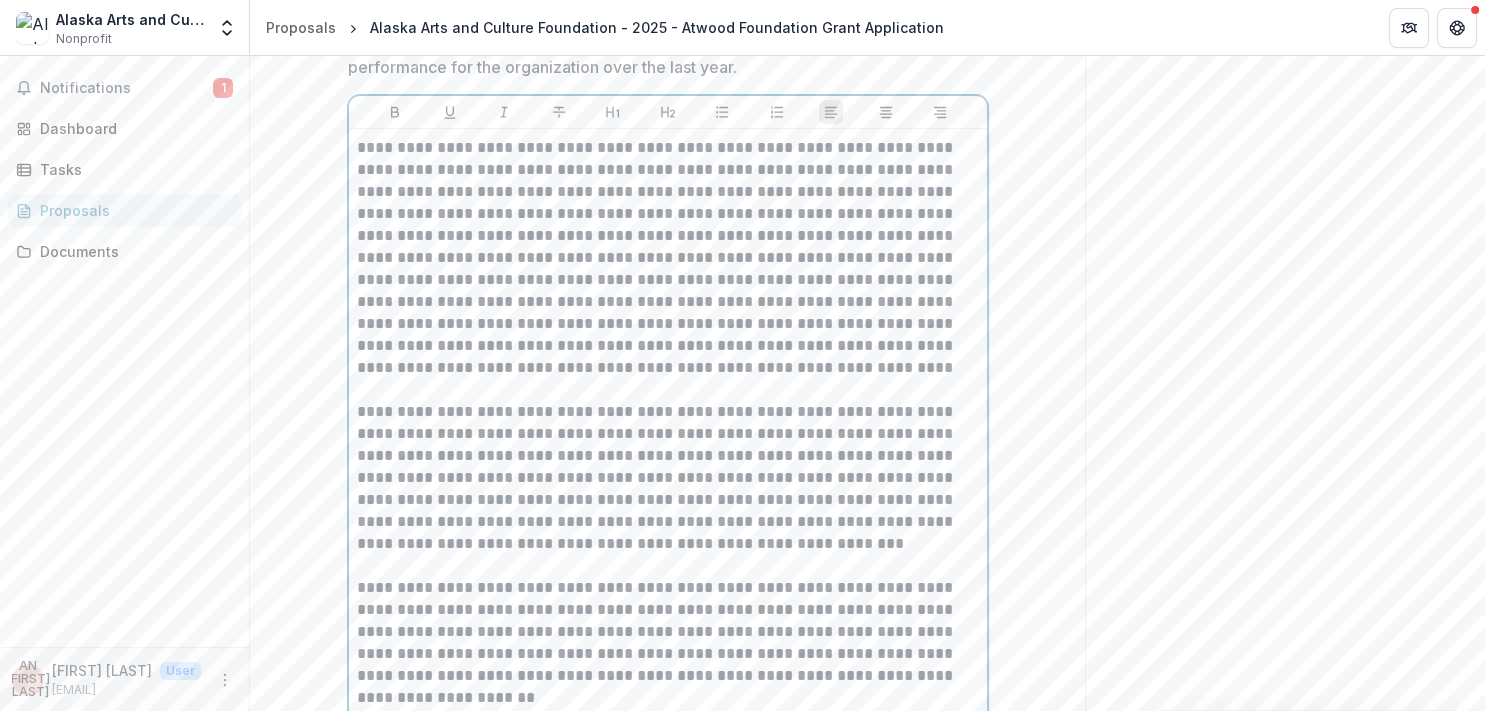 click on "**********" at bounding box center [668, 258] 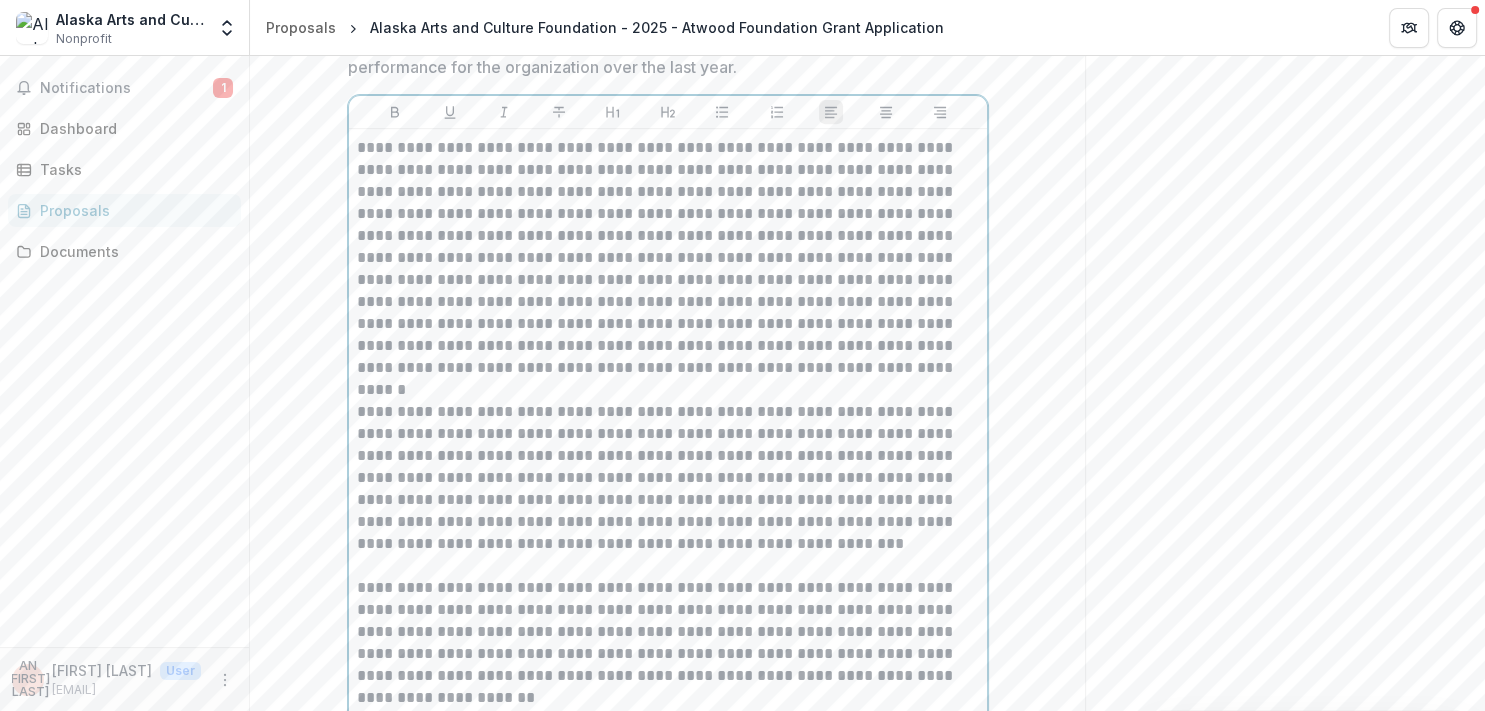 click on "**********" at bounding box center [668, 258] 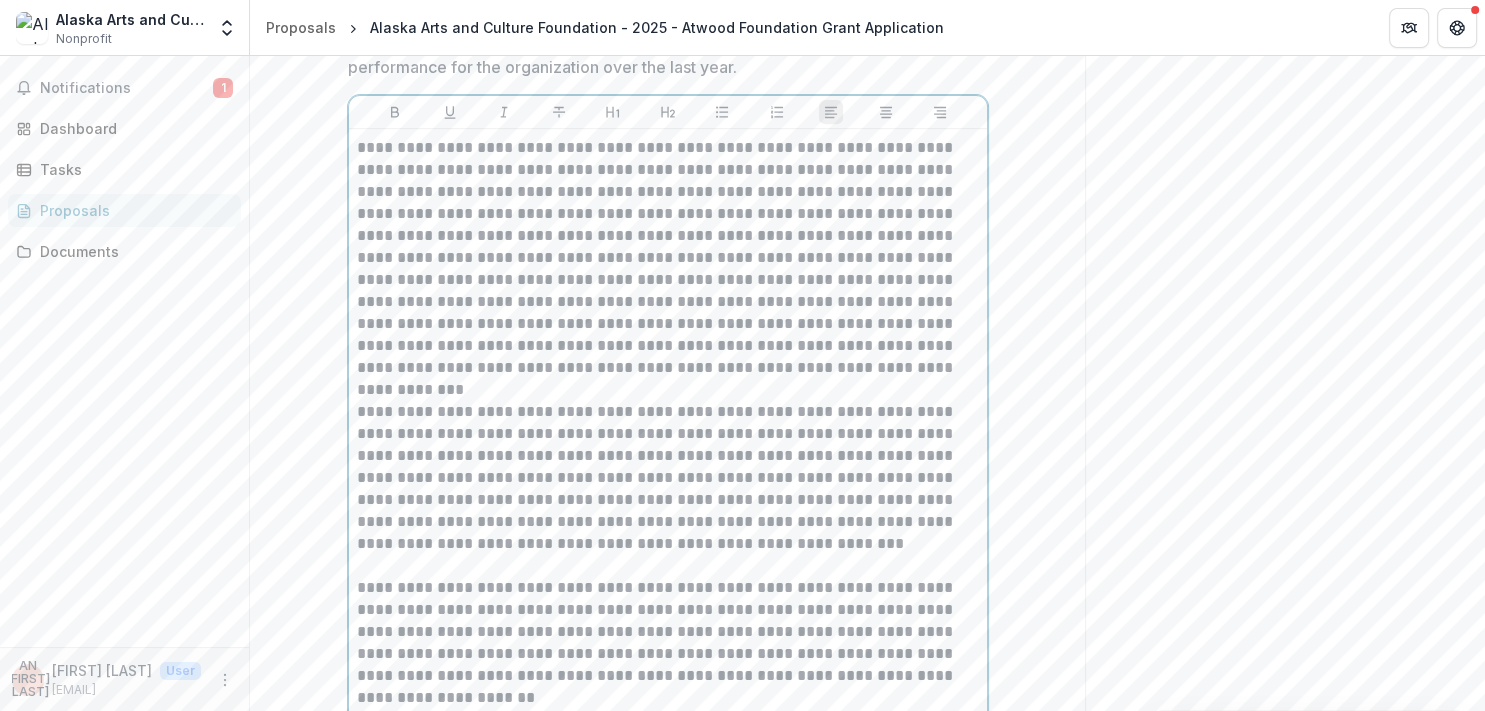 click at bounding box center [668, 390] 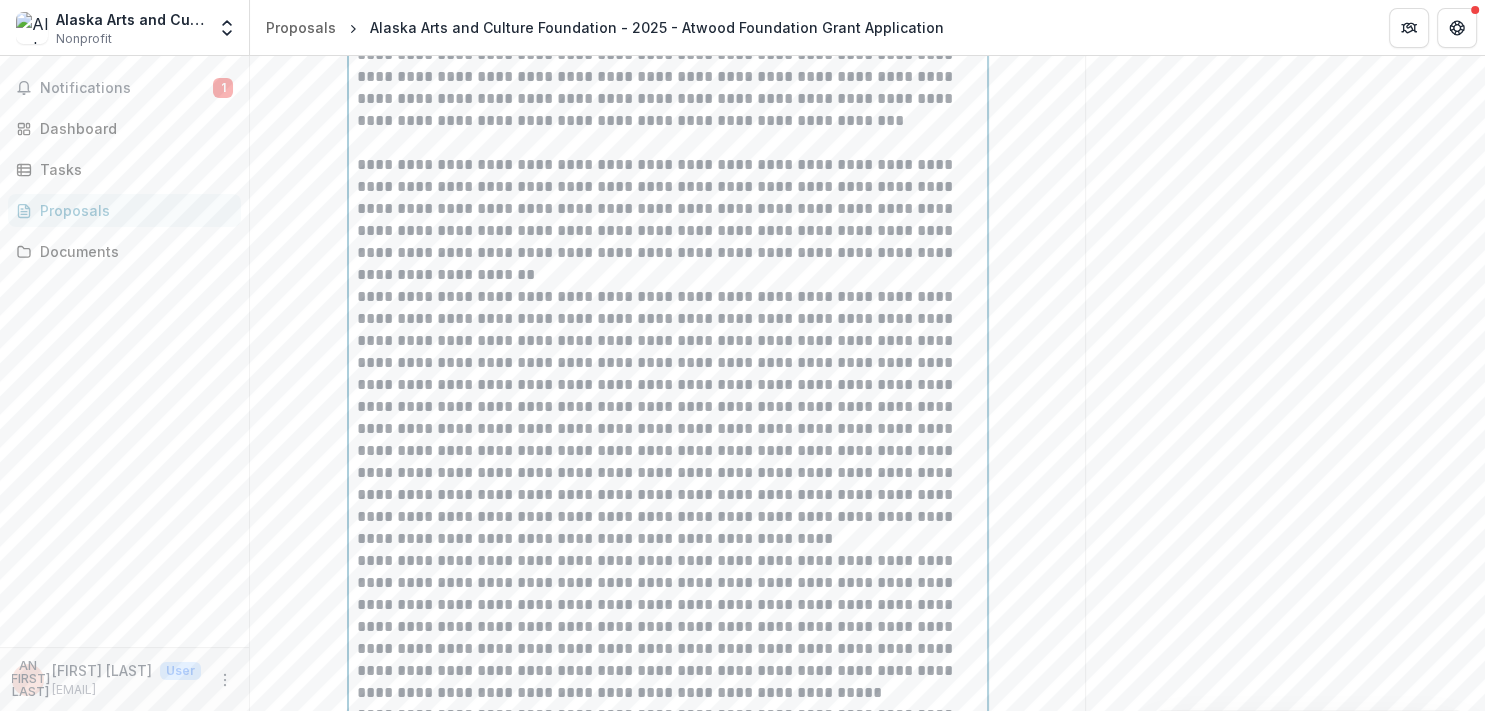 scroll, scrollTop: 1342, scrollLeft: 0, axis: vertical 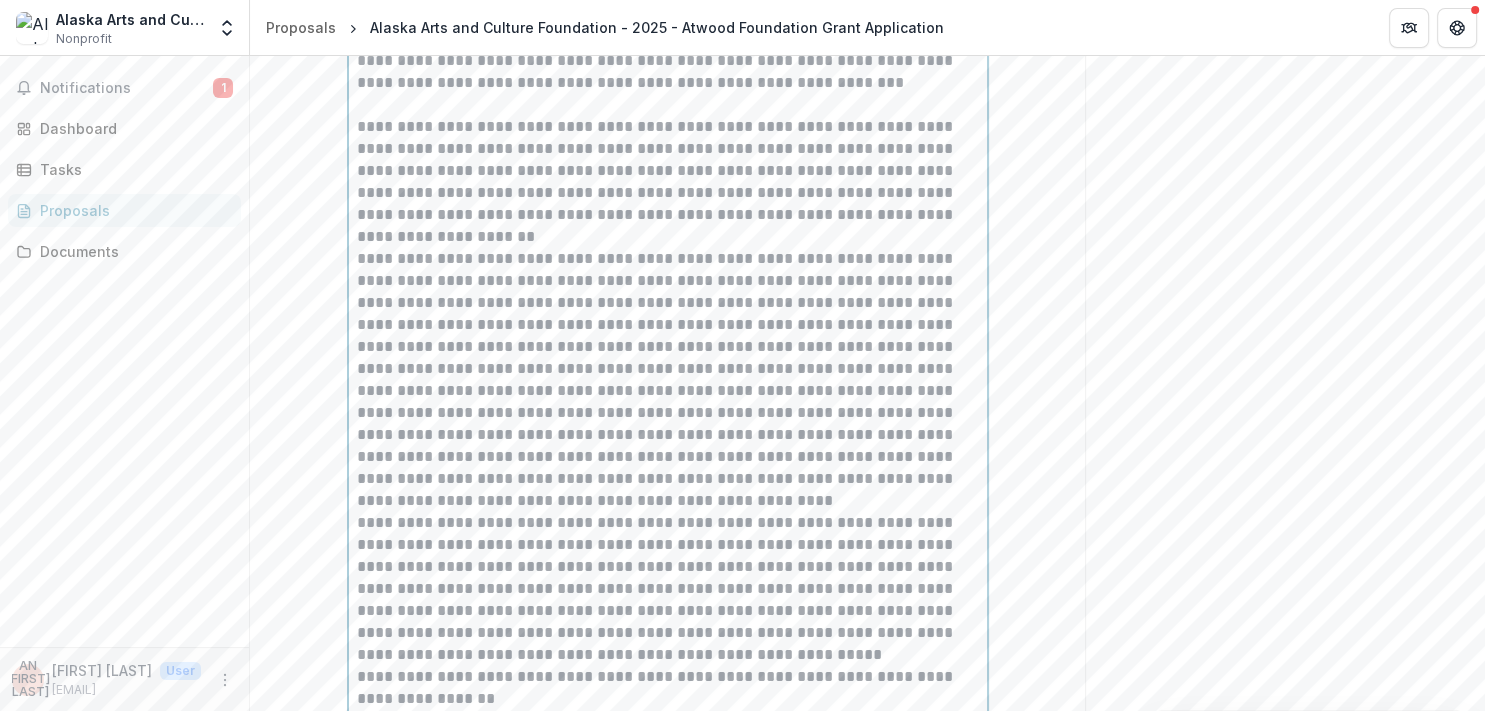 click on "**********" at bounding box center [668, 380] 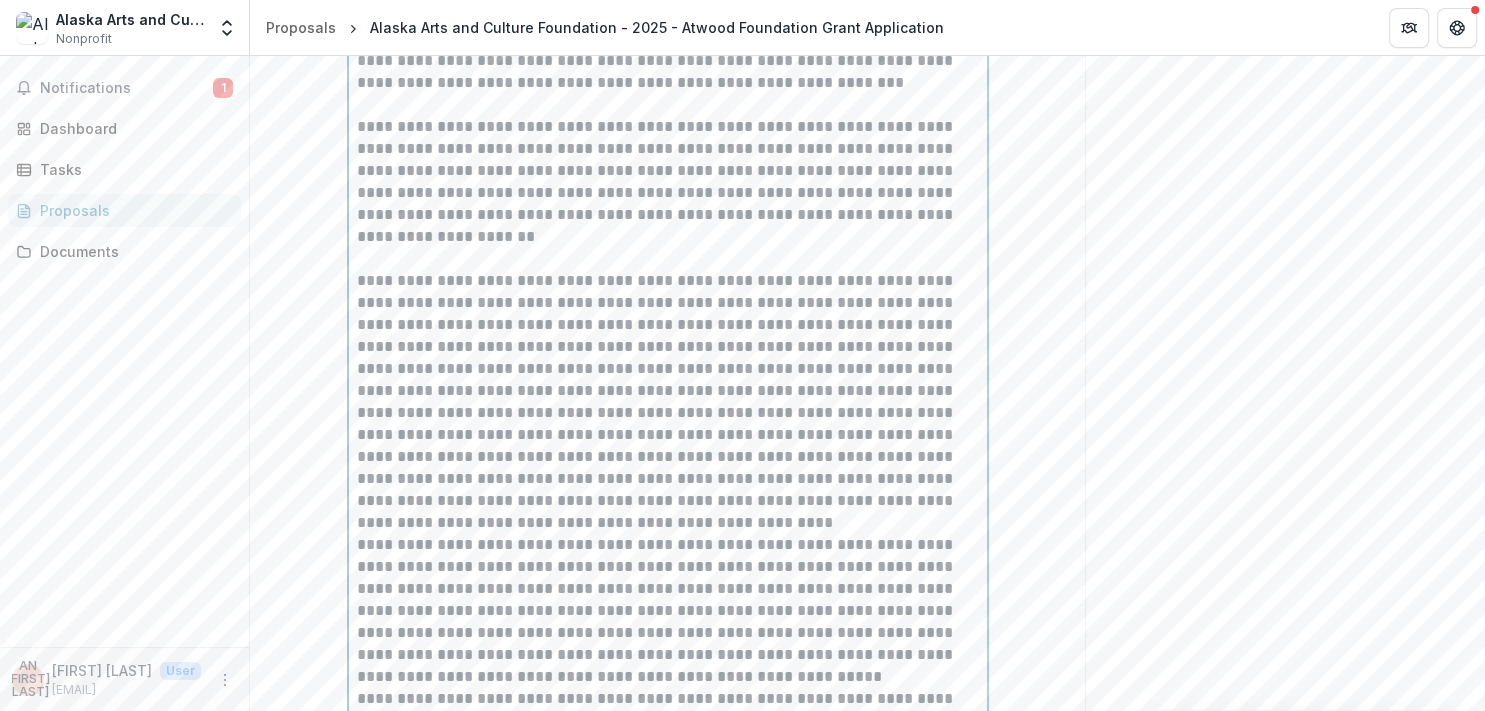 click on "**********" at bounding box center [668, 402] 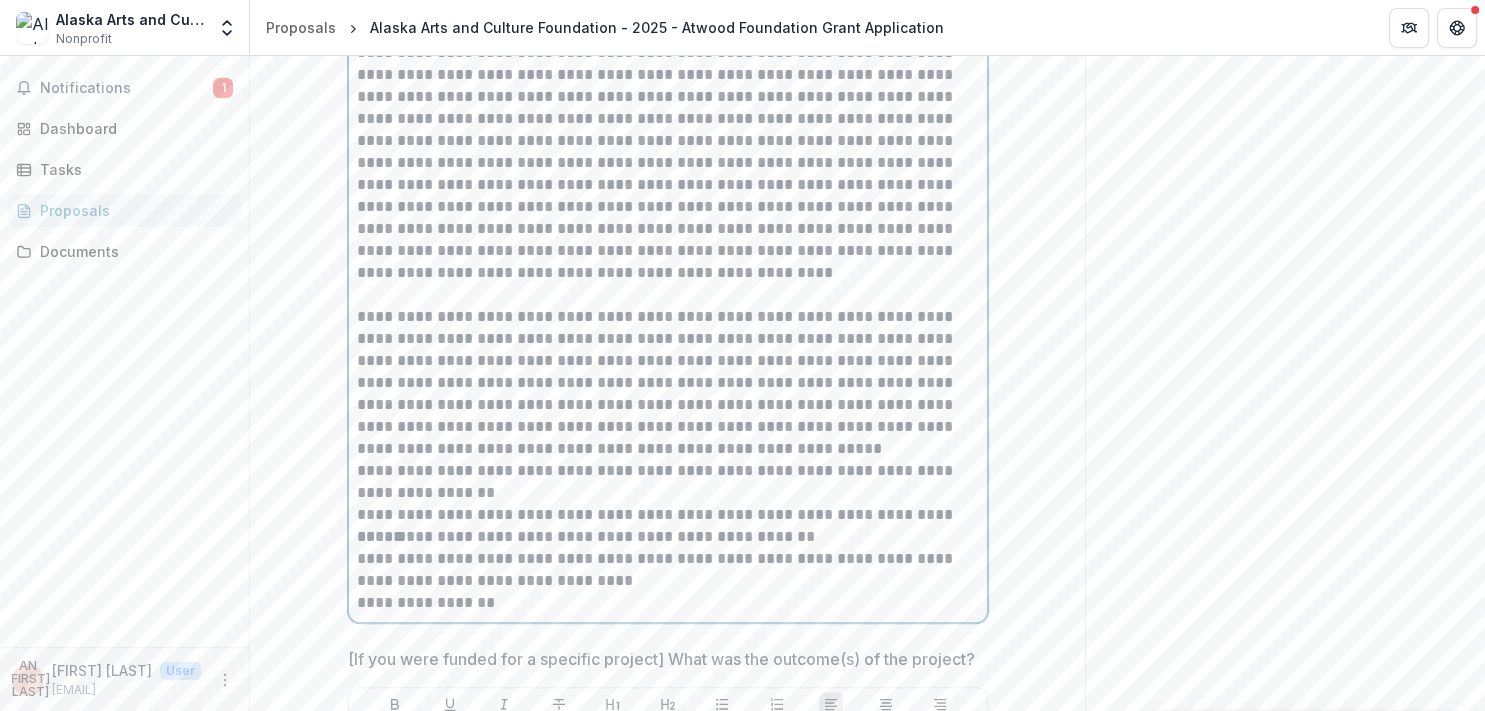 scroll, scrollTop: 1688, scrollLeft: 0, axis: vertical 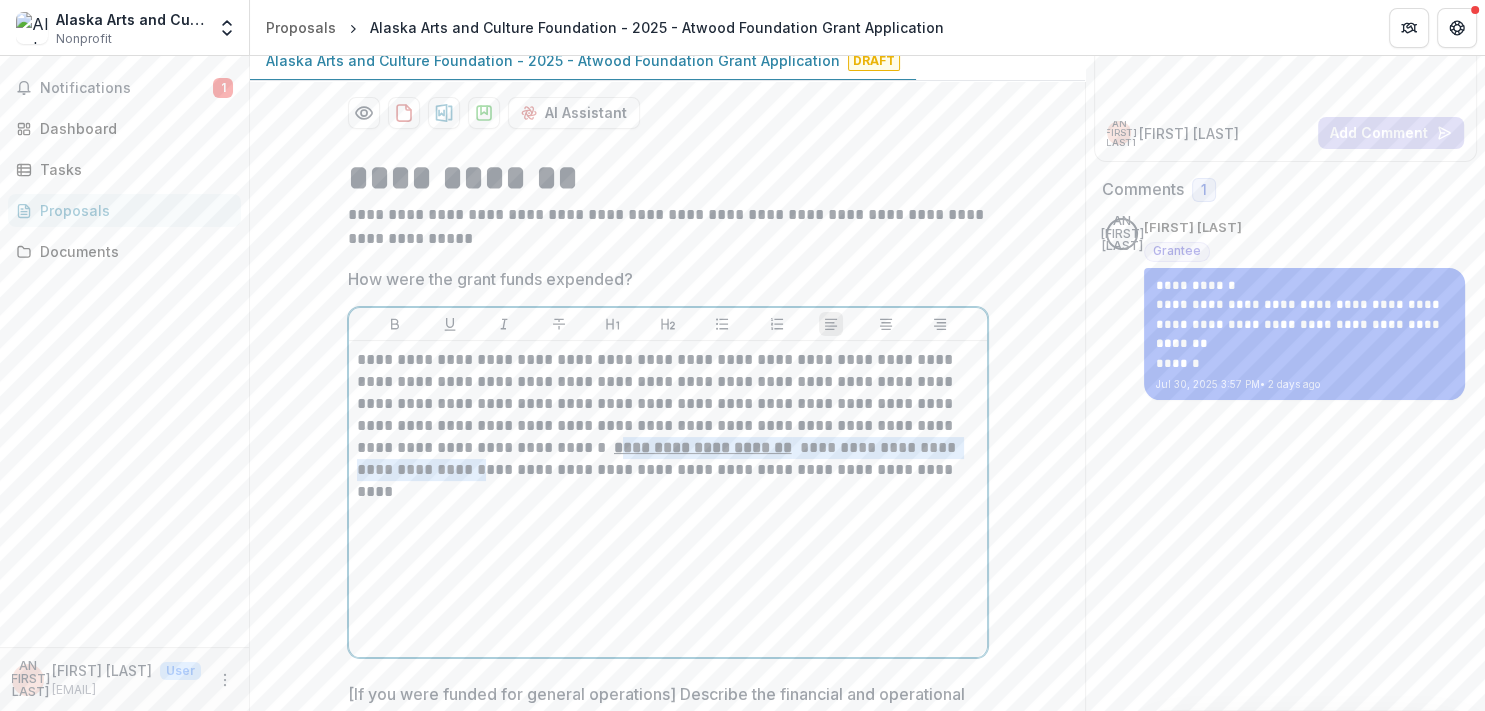 drag, startPoint x: 722, startPoint y: 446, endPoint x: 521, endPoint y: 448, distance: 201.00995 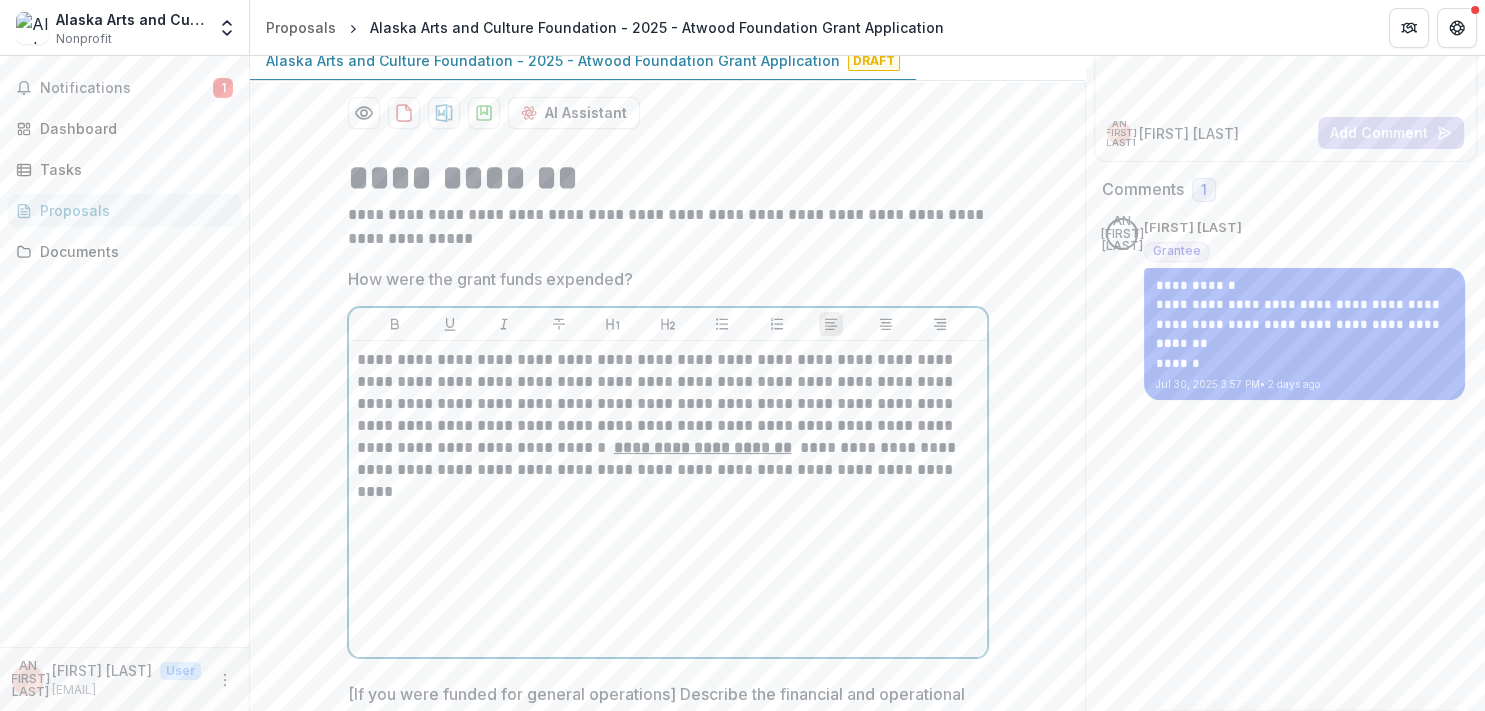 click on "**********" at bounding box center (703, 447) 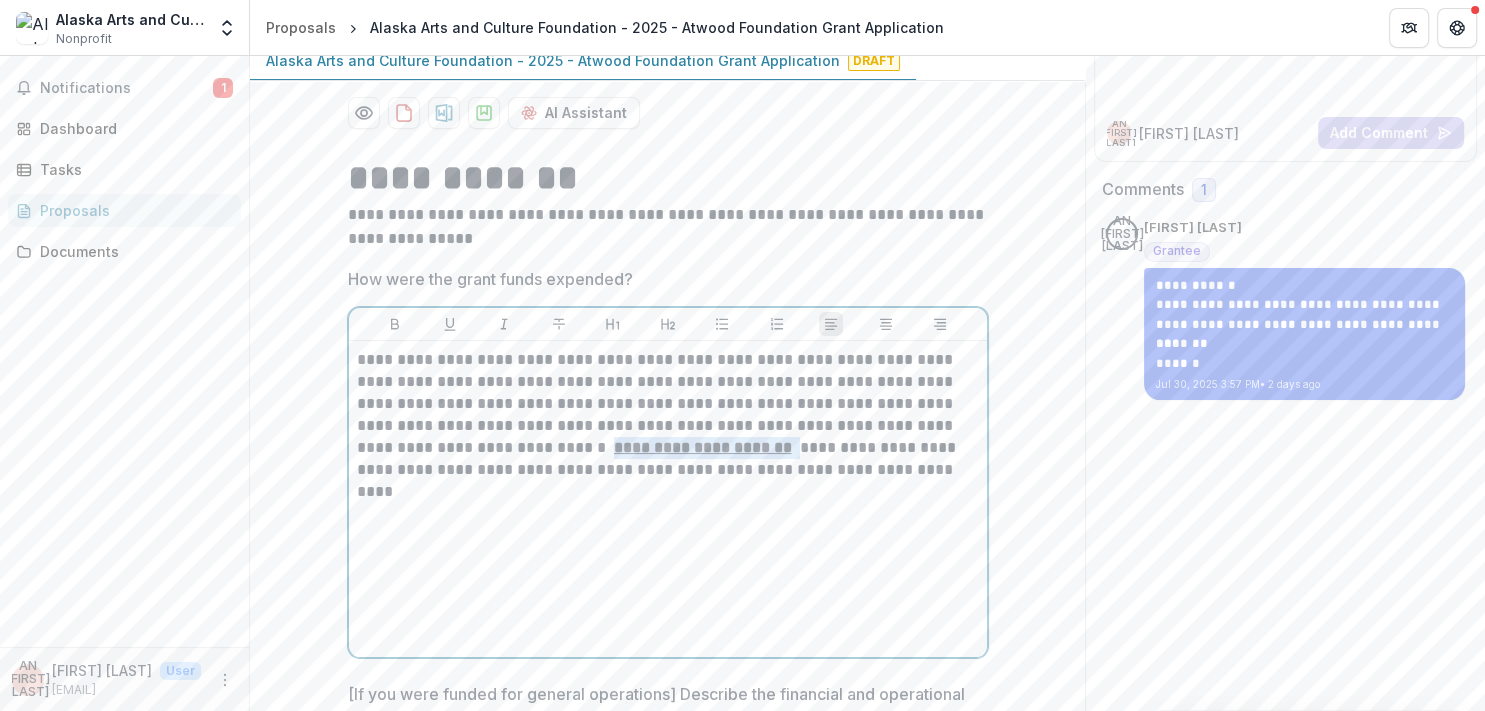 drag, startPoint x: 510, startPoint y: 450, endPoint x: 720, endPoint y: 447, distance: 210.02142 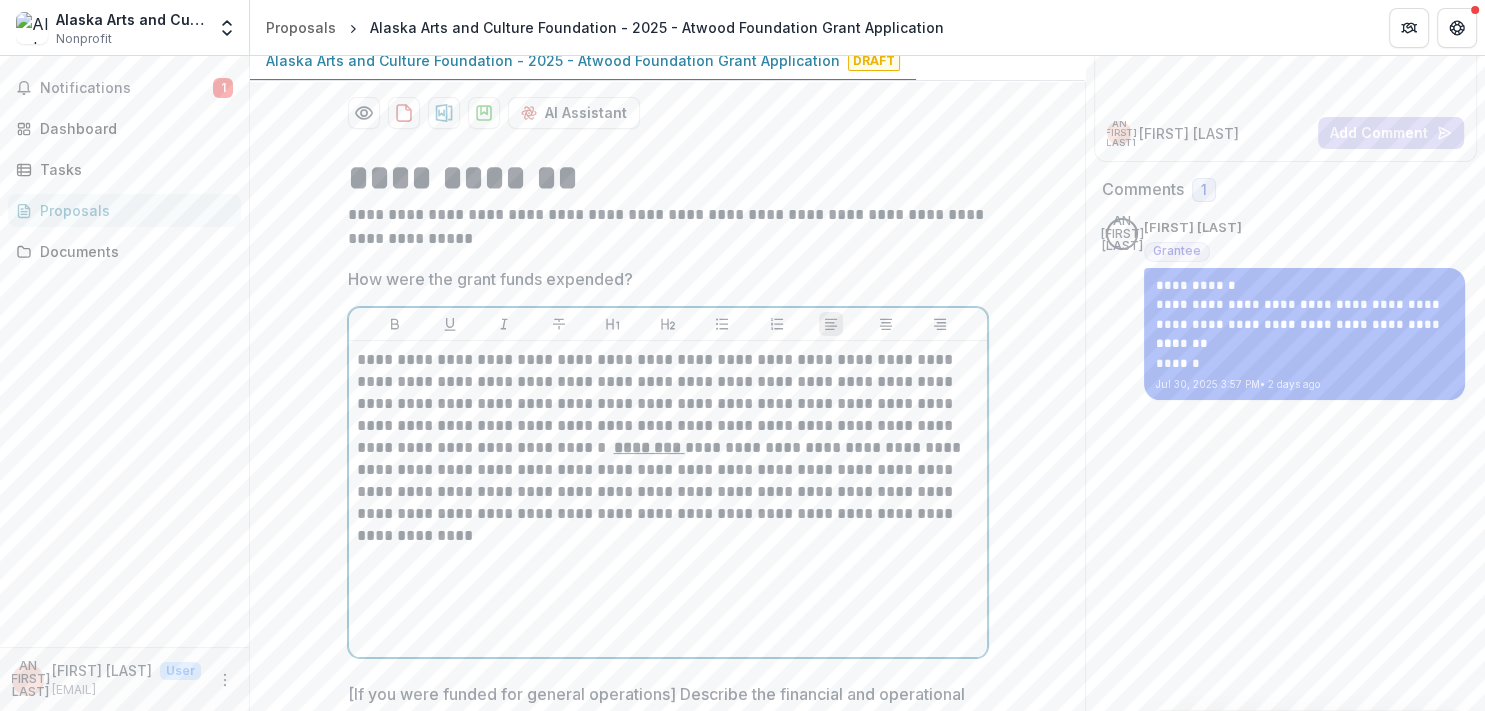 click on "**********" at bounding box center [668, 437] 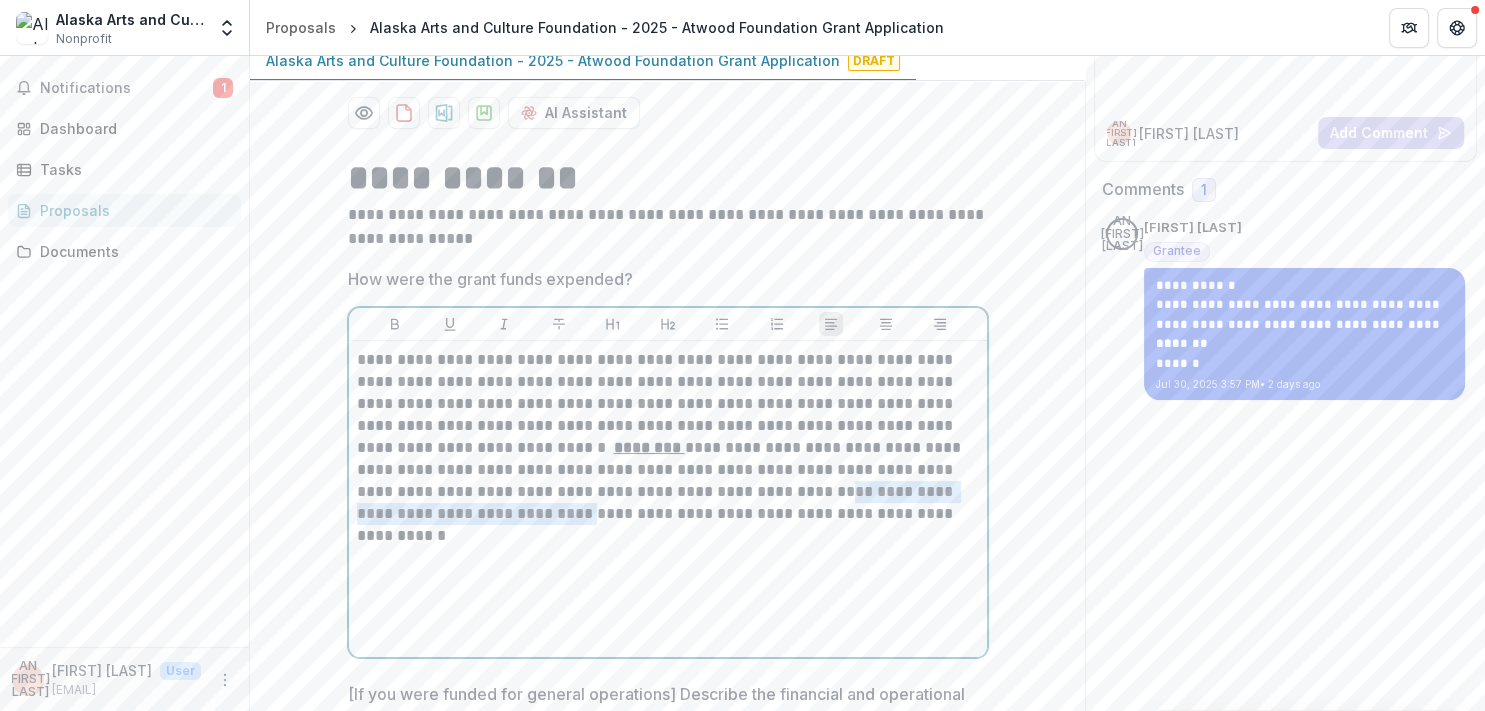 drag, startPoint x: 746, startPoint y: 493, endPoint x: 462, endPoint y: 518, distance: 285.09824 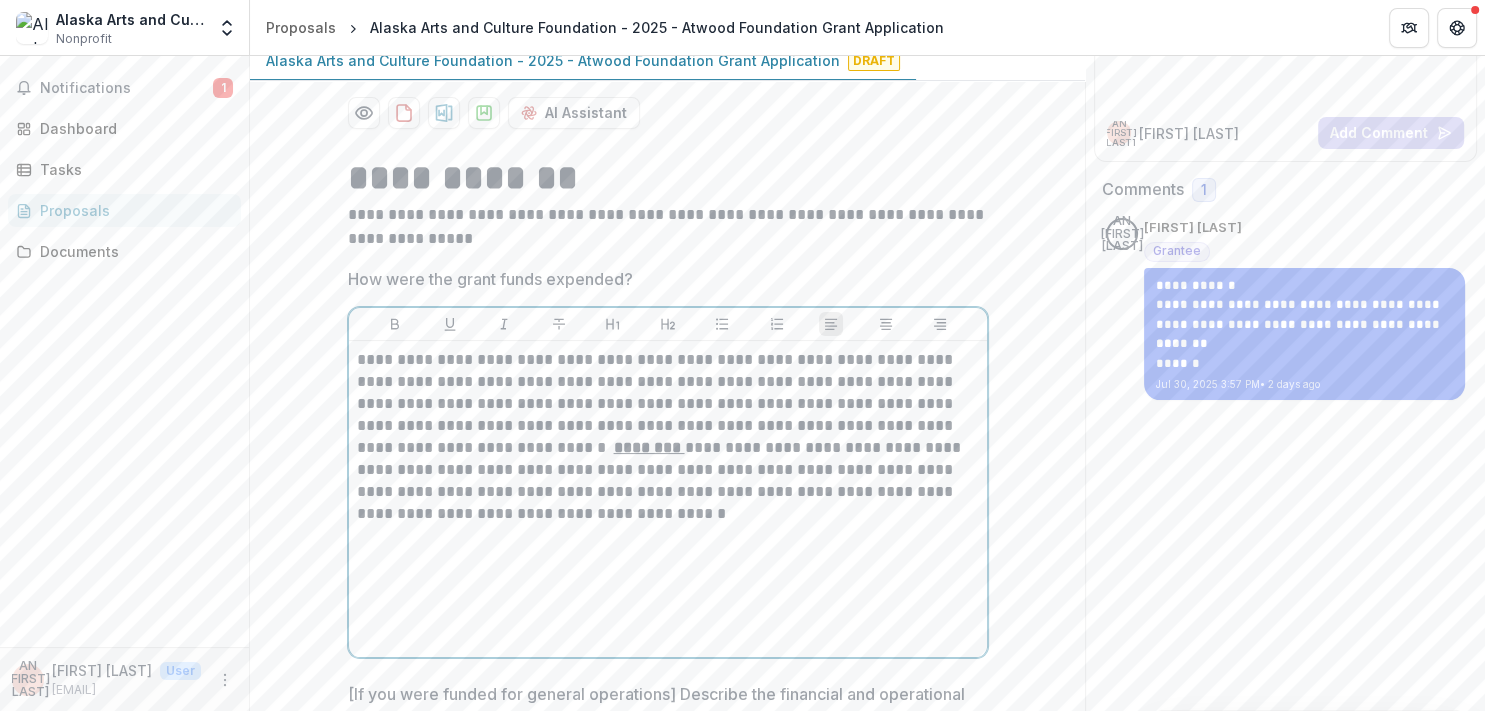 click on "**********" at bounding box center (668, 437) 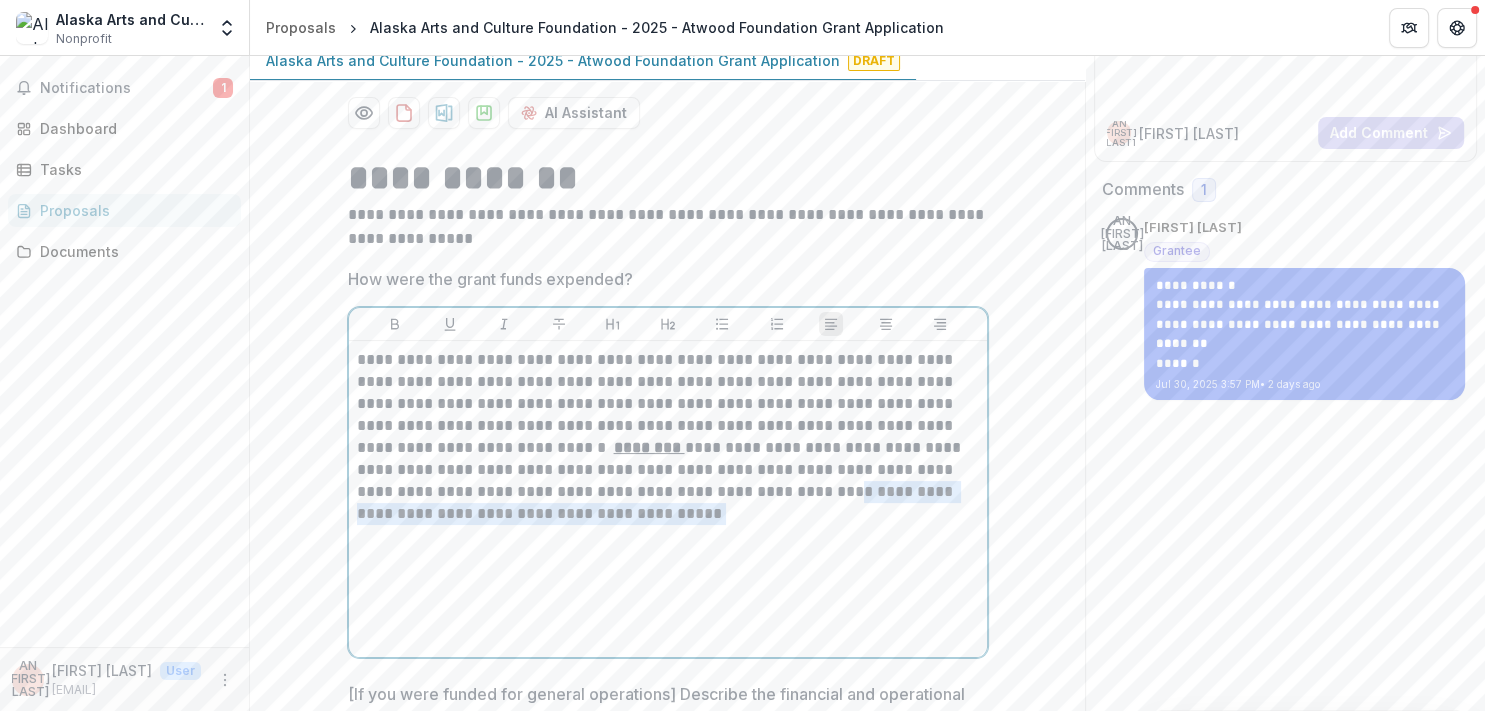 drag, startPoint x: 750, startPoint y: 490, endPoint x: 858, endPoint y: 514, distance: 110.63454 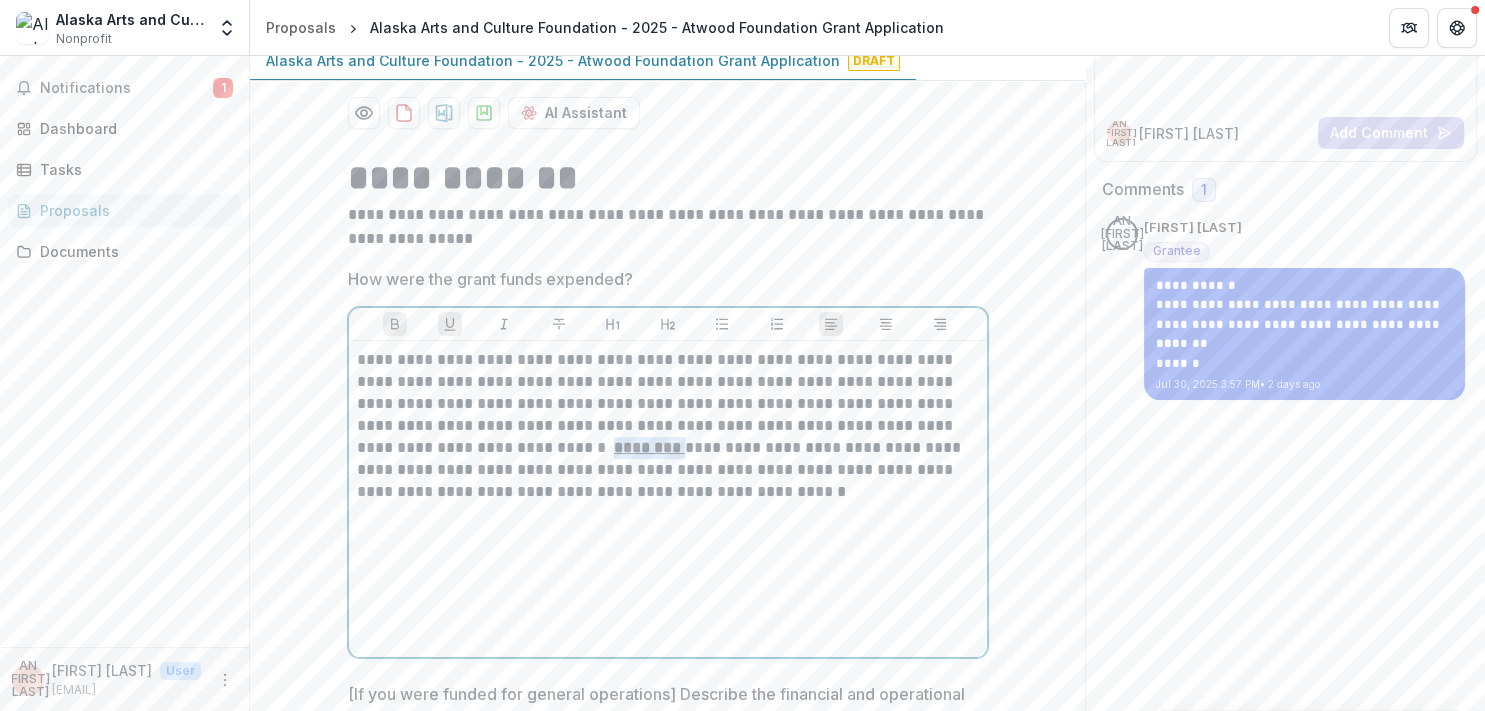 drag, startPoint x: 510, startPoint y: 442, endPoint x: 583, endPoint y: 447, distance: 73.171036 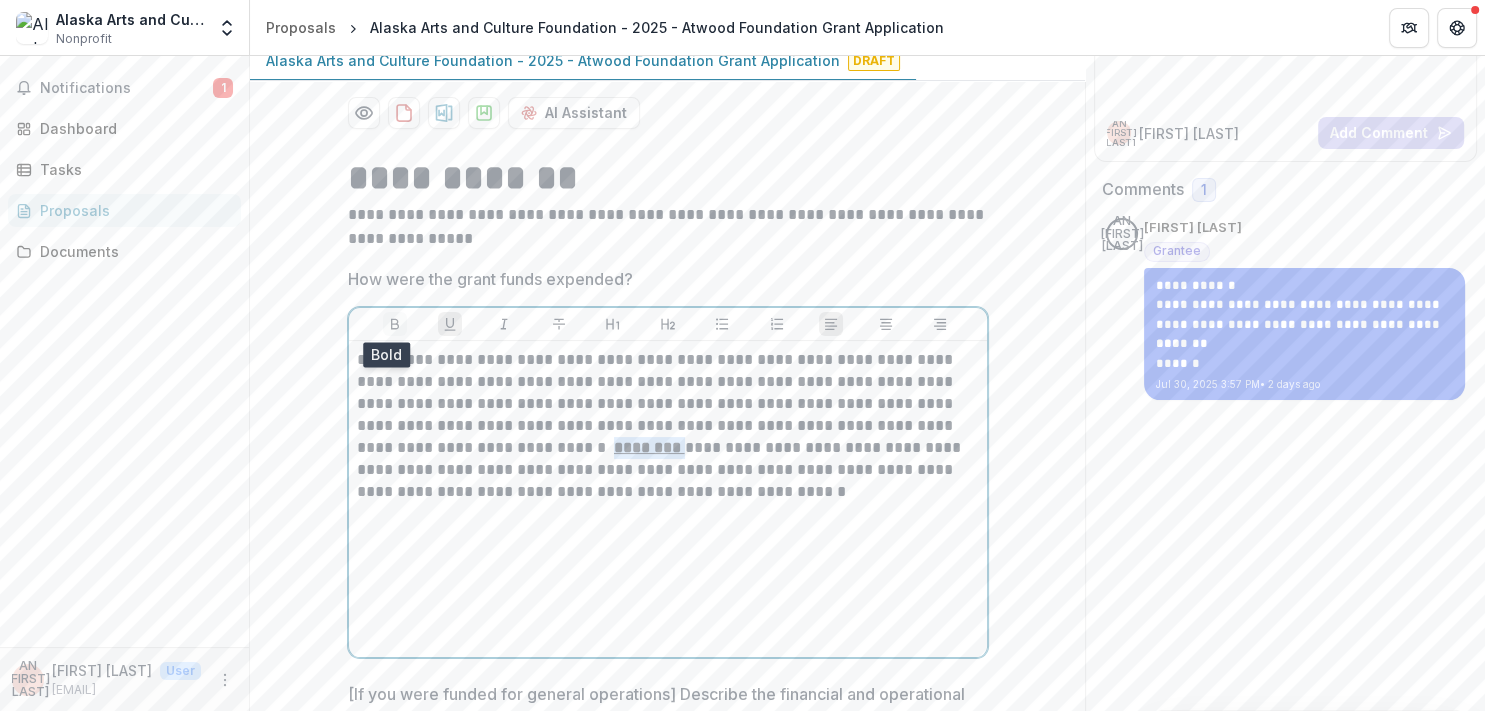click 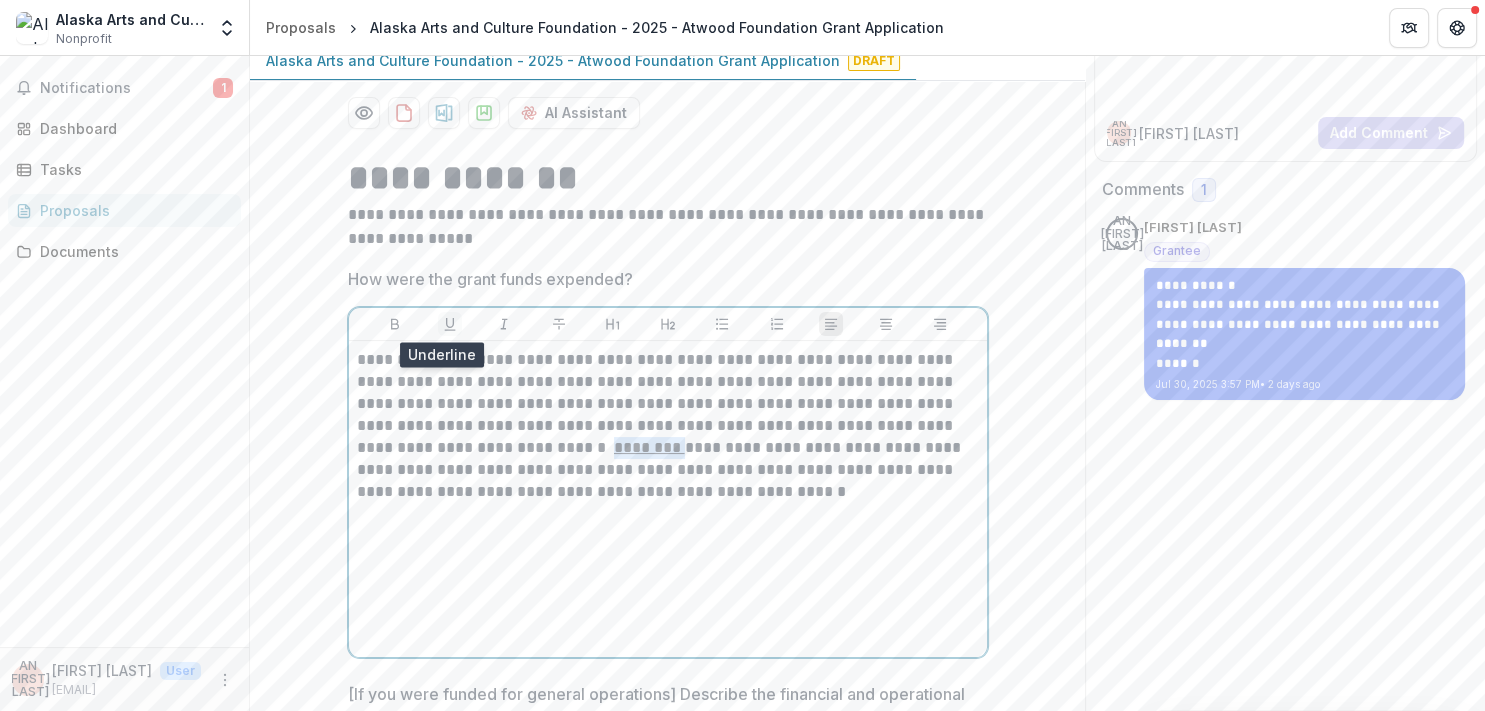 click 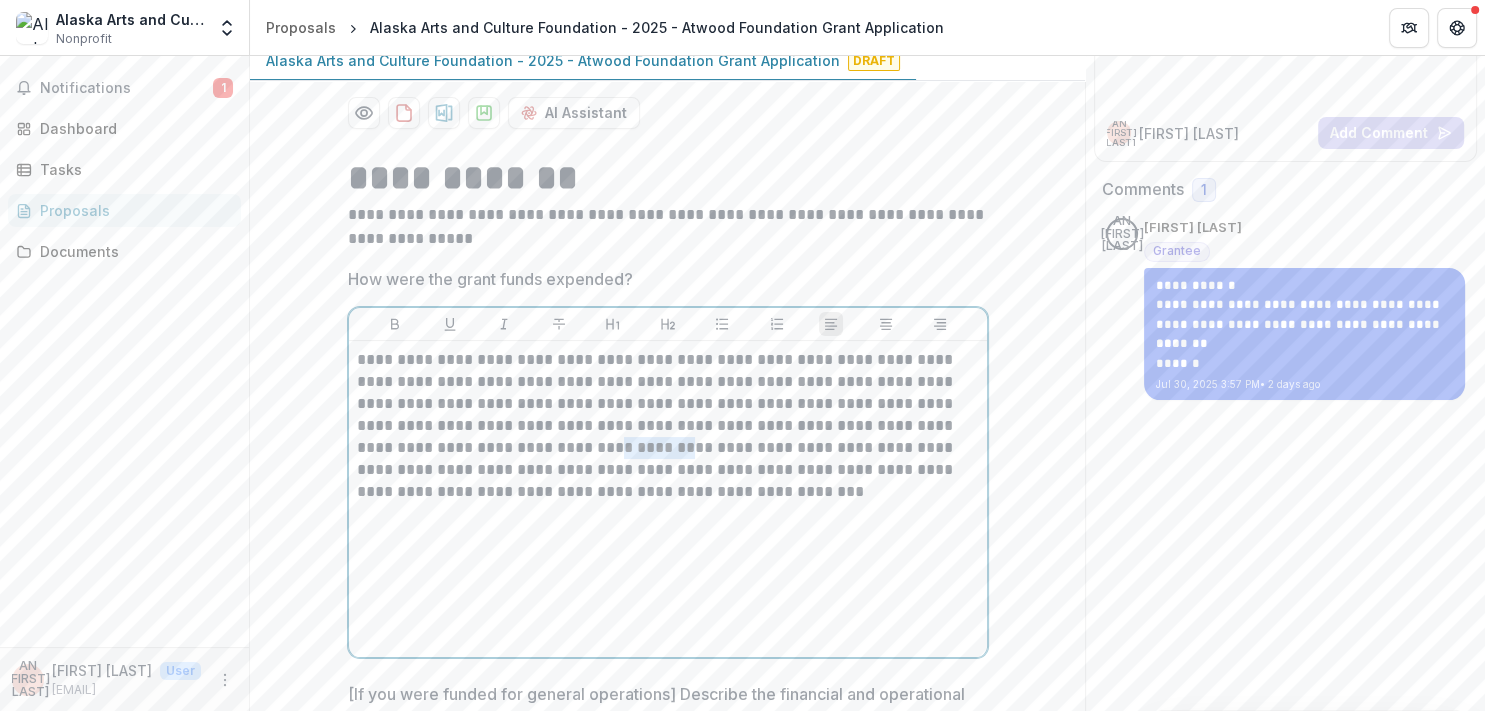 click on "**********" at bounding box center (668, 499) 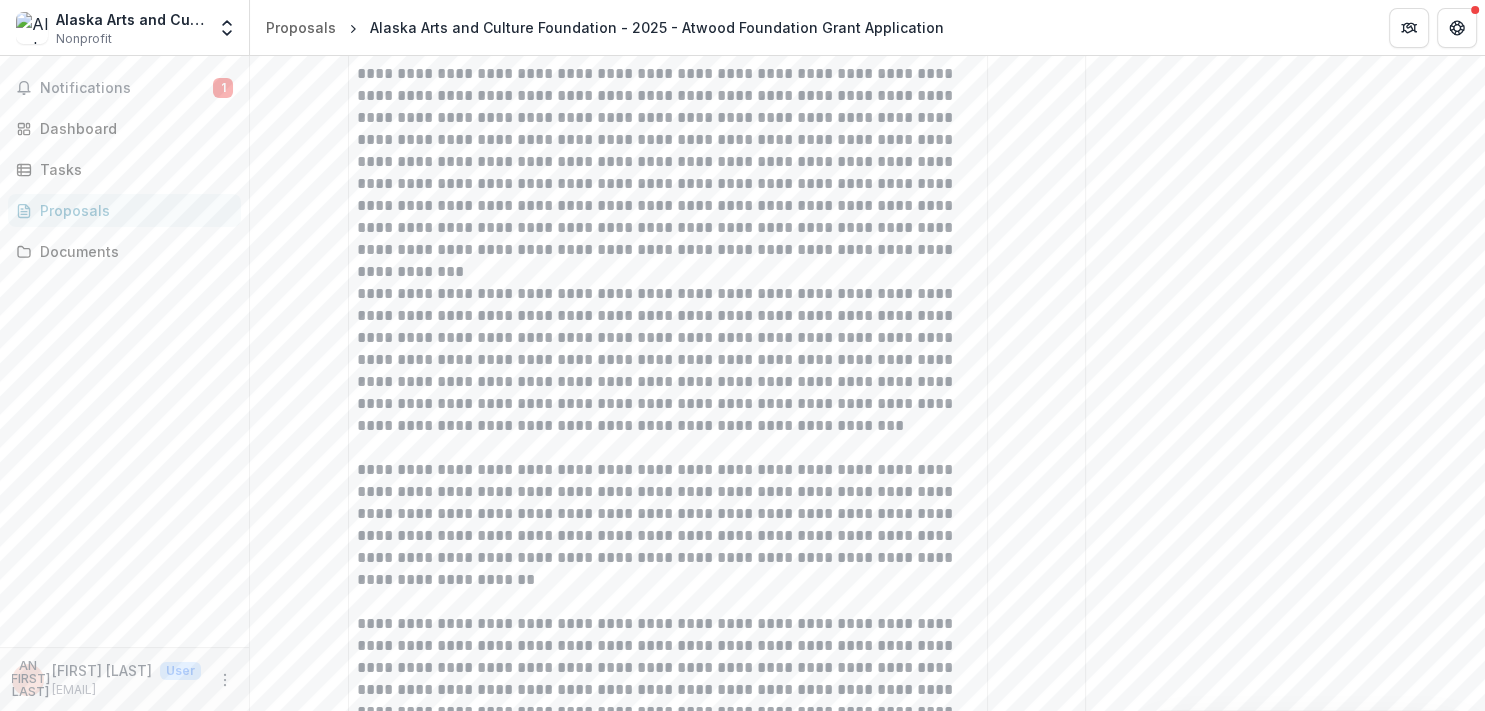scroll, scrollTop: 1036, scrollLeft: 0, axis: vertical 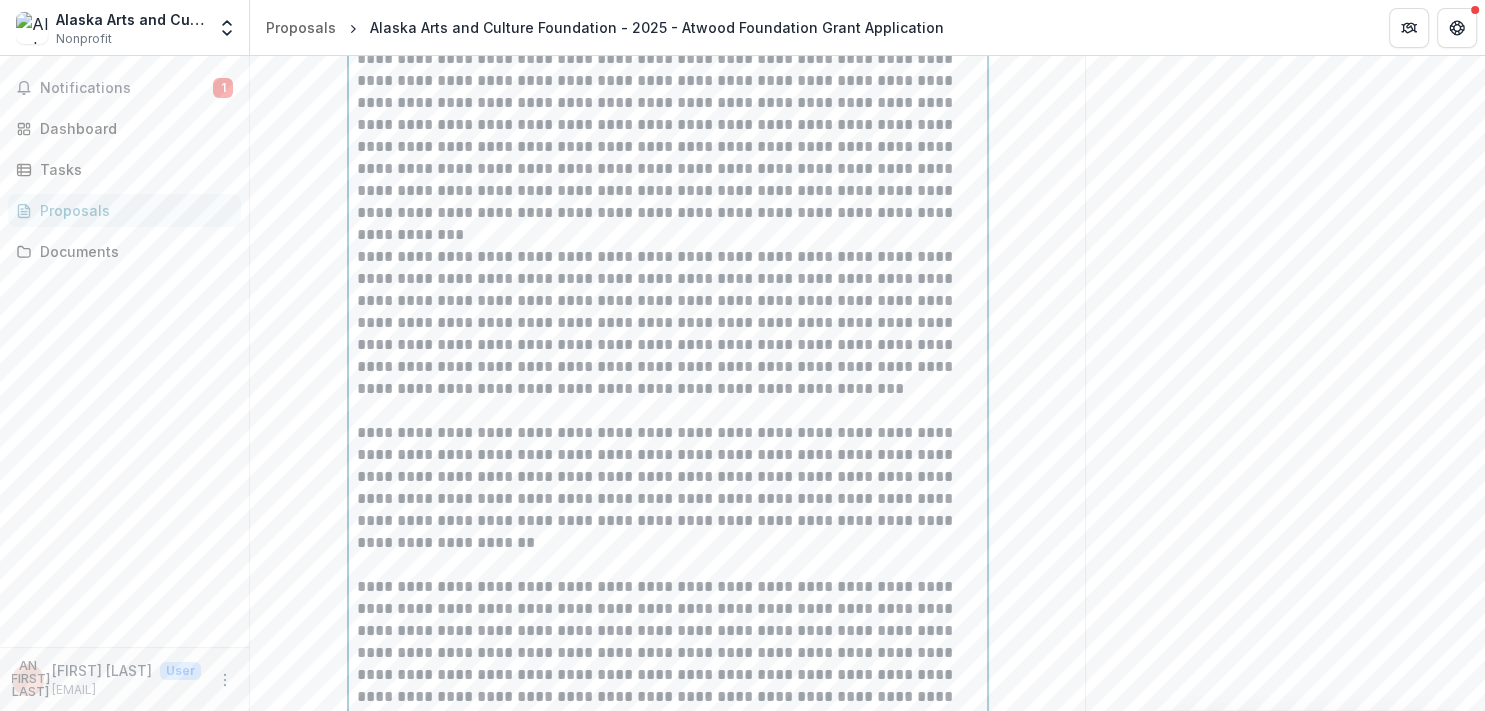 click on "**********" at bounding box center [668, 576] 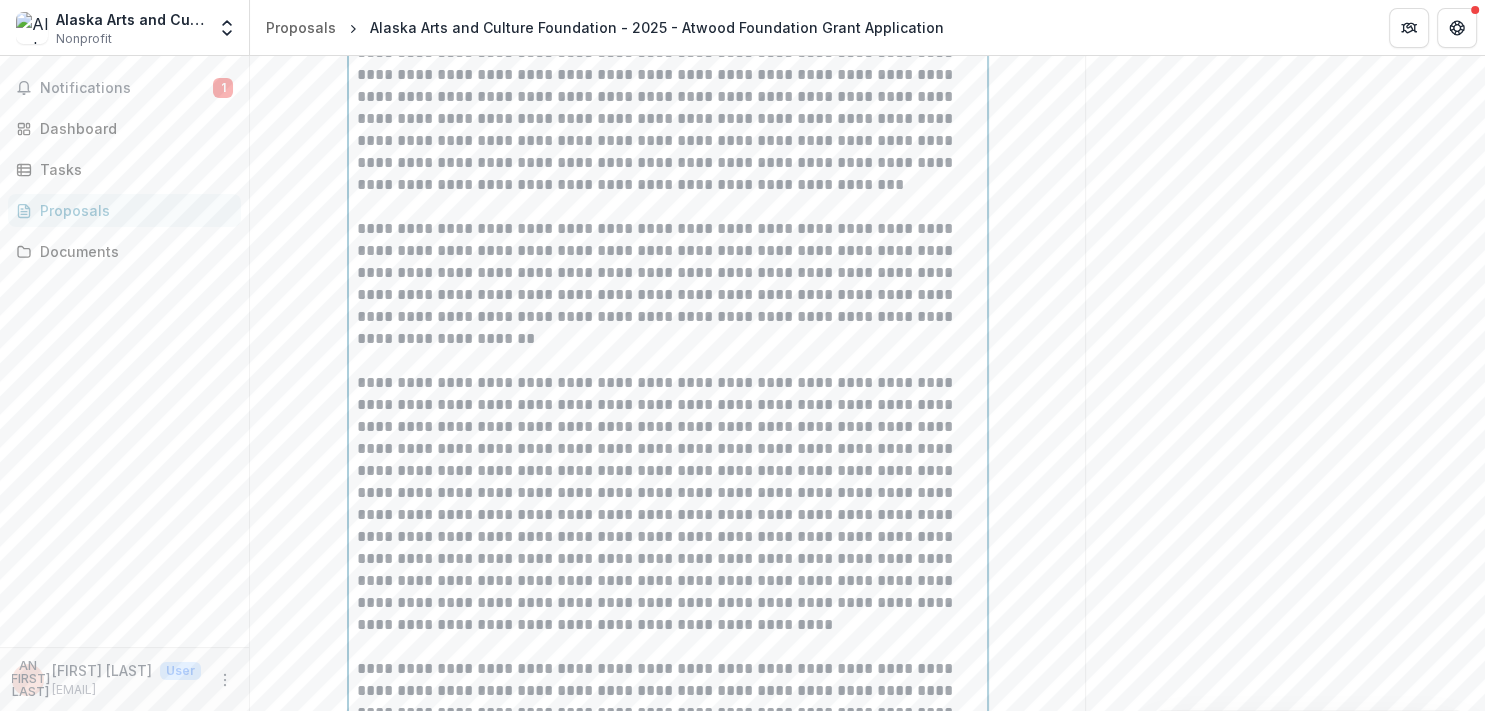 scroll, scrollTop: 1305, scrollLeft: 0, axis: vertical 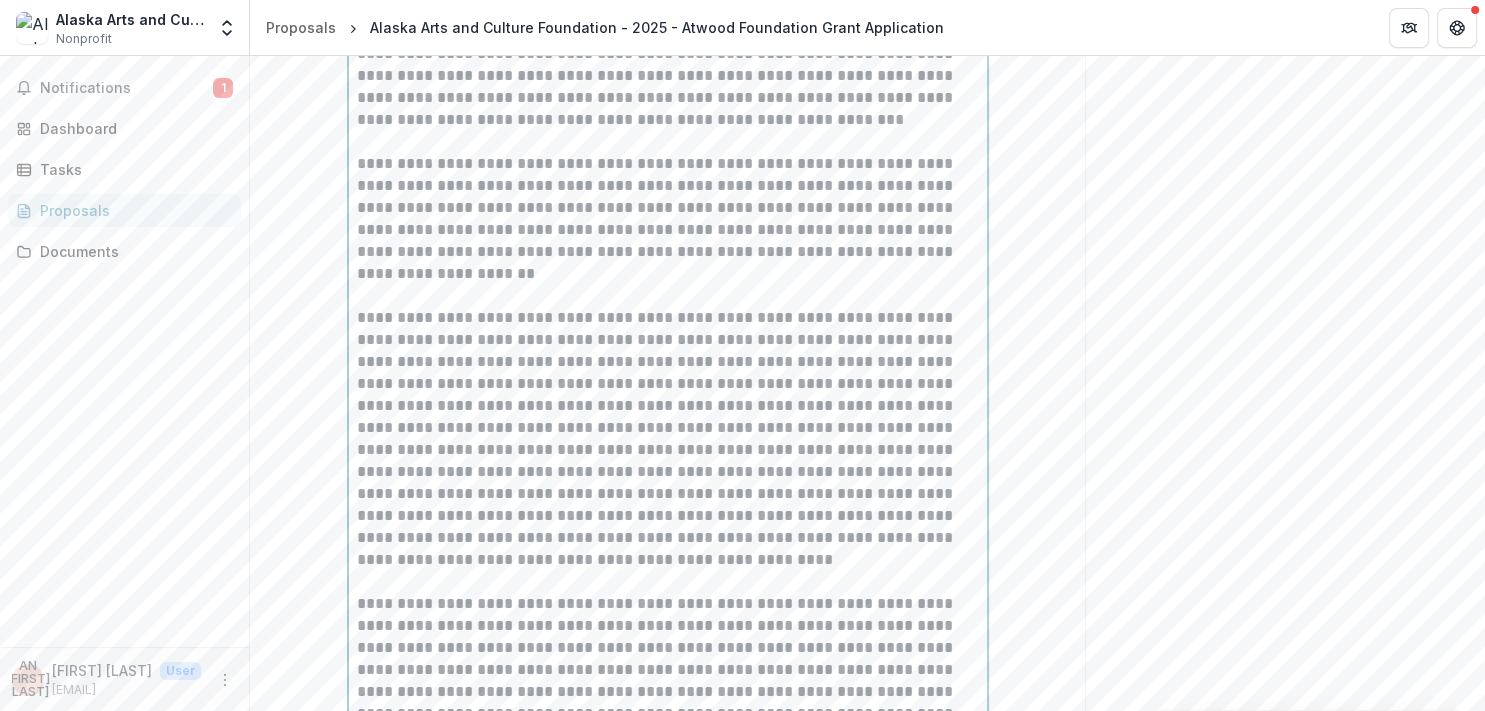 click on "**********" at bounding box center (668, 54) 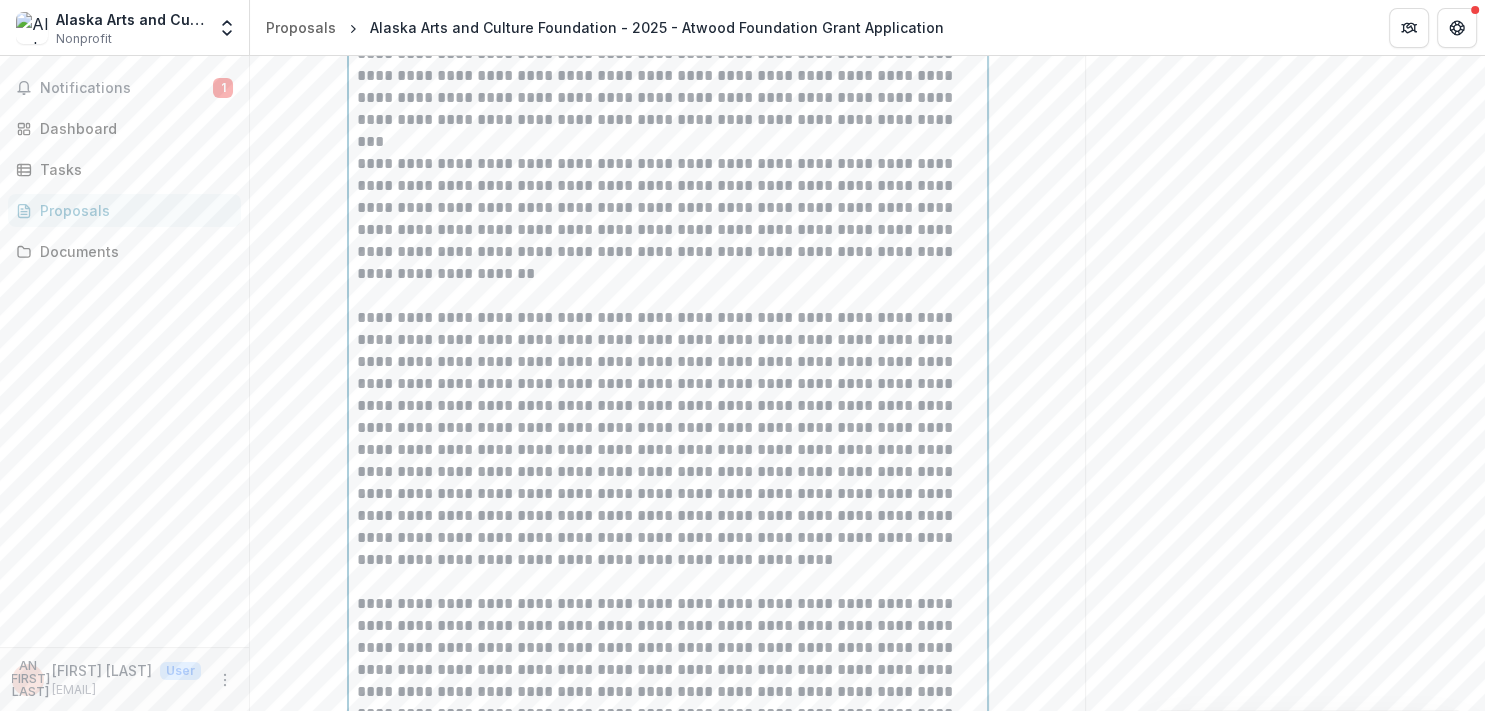 click on "**********" at bounding box center (668, 54) 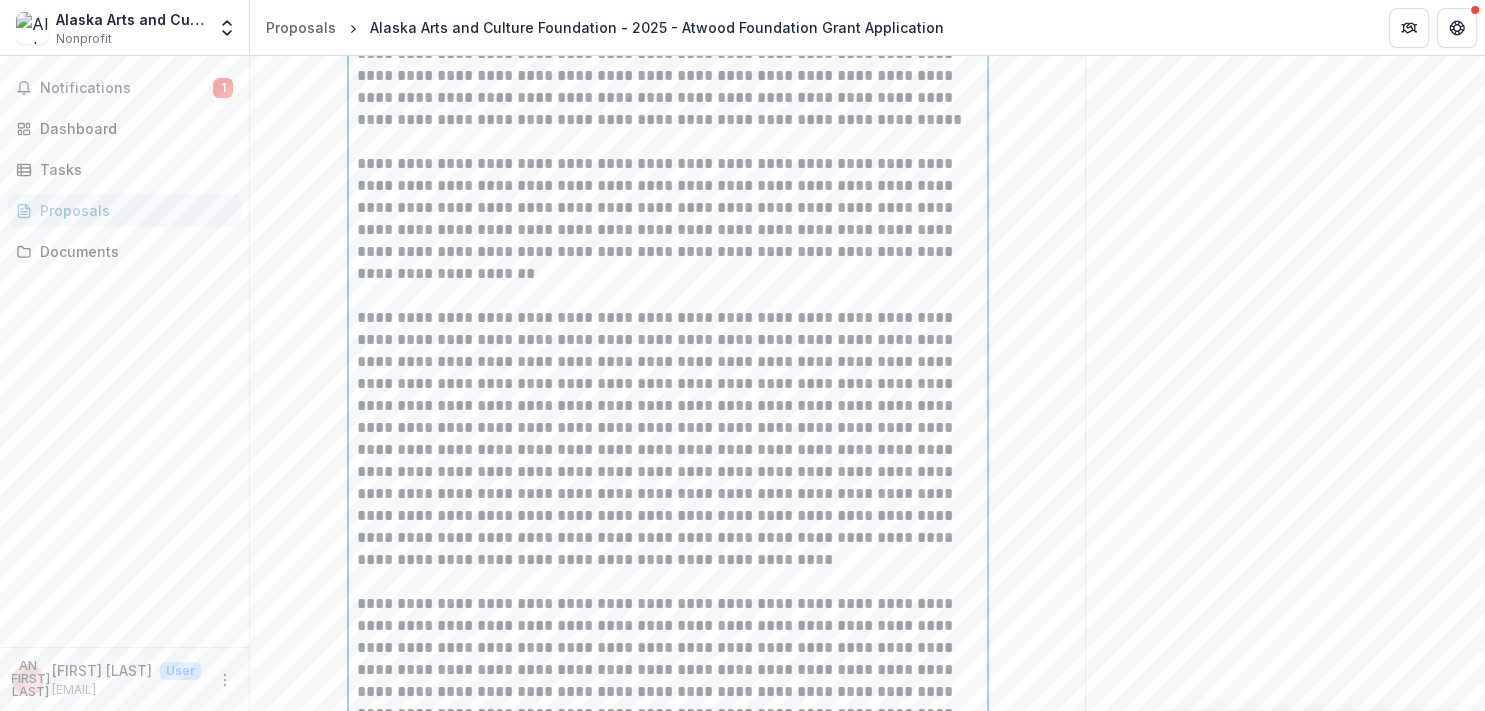 click at bounding box center (668, 142) 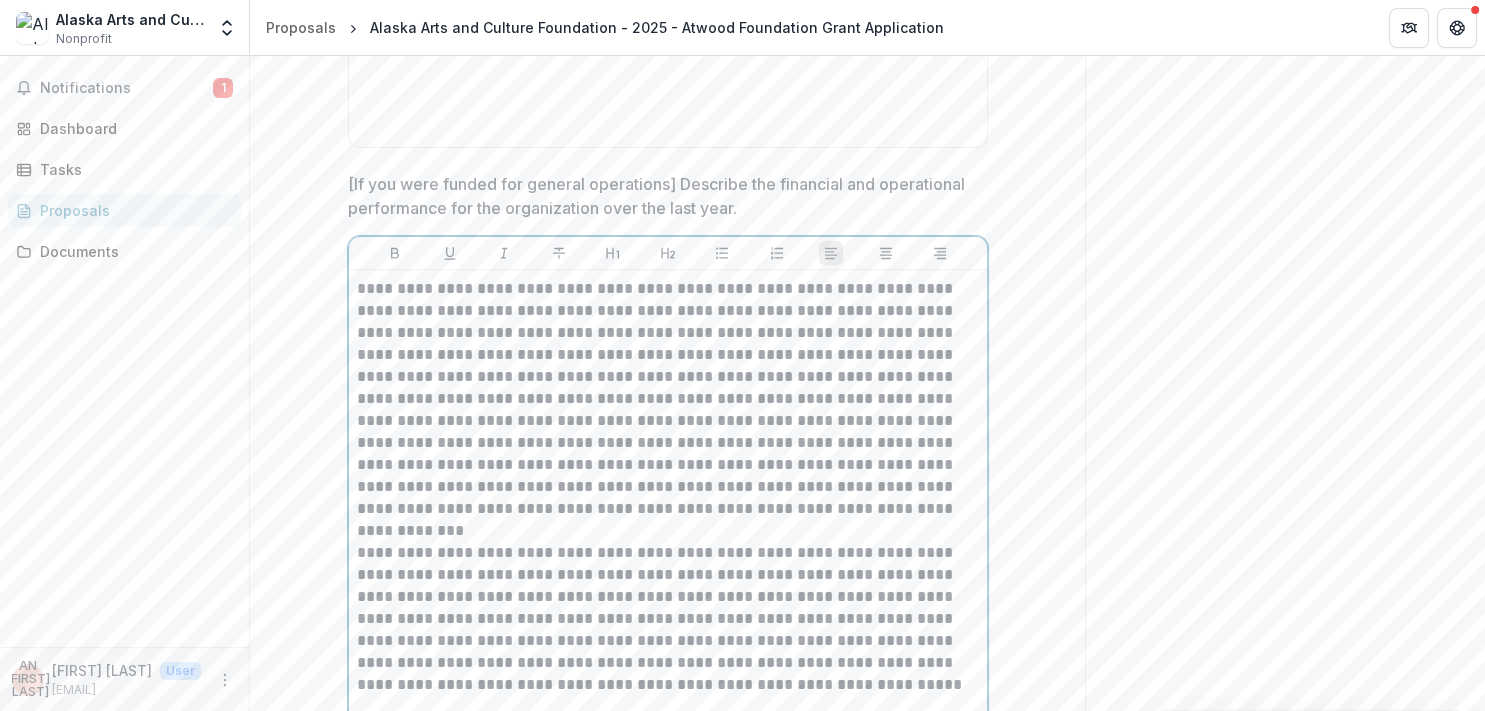 scroll, scrollTop: 729, scrollLeft: 0, axis: vertical 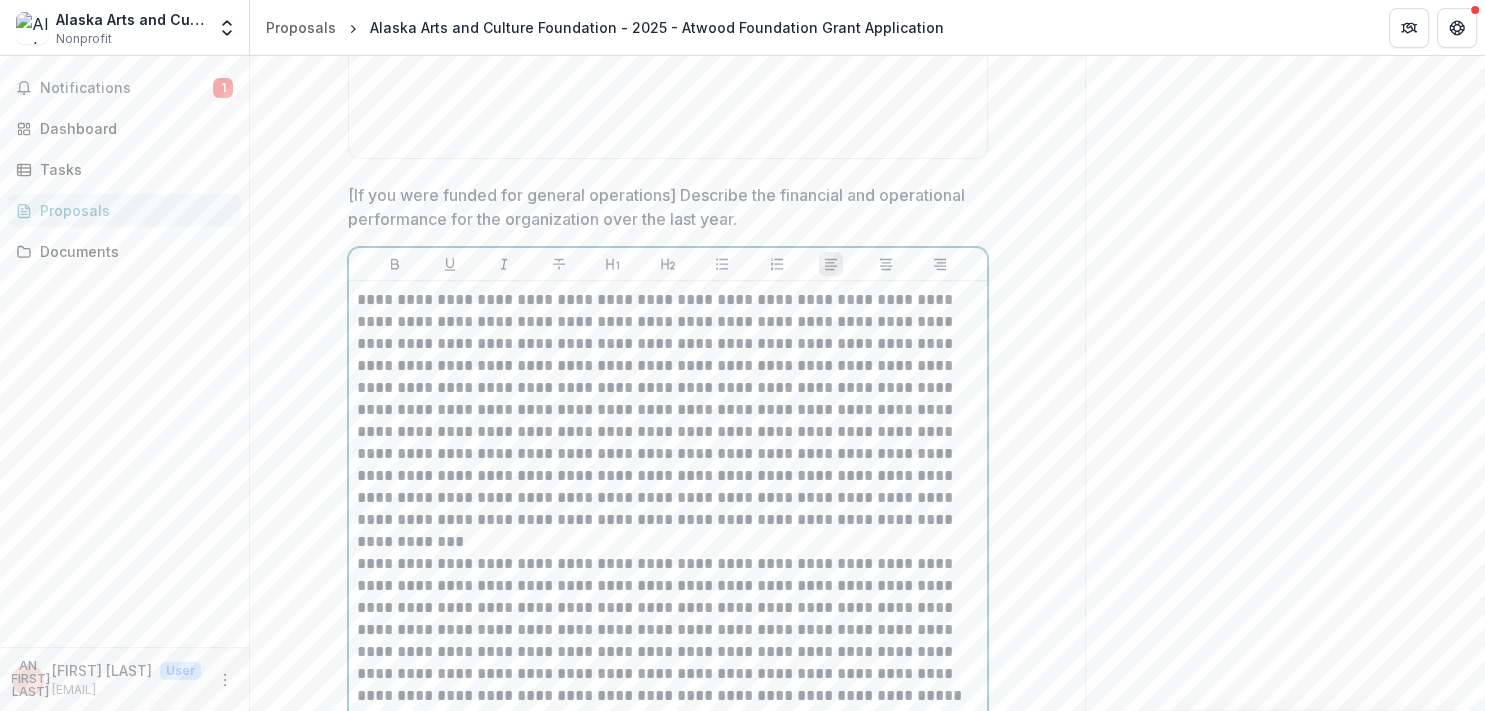 click on "**********" at bounding box center (668, 410) 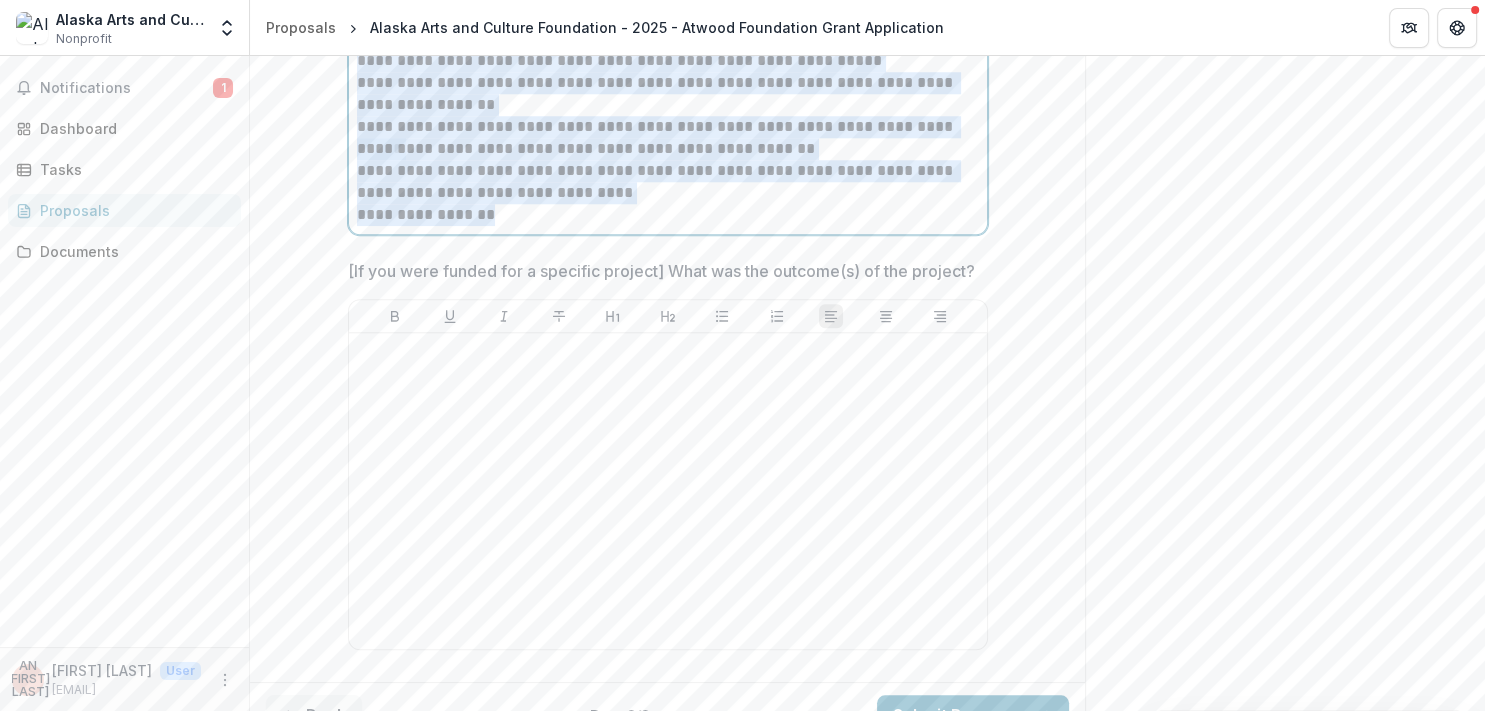 scroll, scrollTop: 2036, scrollLeft: 0, axis: vertical 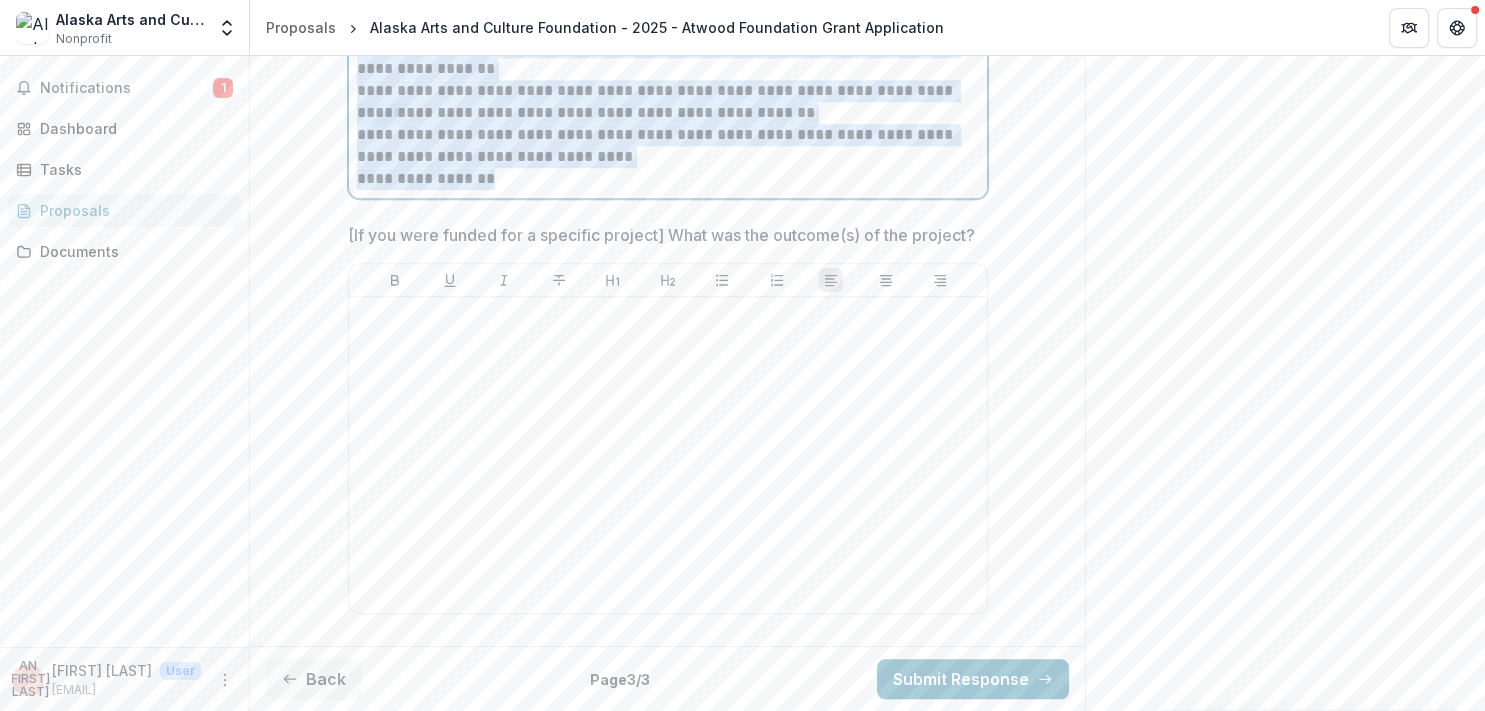 drag, startPoint x: 350, startPoint y: 294, endPoint x: 939, endPoint y: 742, distance: 740.0169 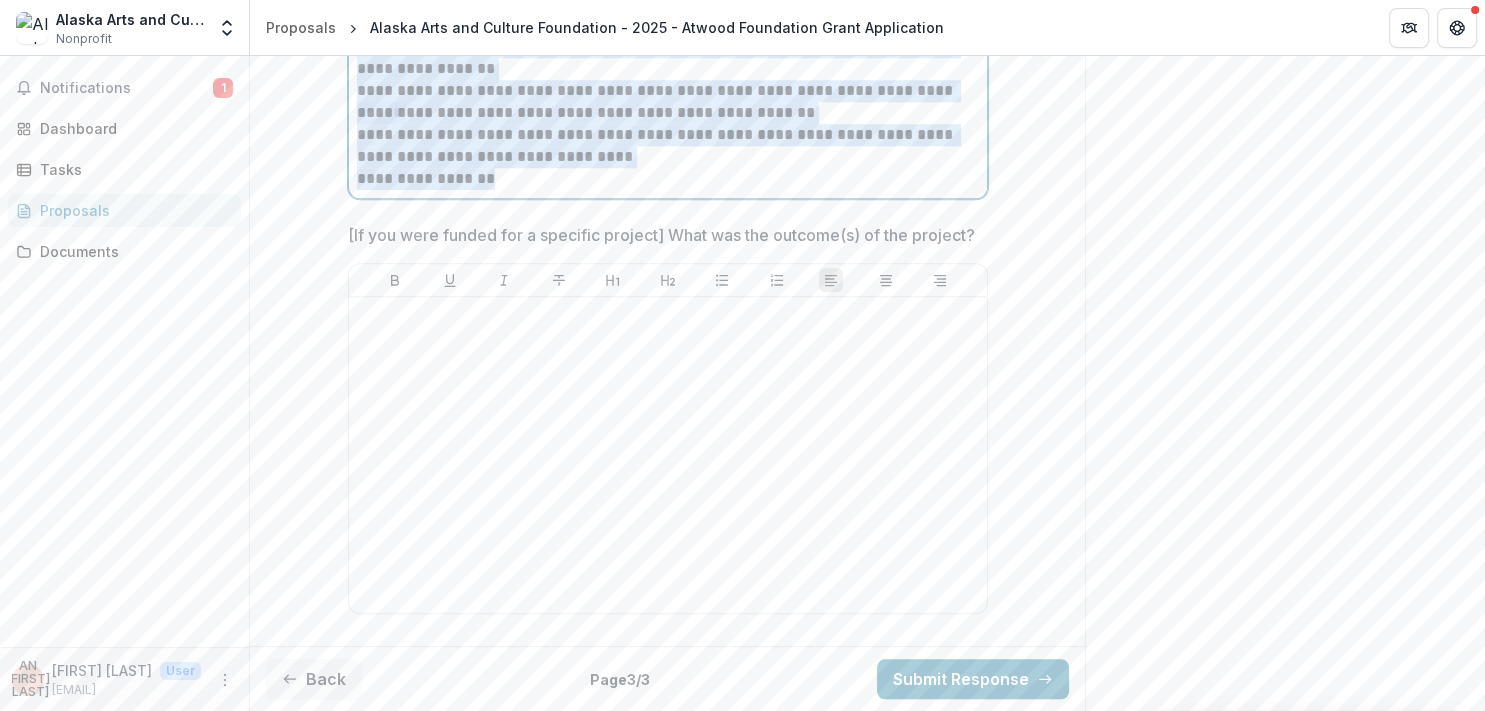 scroll, scrollTop: 955, scrollLeft: 0, axis: vertical 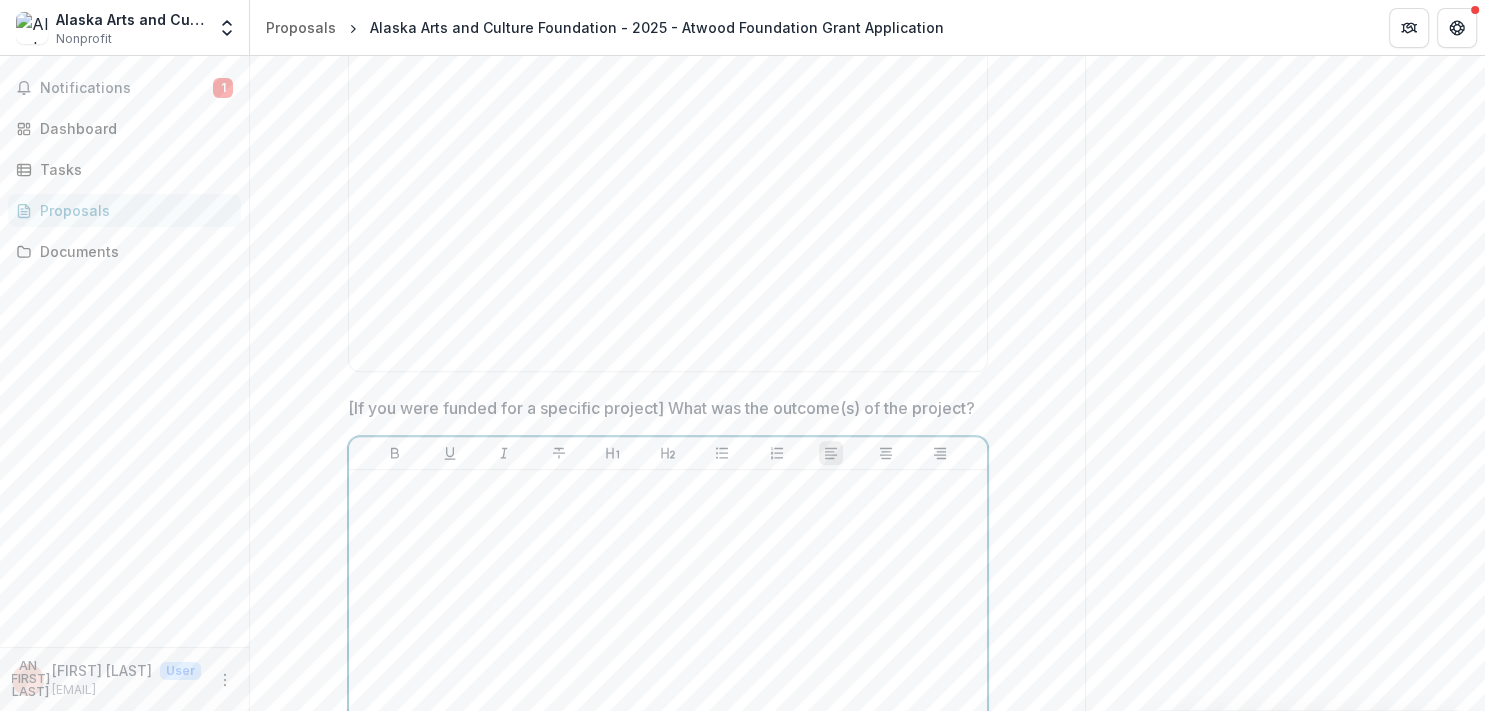 click at bounding box center (668, 628) 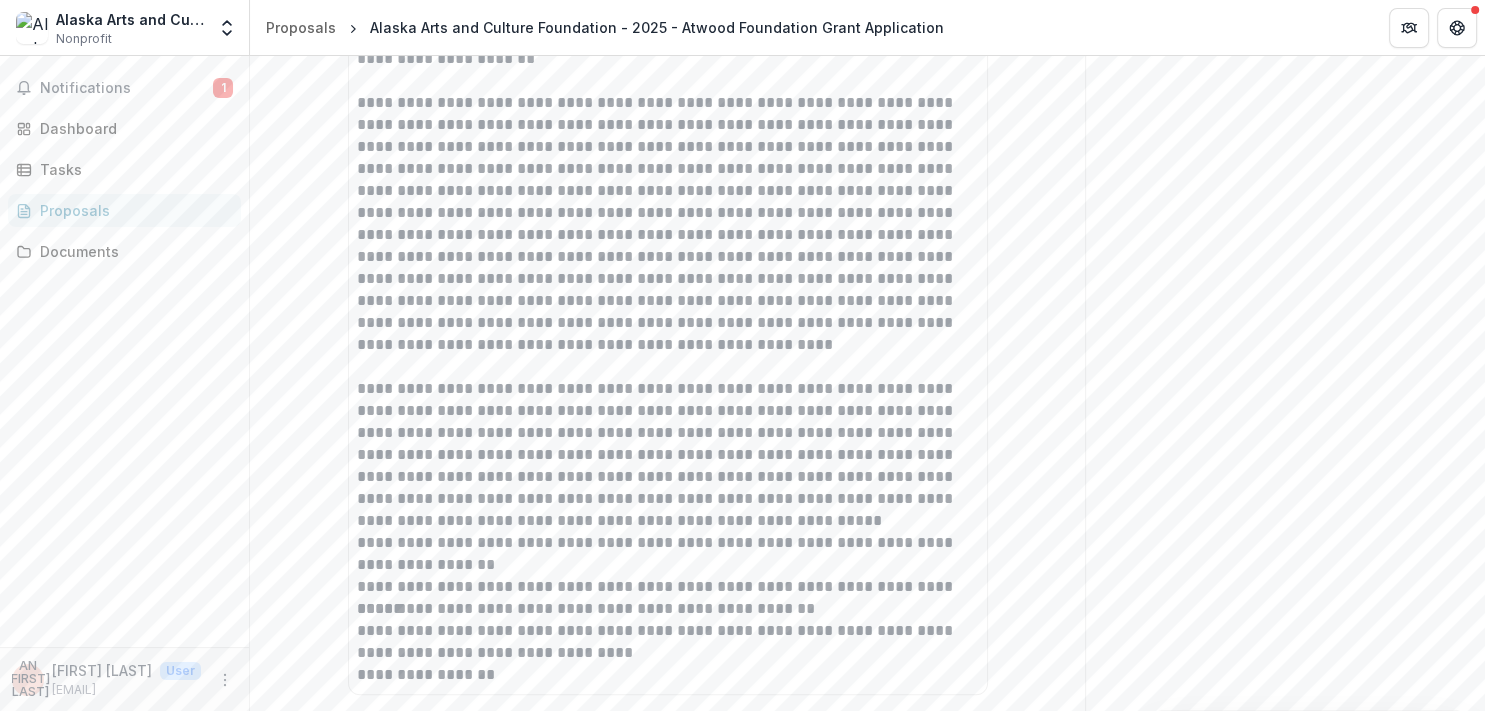 click on "**********" at bounding box center [1285, -544] 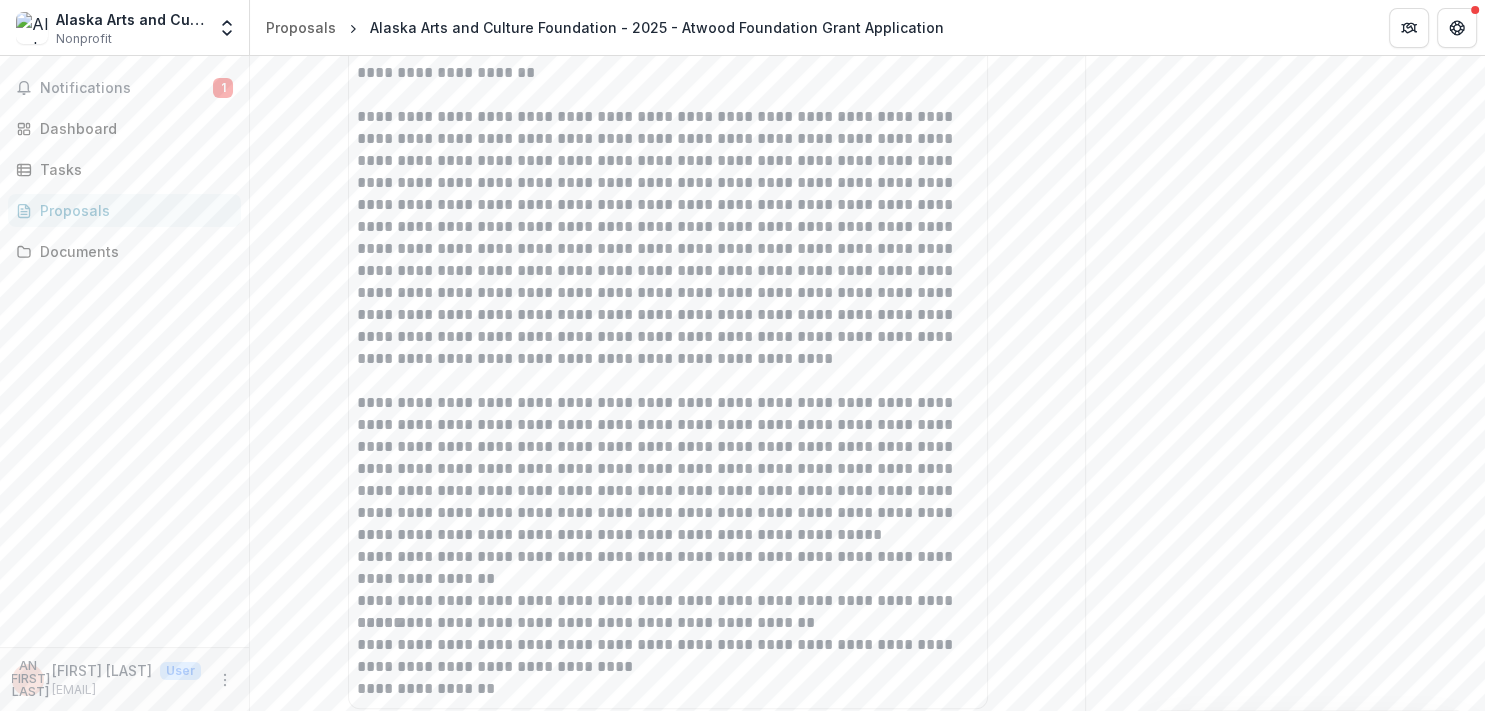 scroll, scrollTop: 2036, scrollLeft: 0, axis: vertical 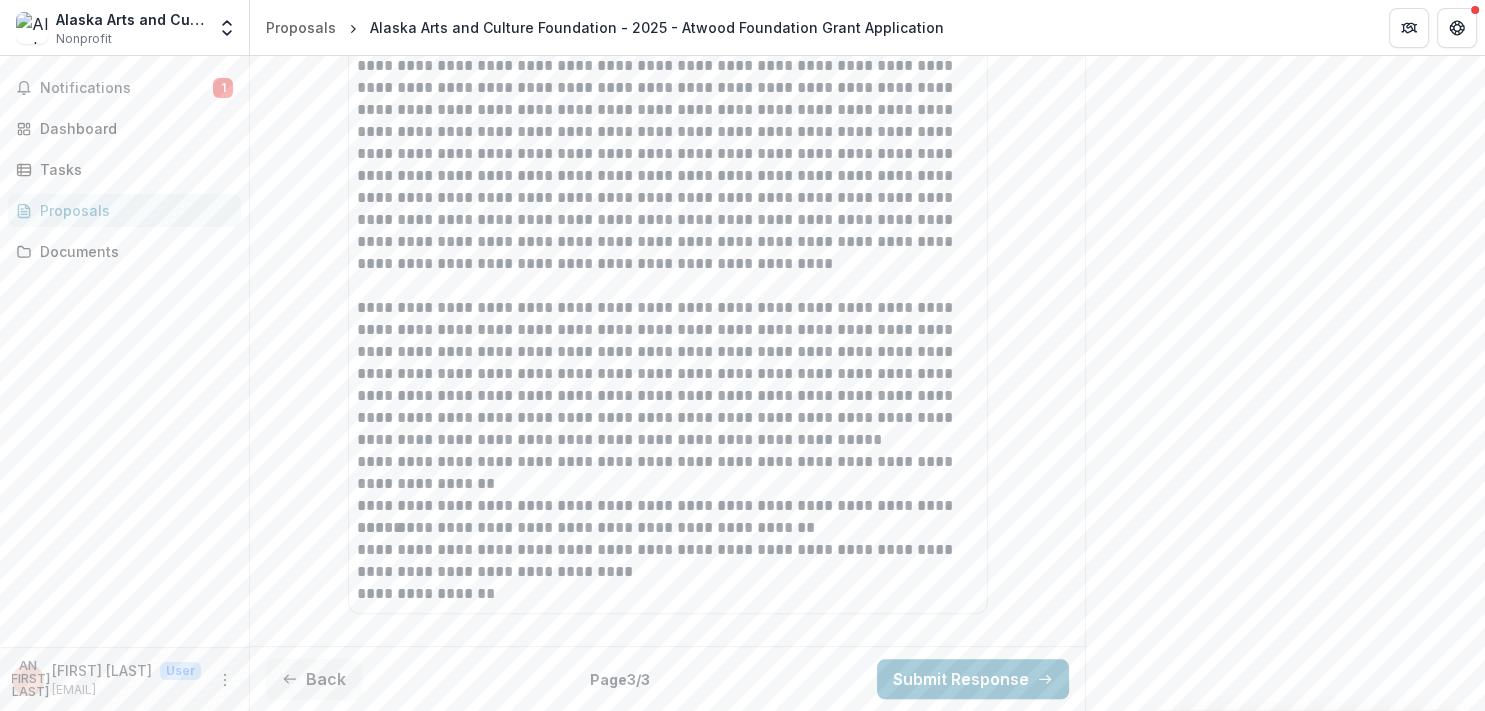 click on "**********" at bounding box center [1285, -625] 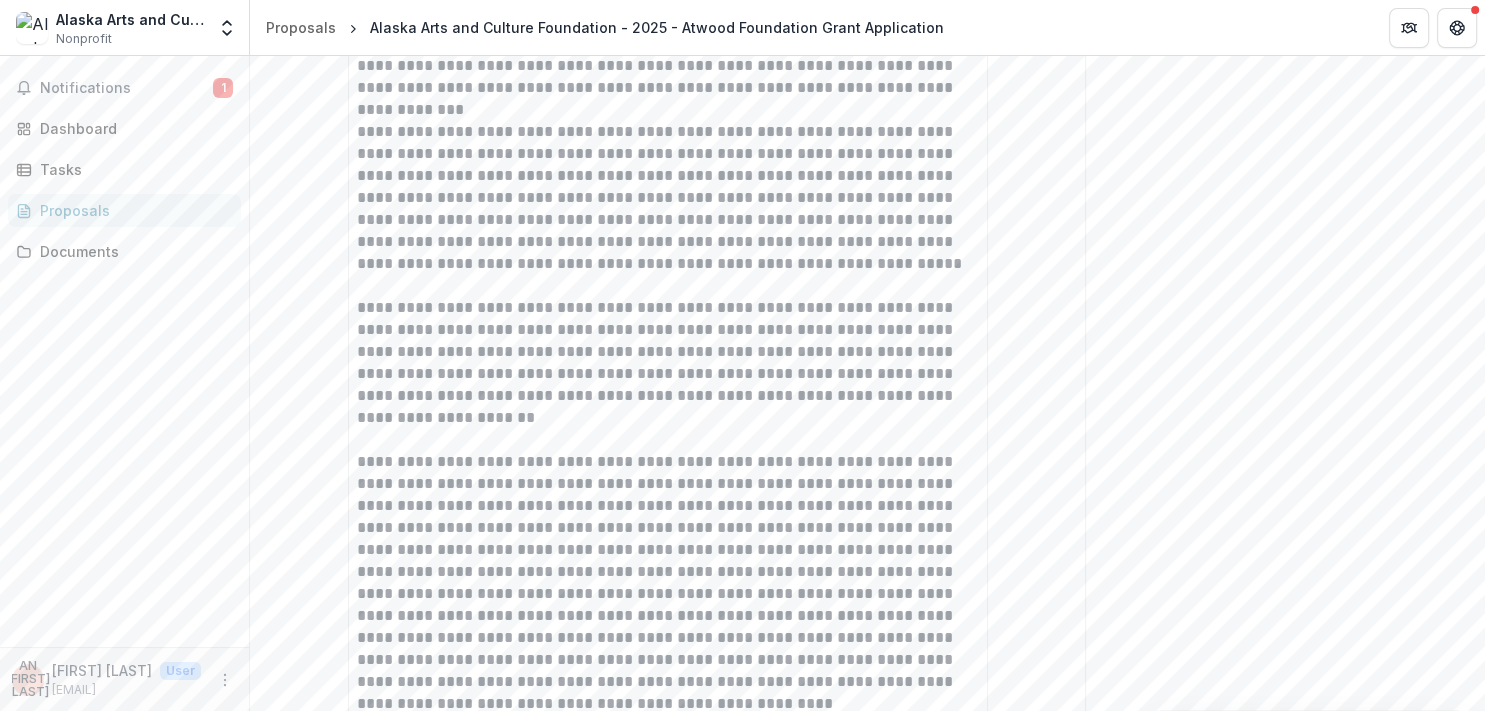 scroll, scrollTop: 2036, scrollLeft: 0, axis: vertical 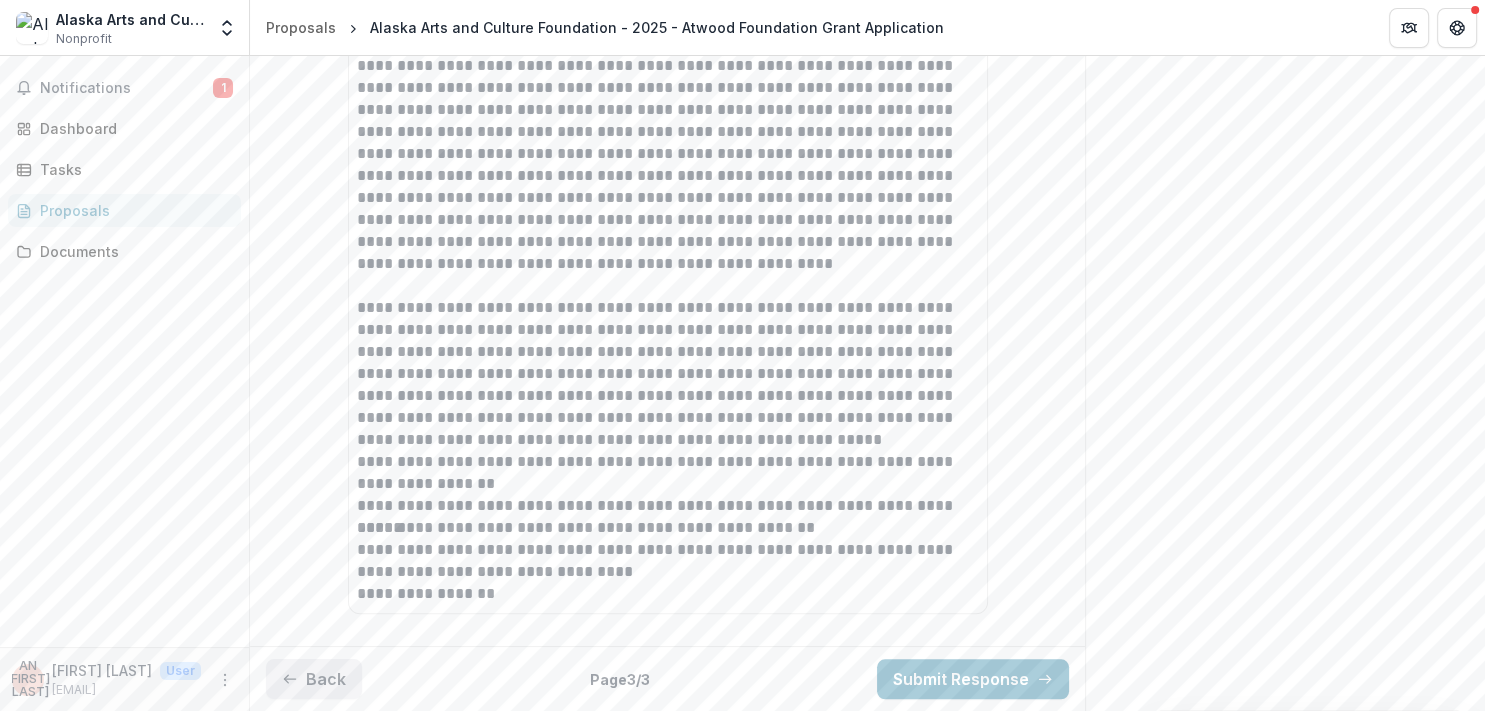 click on "Back" at bounding box center (314, 679) 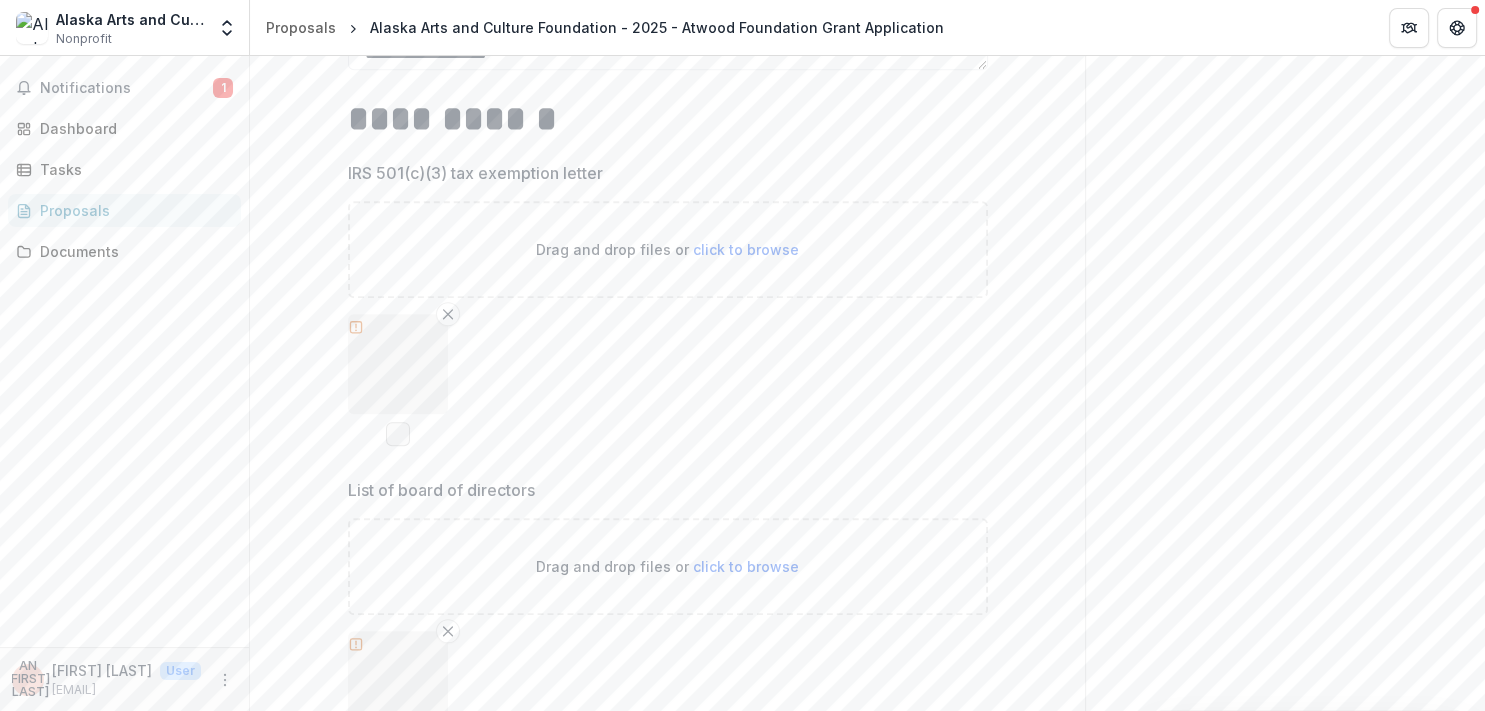 scroll, scrollTop: 2161, scrollLeft: 0, axis: vertical 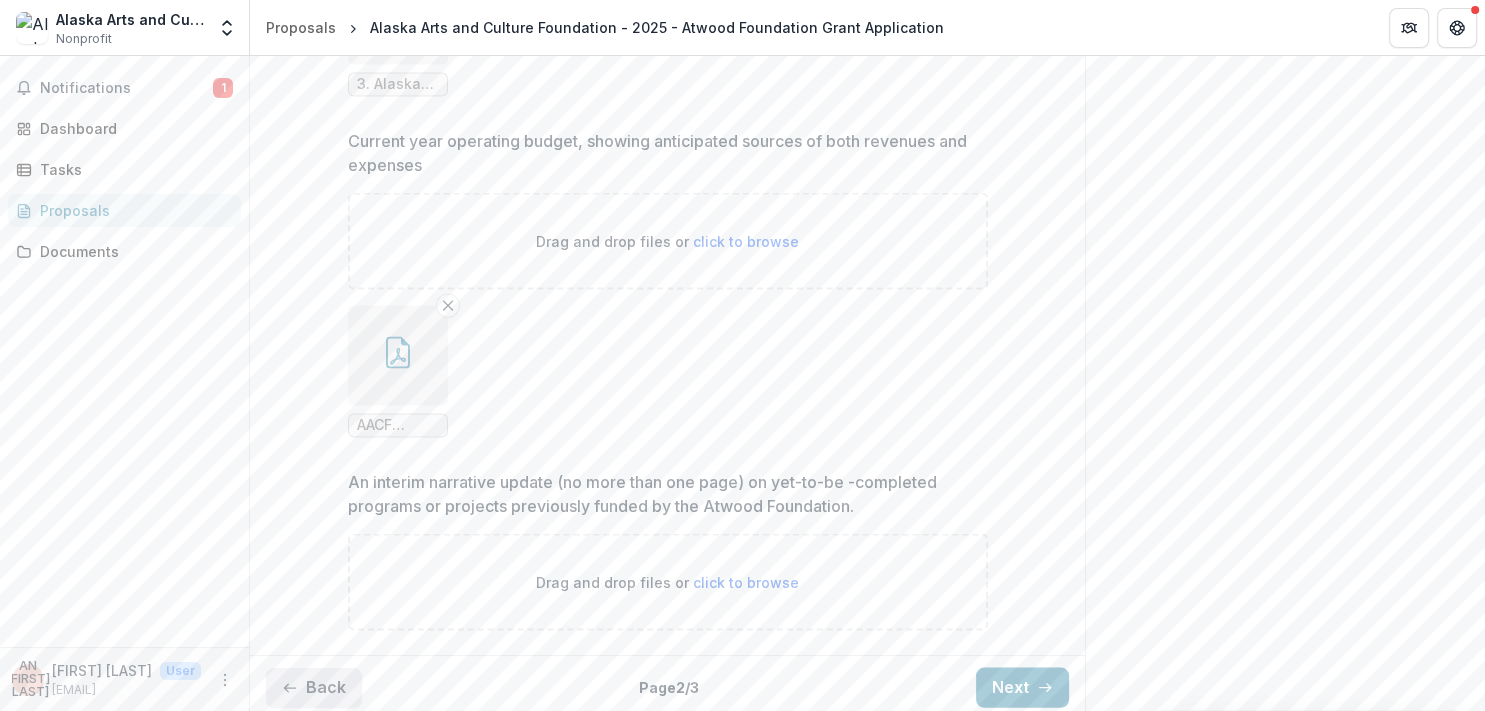 click on "Back" at bounding box center (314, 688) 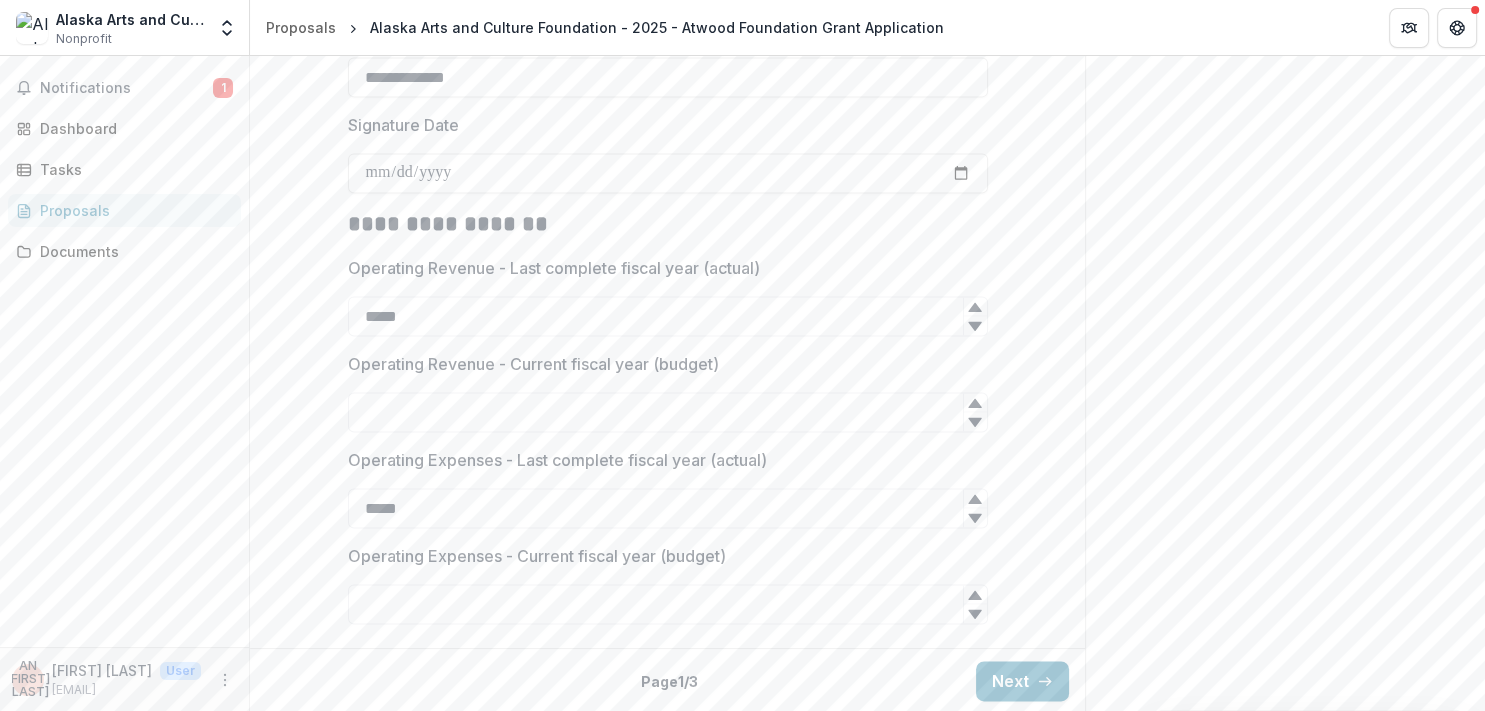 scroll, scrollTop: 2784, scrollLeft: 0, axis: vertical 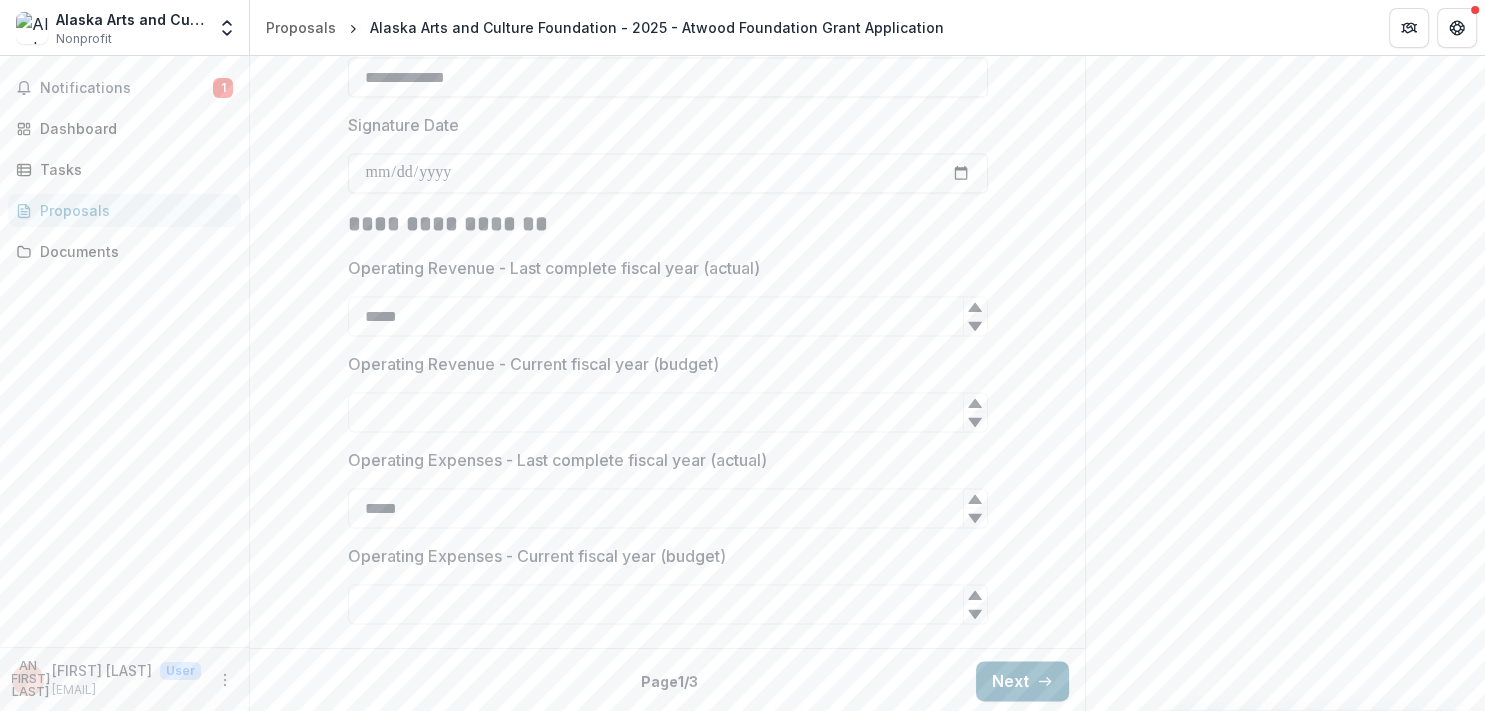 click on "Next" at bounding box center (1022, 681) 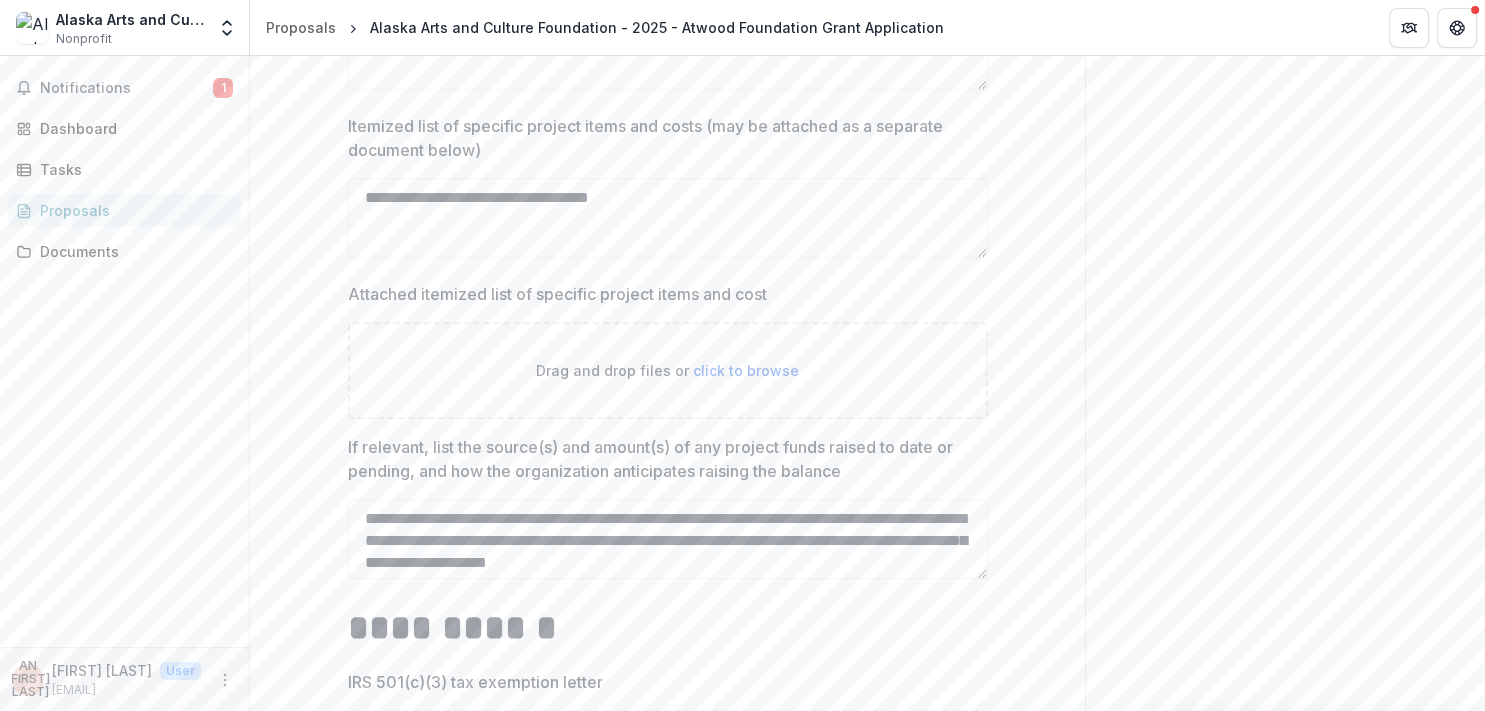 scroll, scrollTop: 1296, scrollLeft: 0, axis: vertical 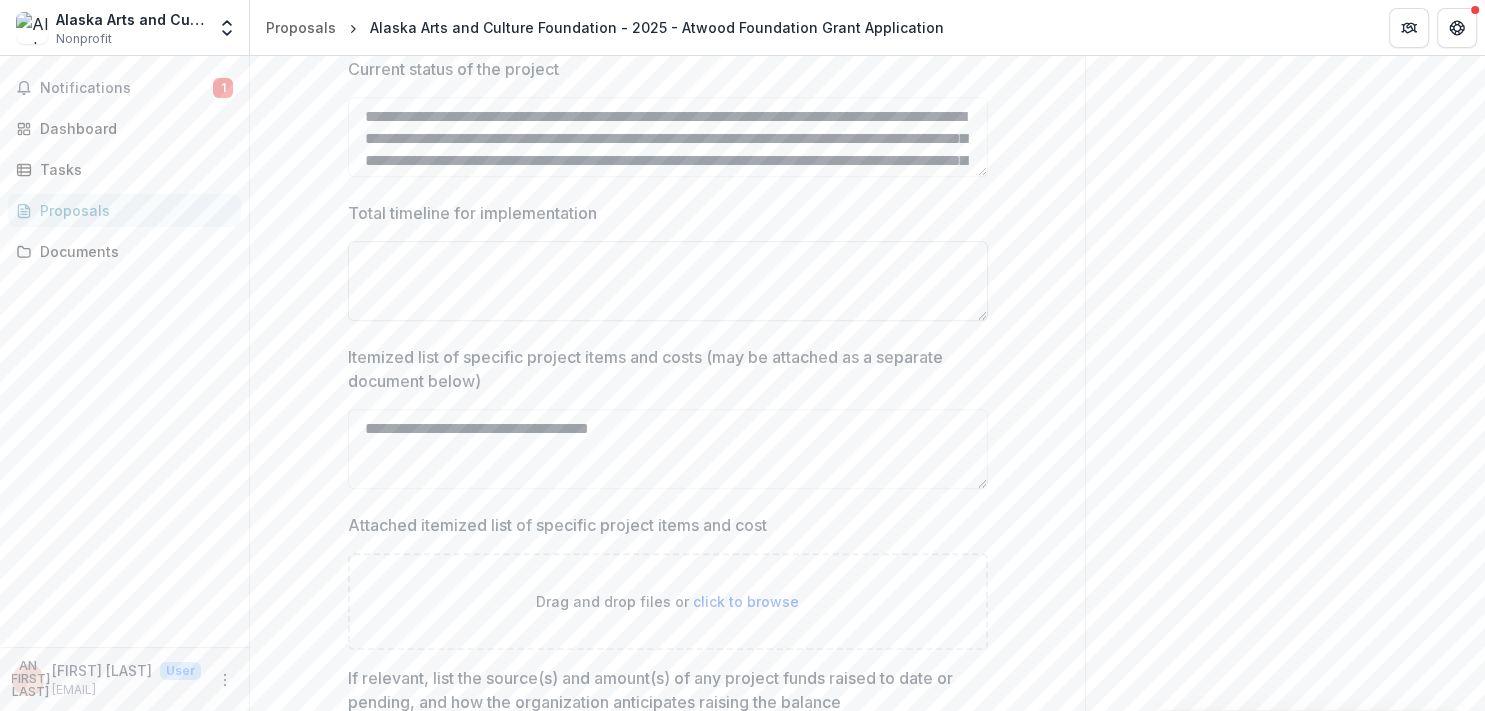 click on "Total timeline for implementation" at bounding box center (668, 281) 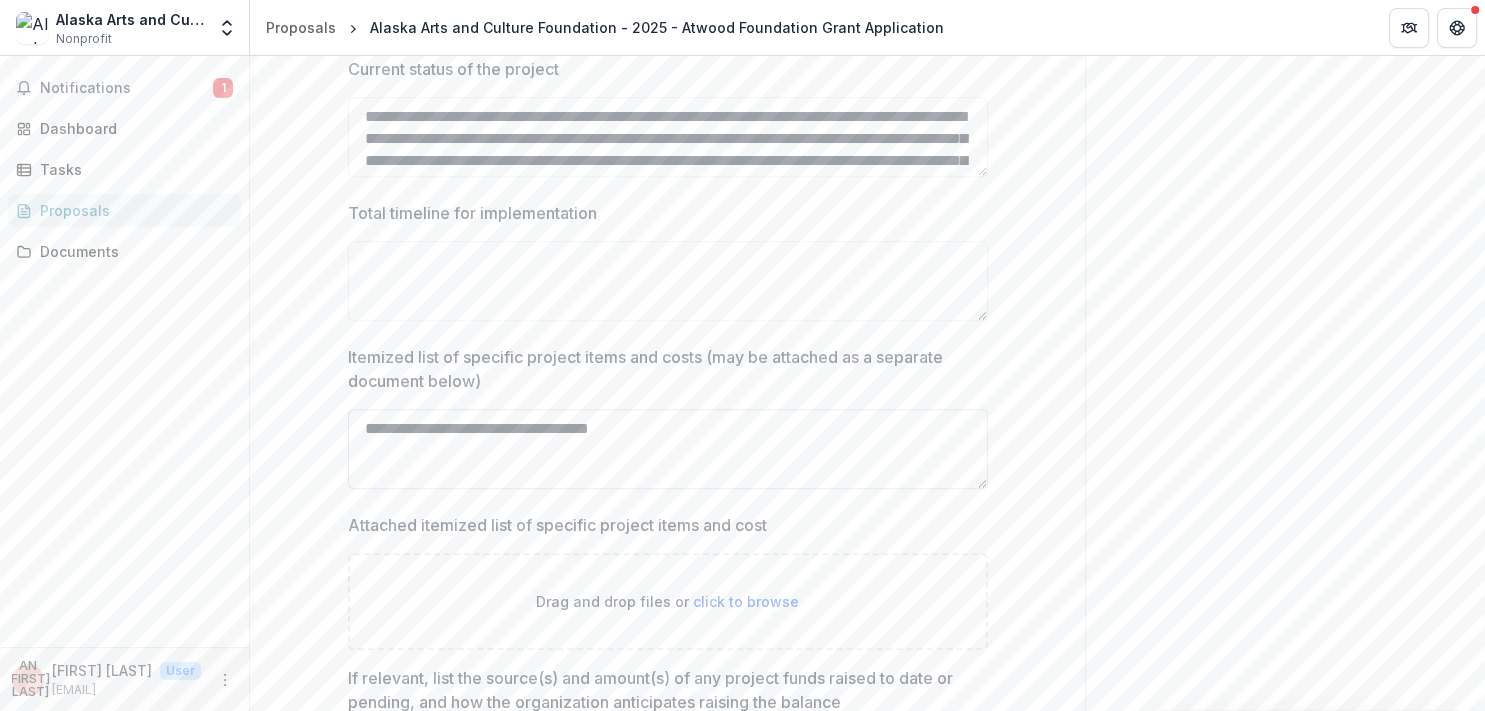 click on "**********" at bounding box center (668, 449) 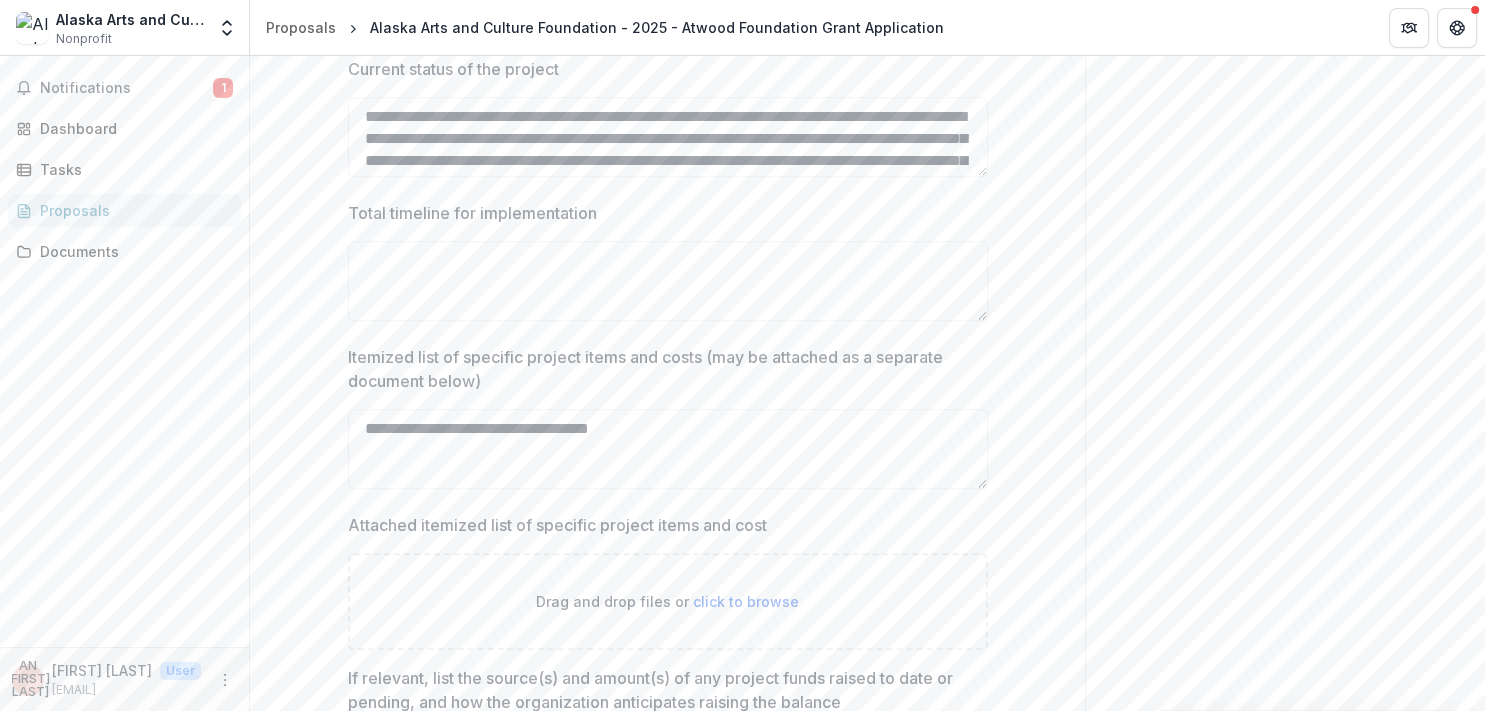 click on "click to browse" at bounding box center [746, 601] 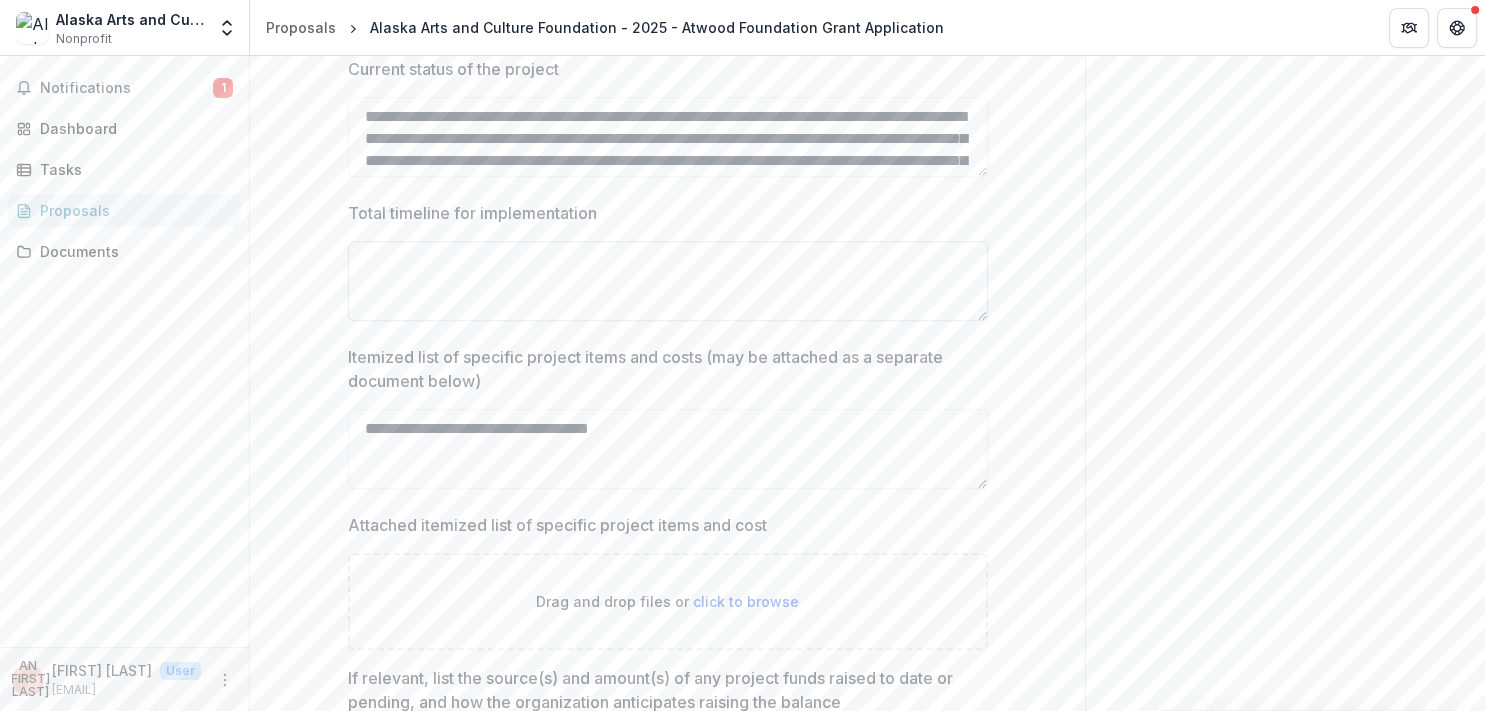 click on "Total timeline for implementation" at bounding box center [668, 281] 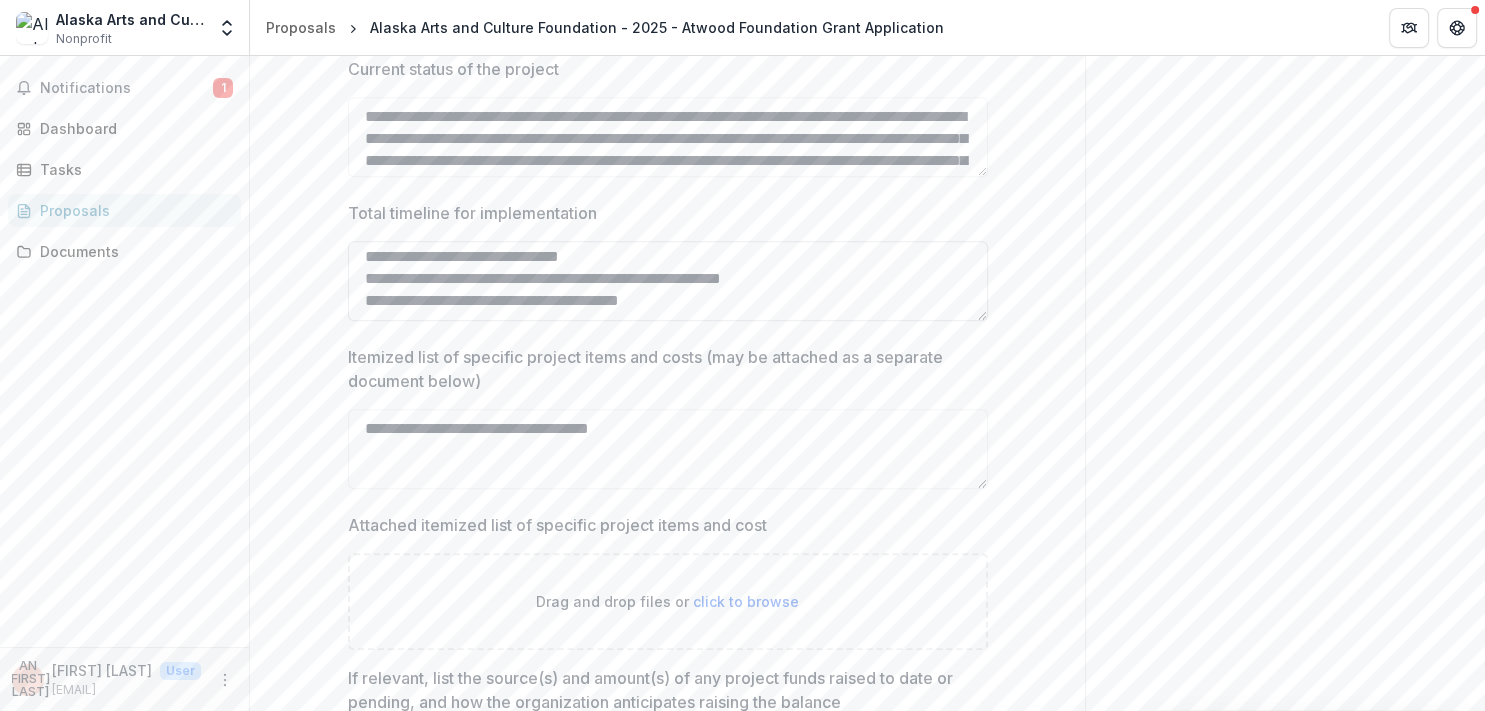 scroll, scrollTop: 641, scrollLeft: 0, axis: vertical 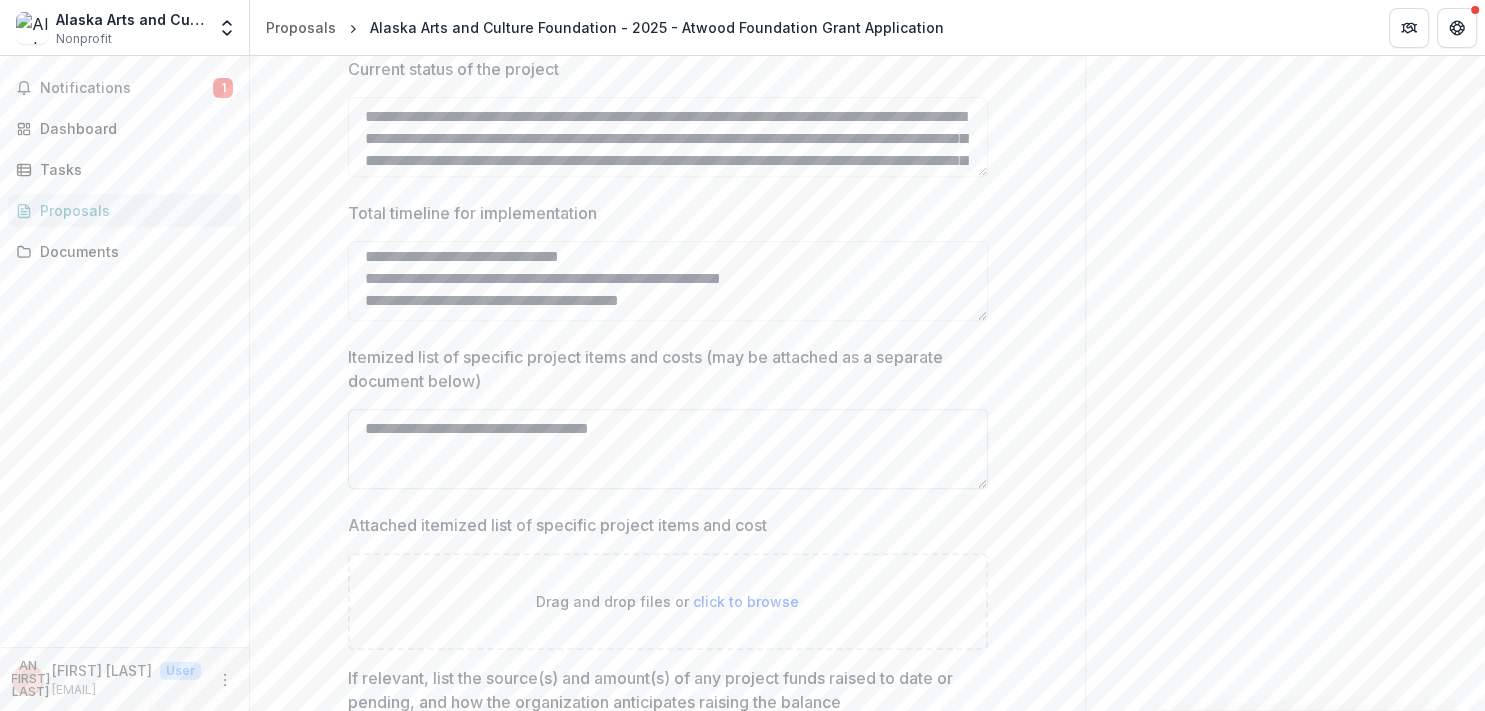 type on "**********" 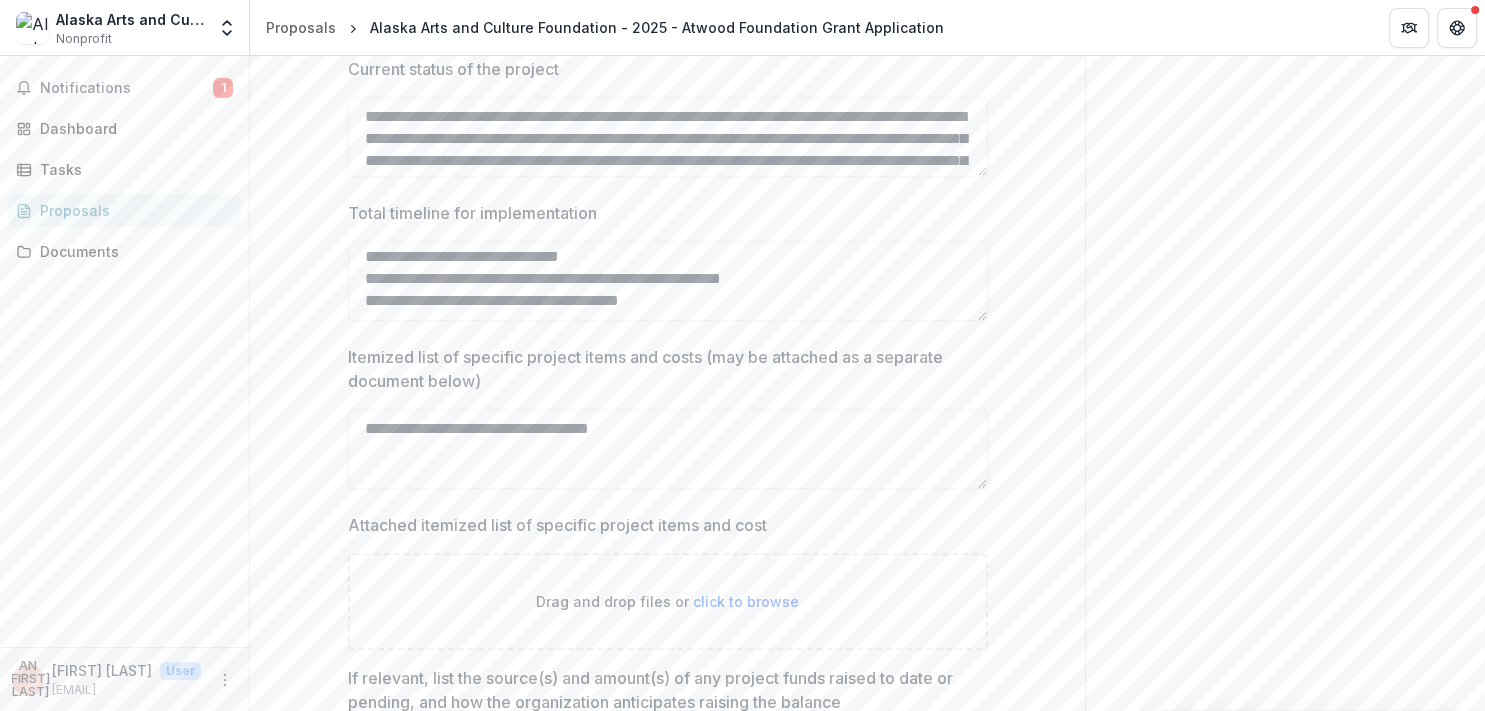 scroll, scrollTop: 1412, scrollLeft: 0, axis: vertical 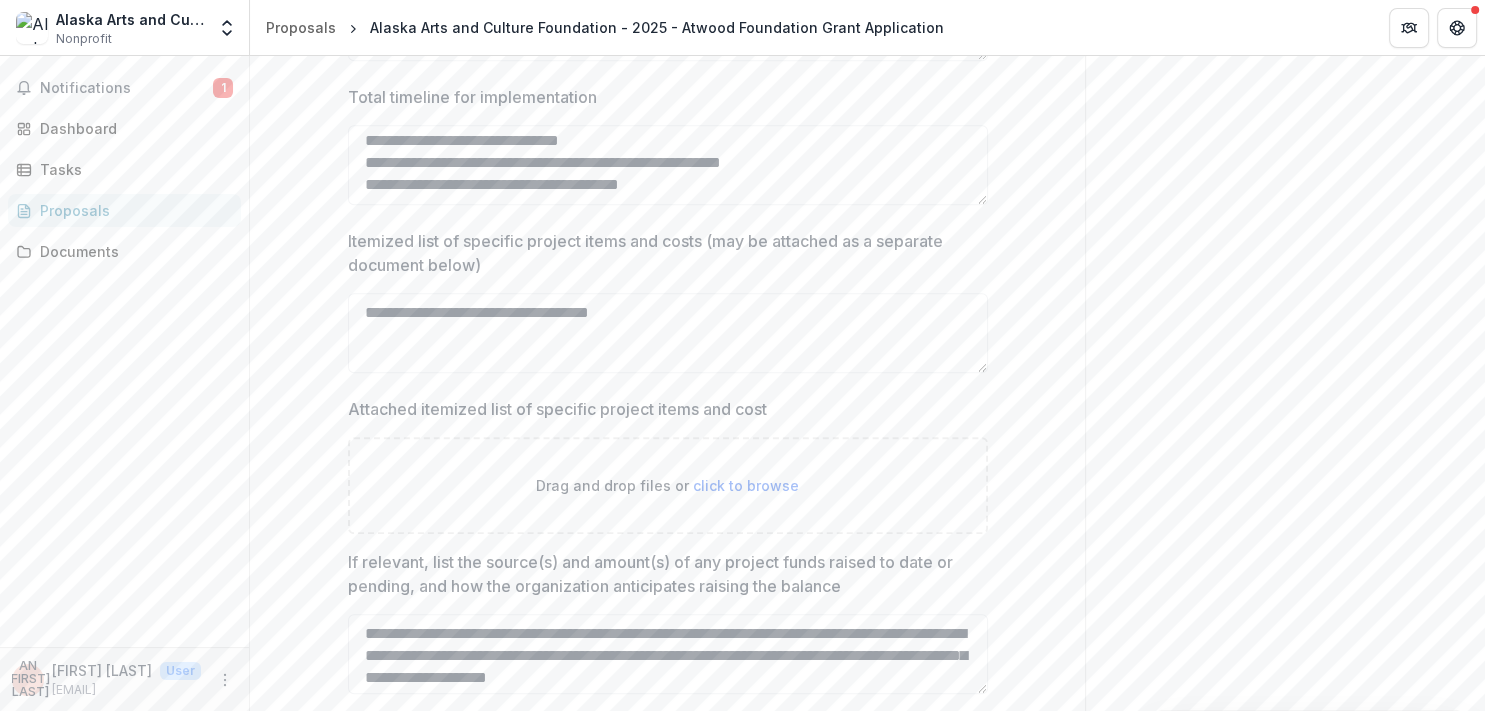click on "click to browse" at bounding box center (746, 485) 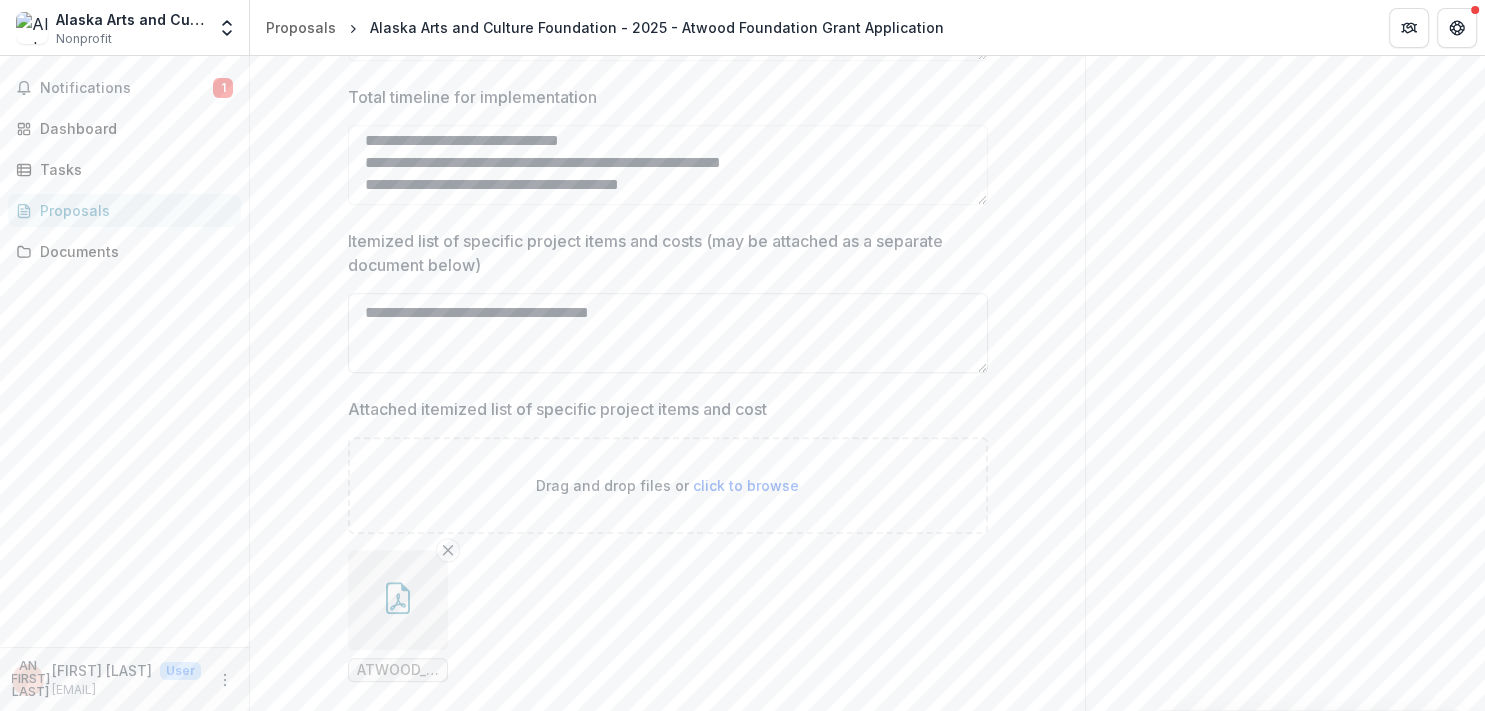 click on "**********" at bounding box center [668, 333] 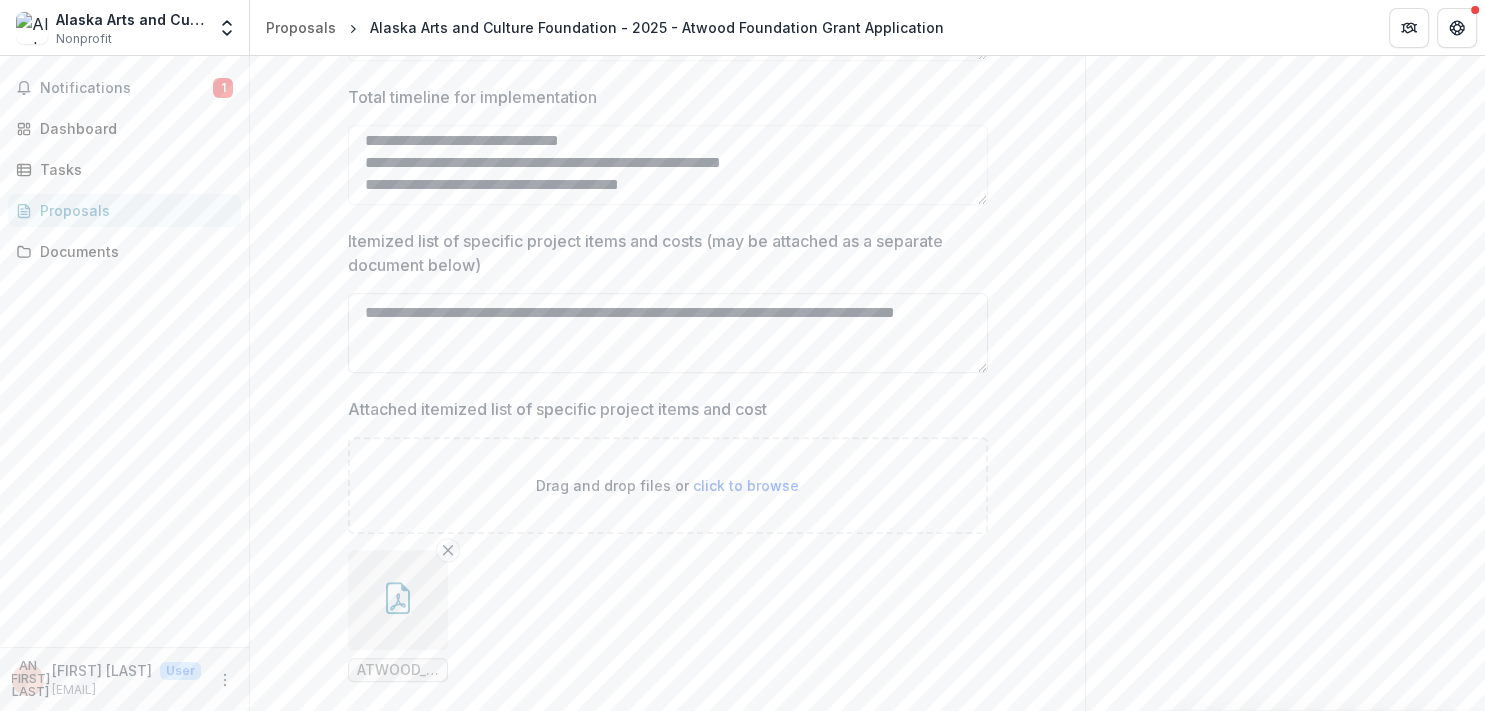 click on "**********" at bounding box center (668, 333) 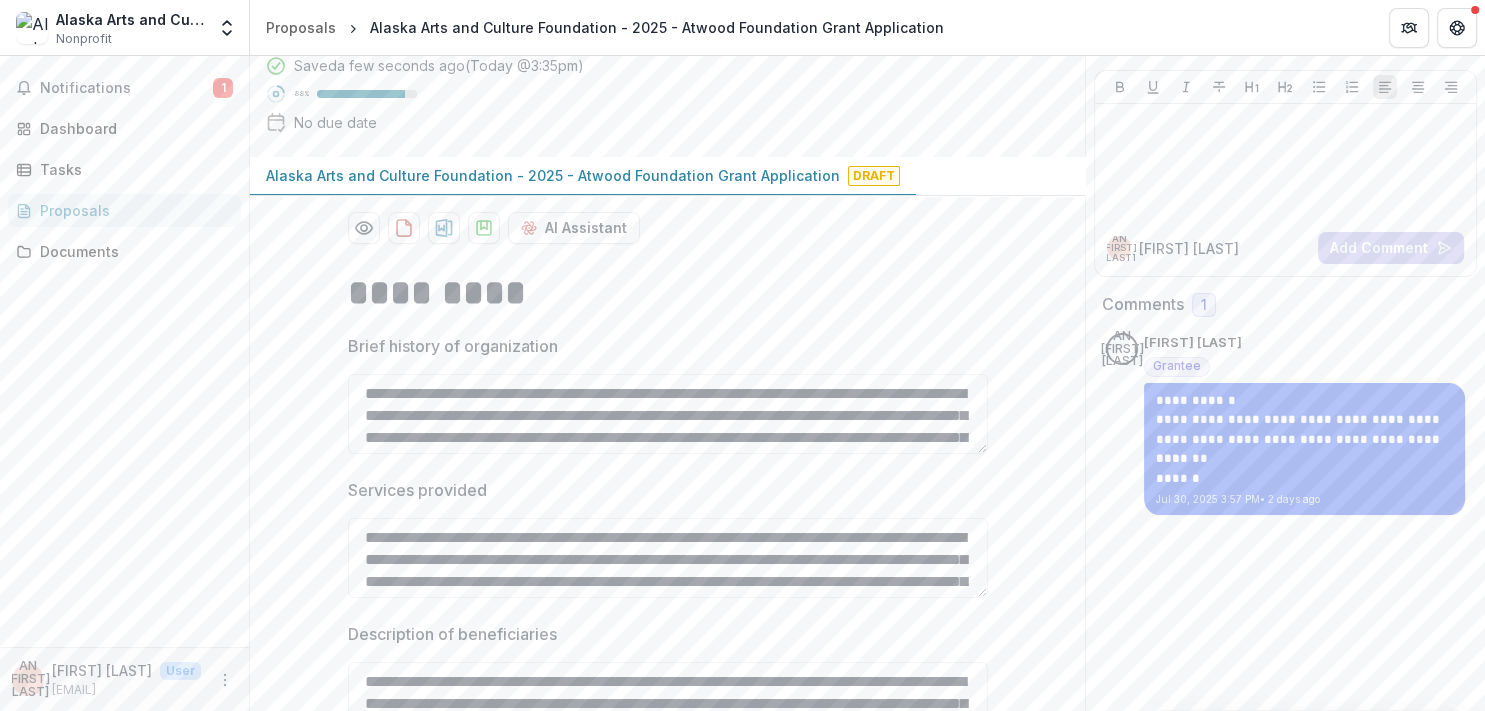scroll, scrollTop: 460, scrollLeft: 0, axis: vertical 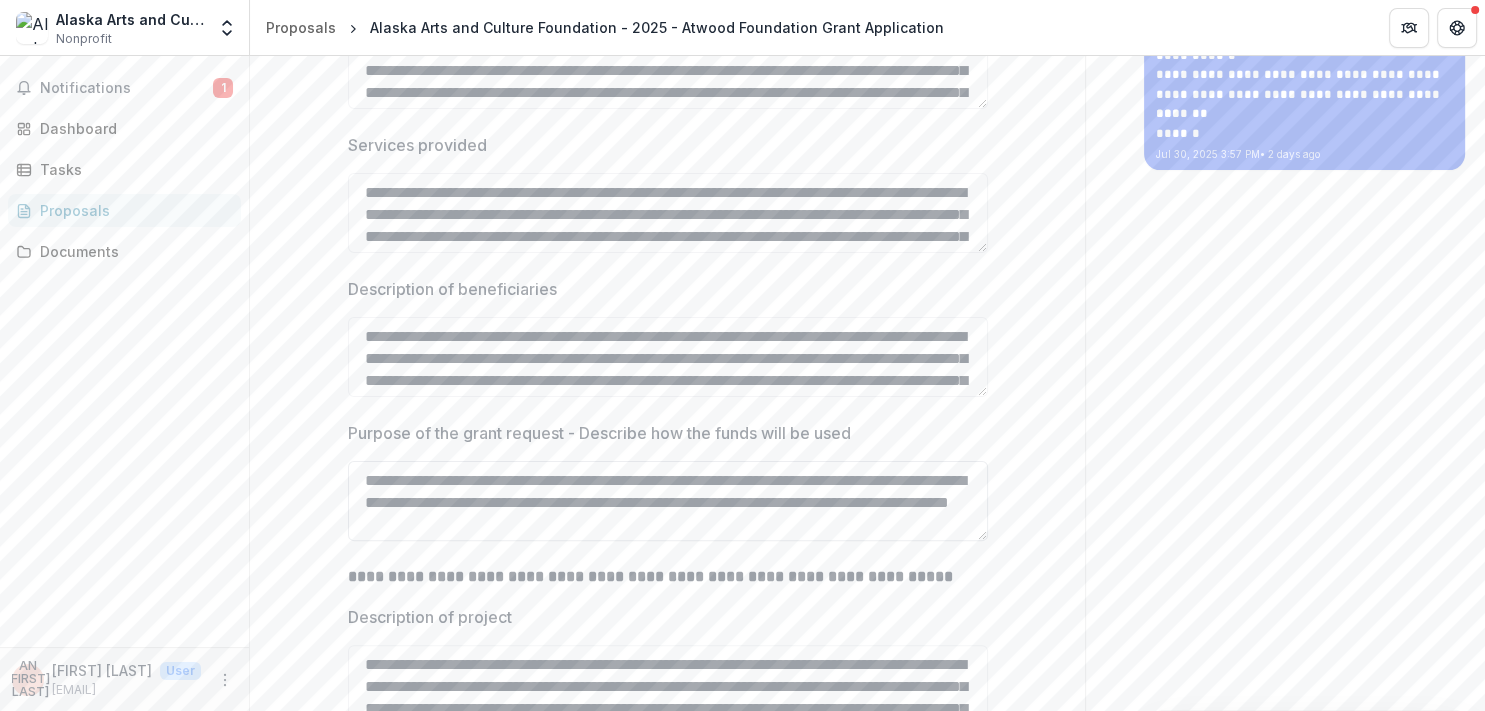 type on "**********" 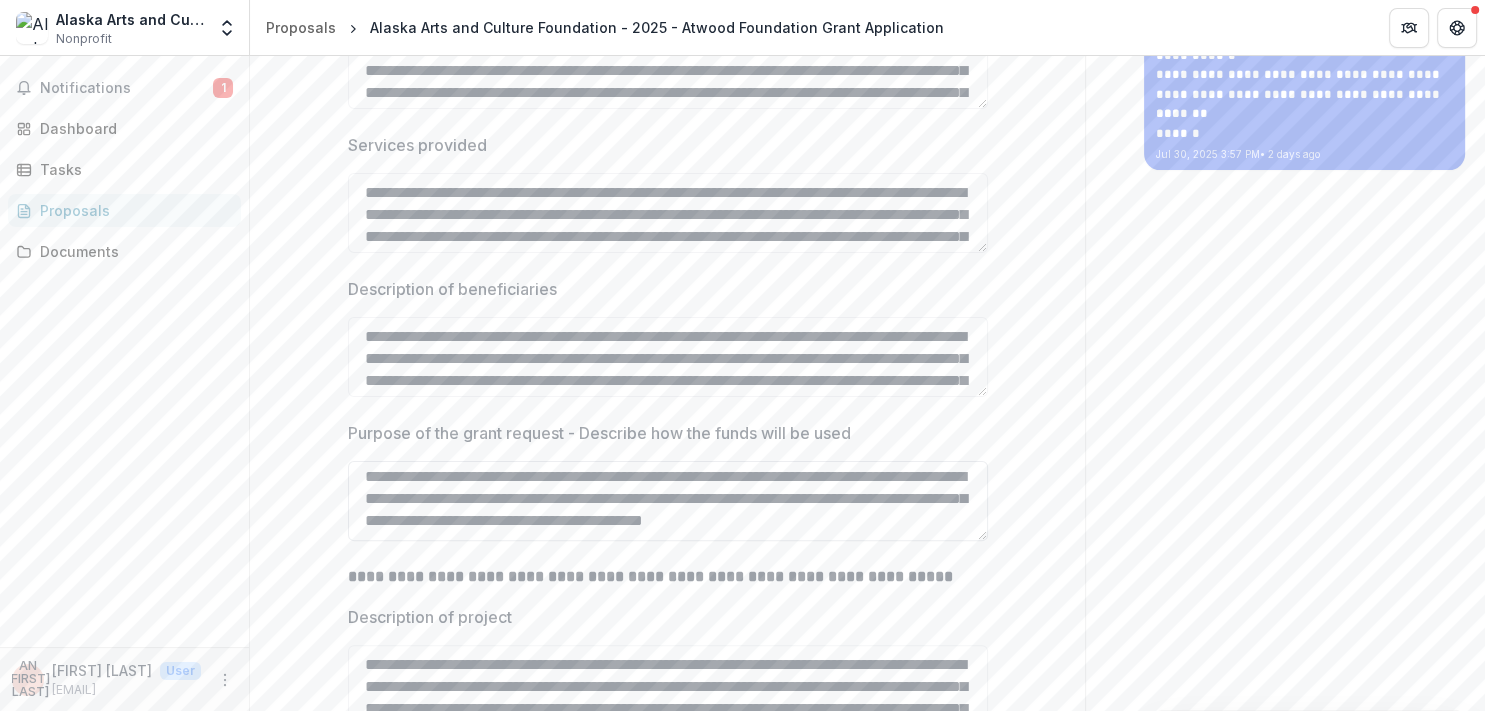 click on "**********" at bounding box center (668, 501) 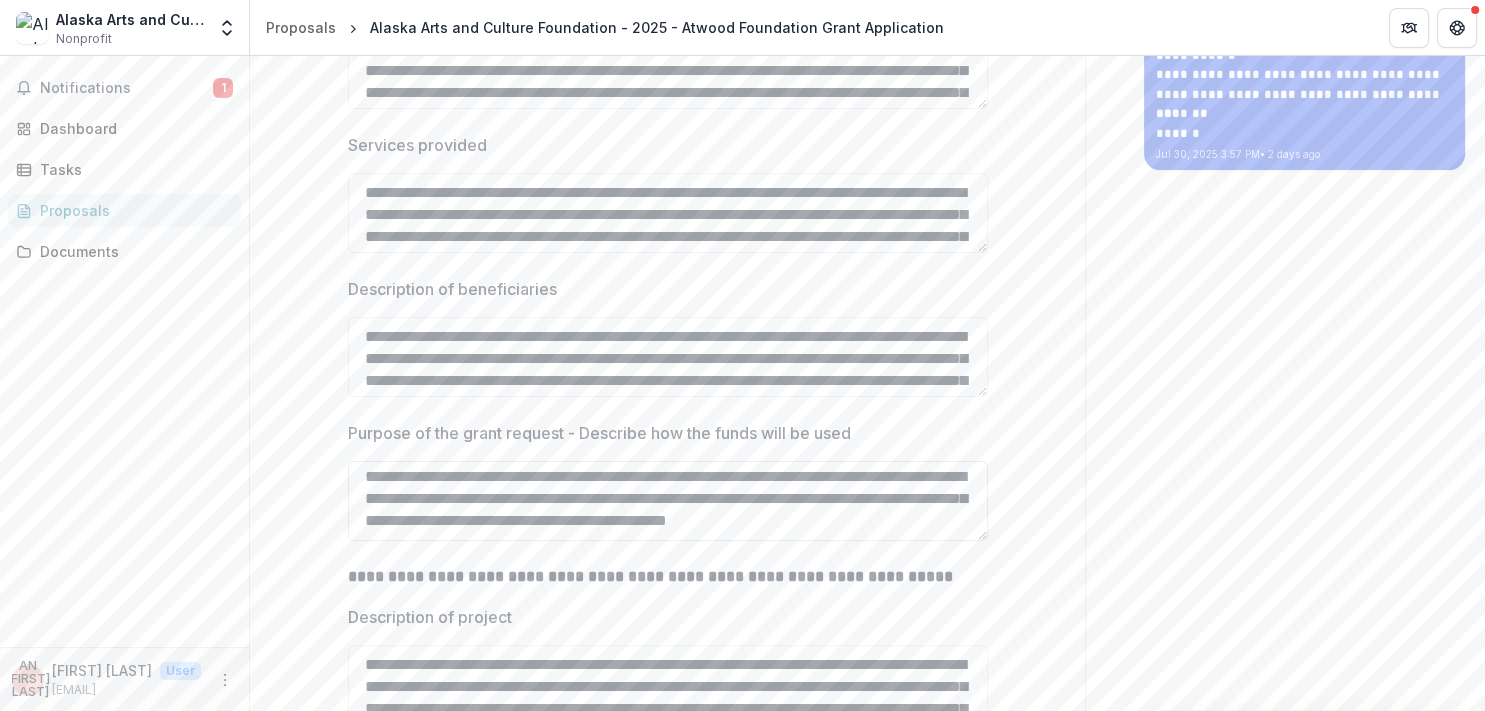 click on "**********" at bounding box center [668, 501] 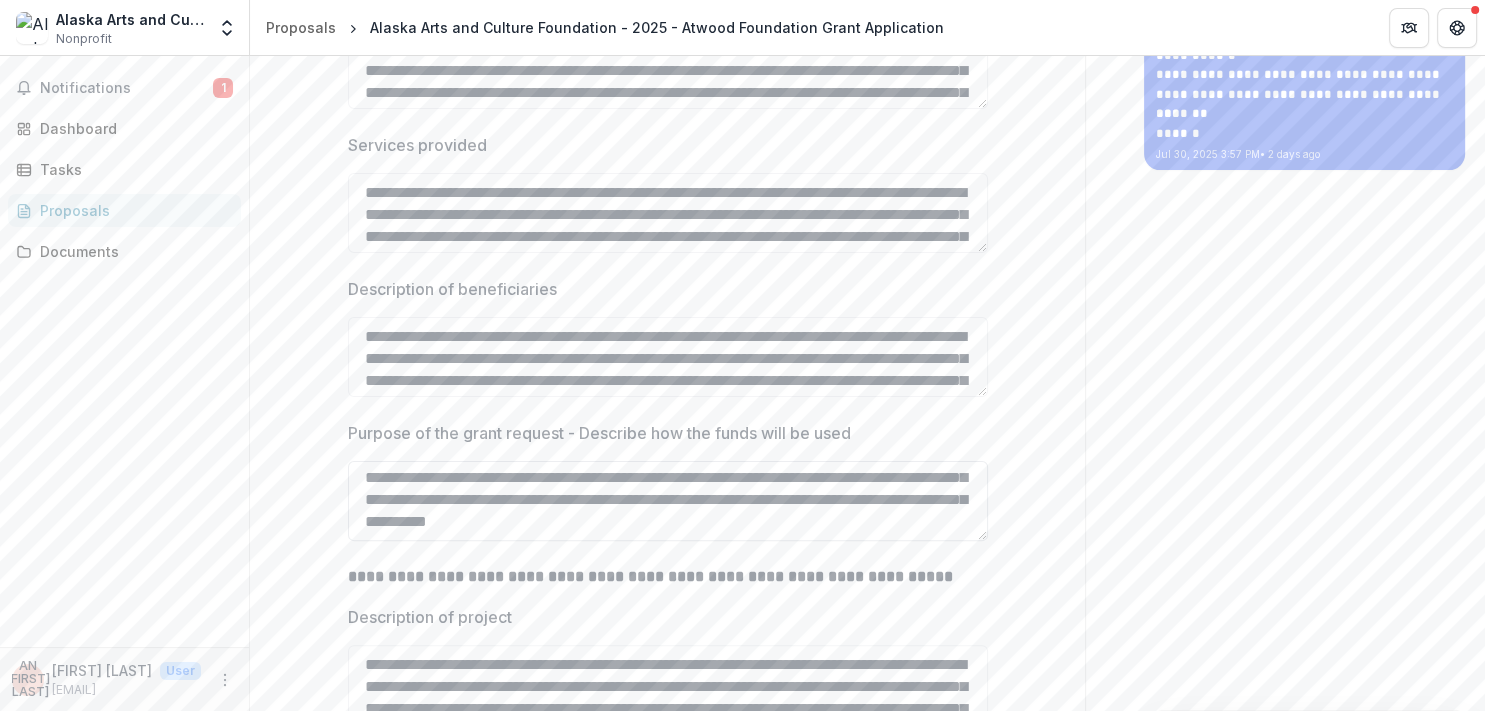 scroll, scrollTop: 38, scrollLeft: 0, axis: vertical 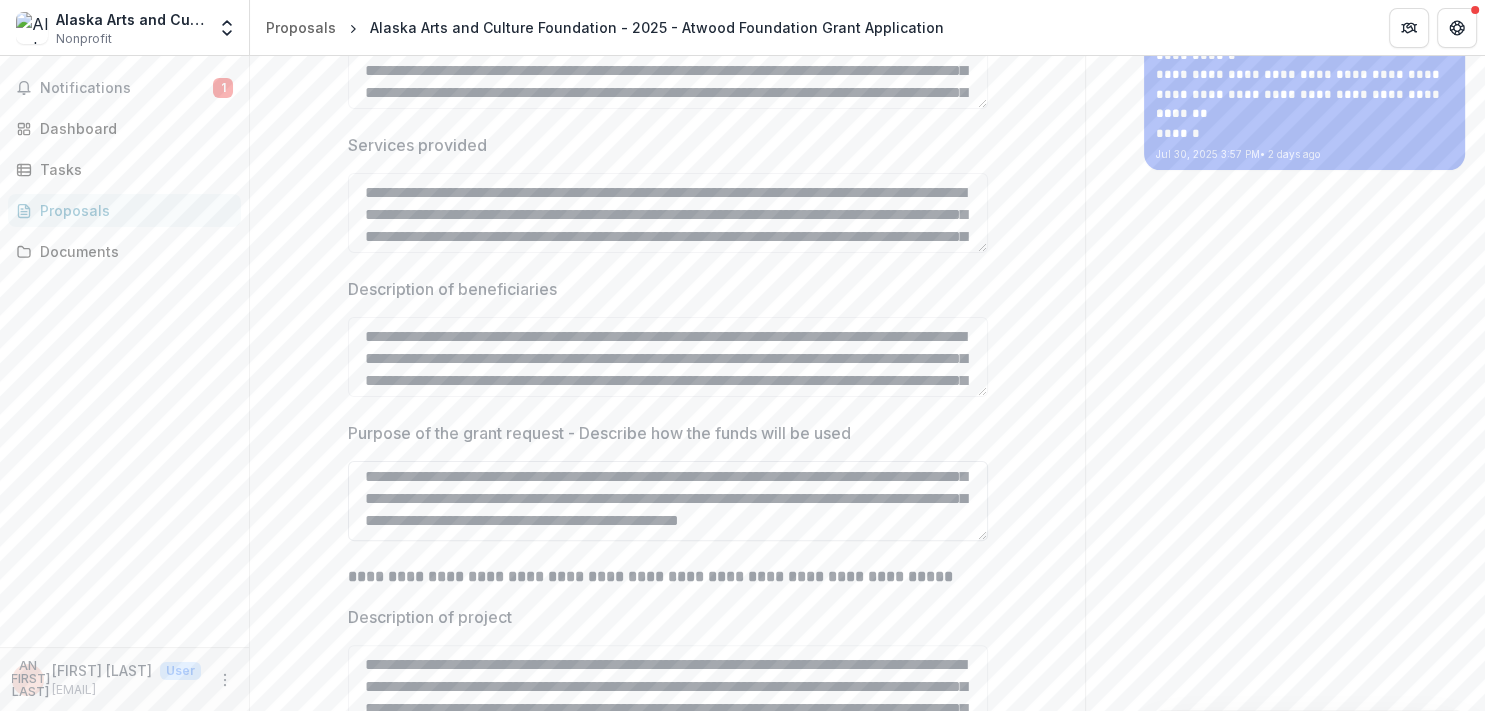 click on "**********" at bounding box center (668, 501) 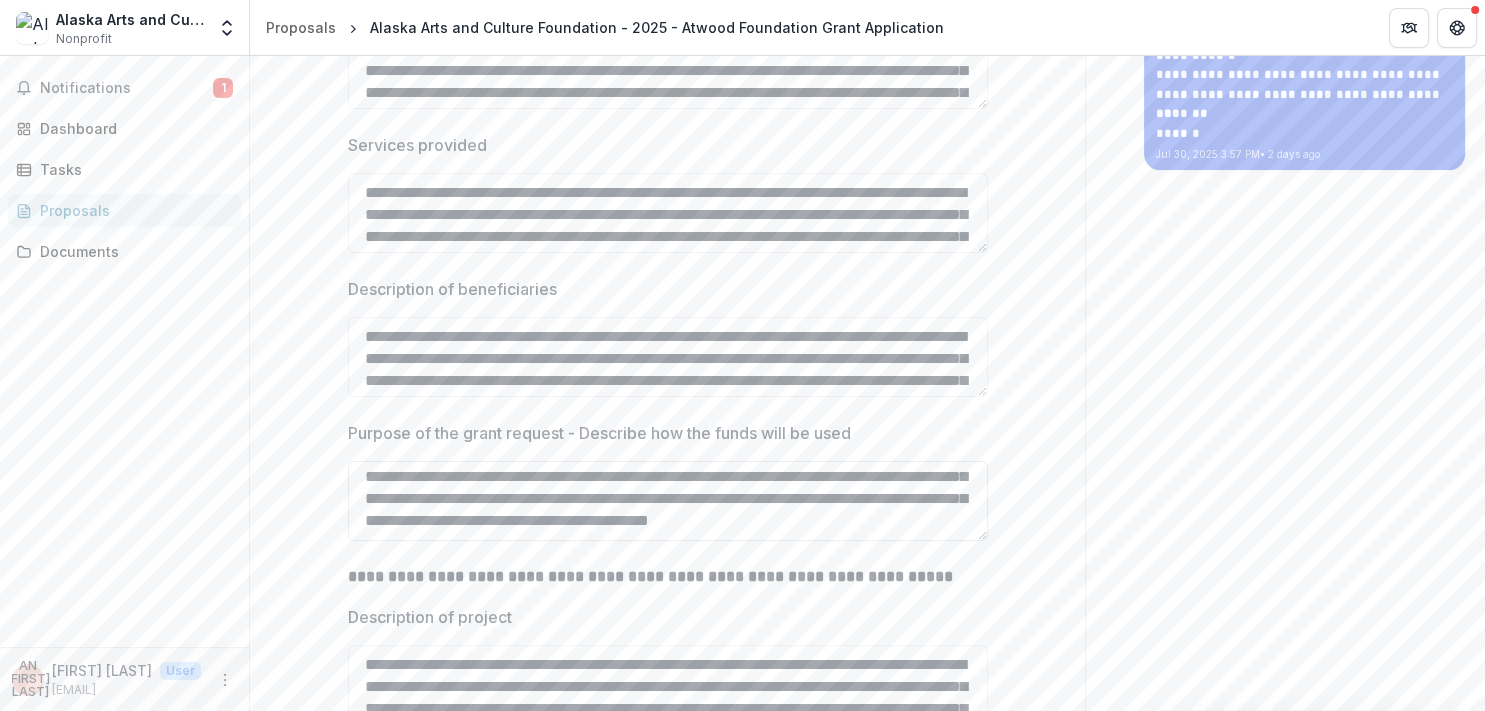 click on "**********" at bounding box center [668, 501] 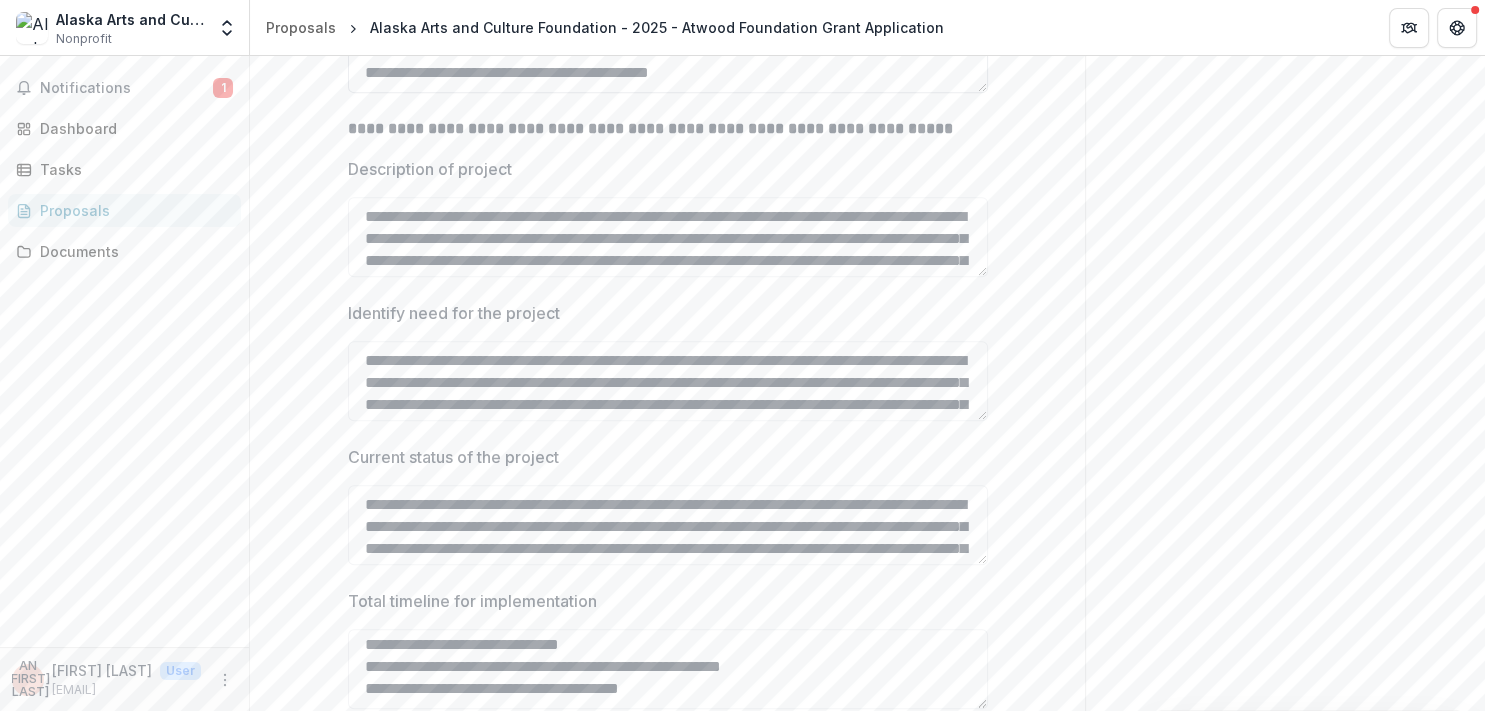 scroll, scrollTop: 921, scrollLeft: 0, axis: vertical 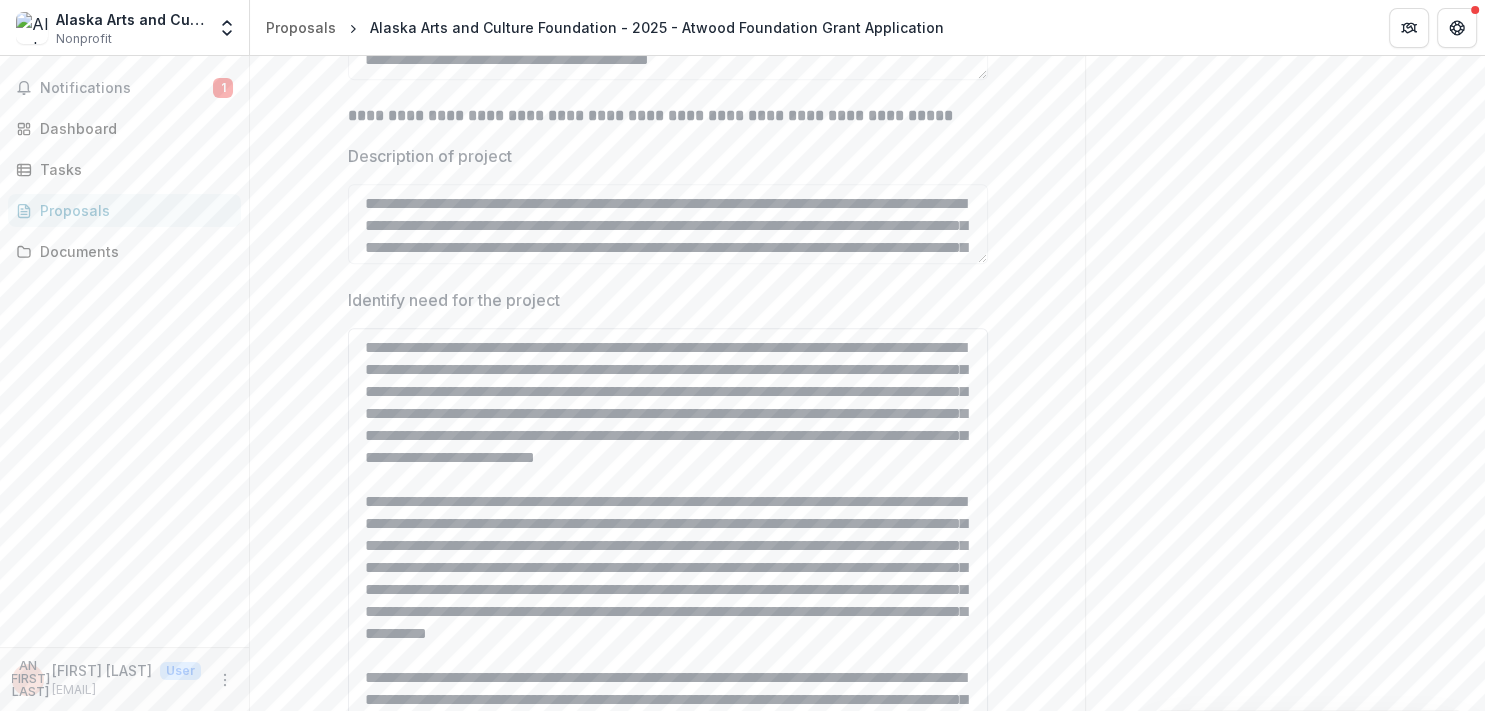 drag, startPoint x: 973, startPoint y: 403, endPoint x: 973, endPoint y: 728, distance: 325 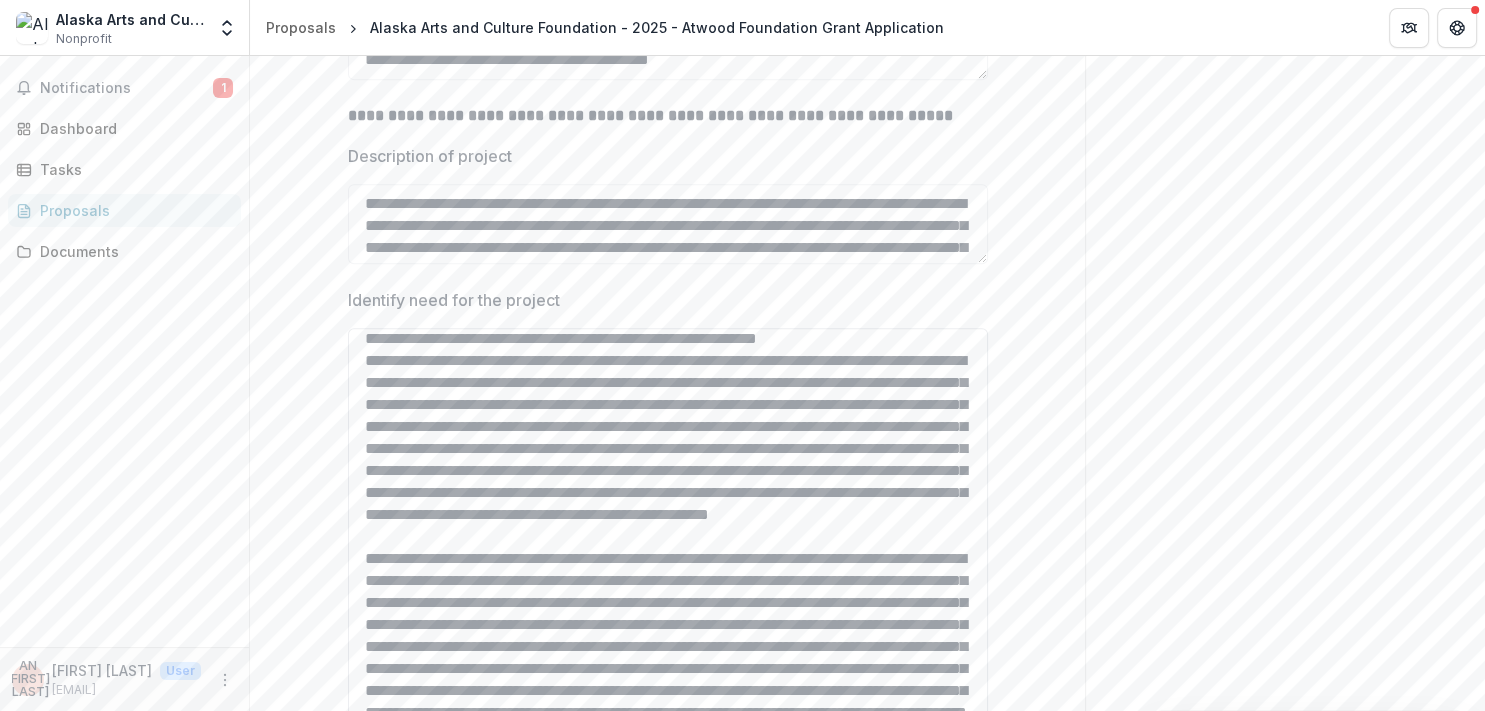 scroll, scrollTop: 866, scrollLeft: 0, axis: vertical 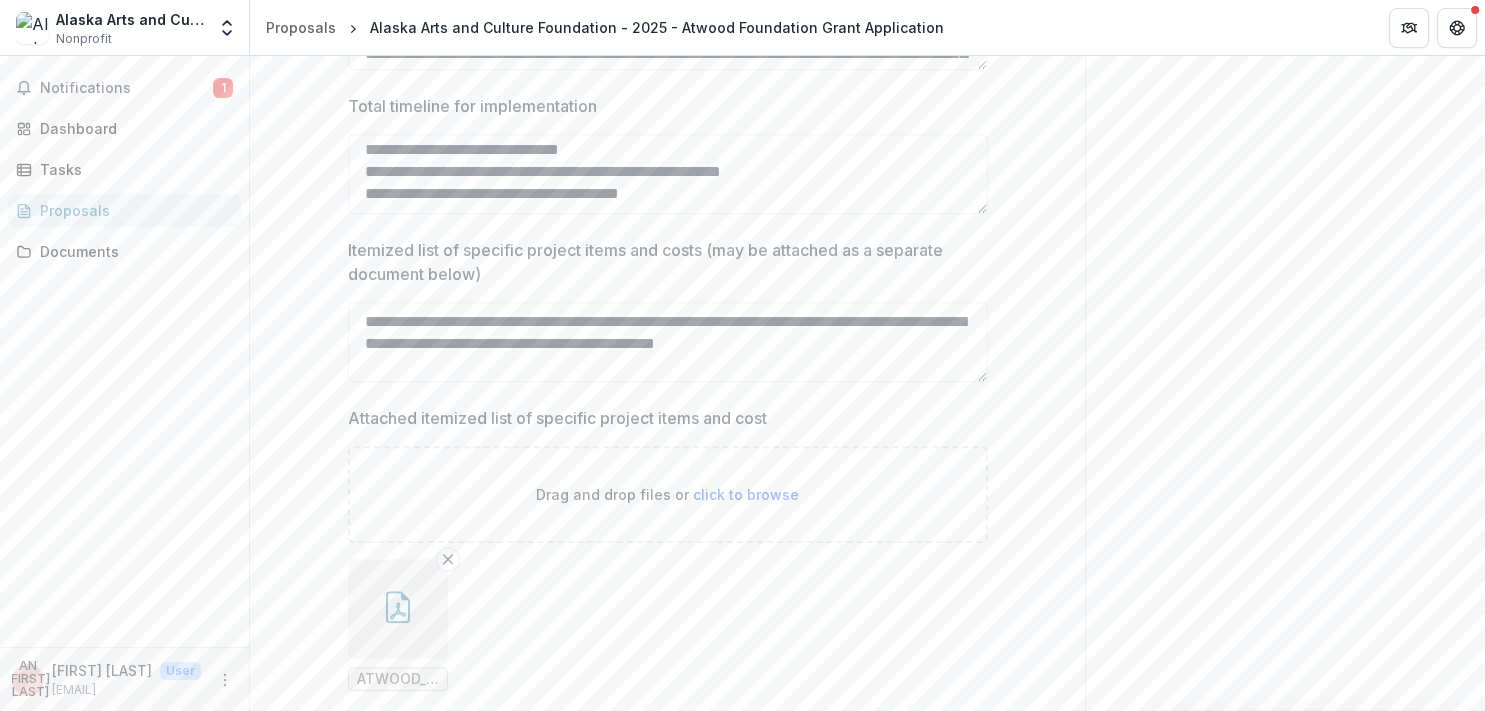 click 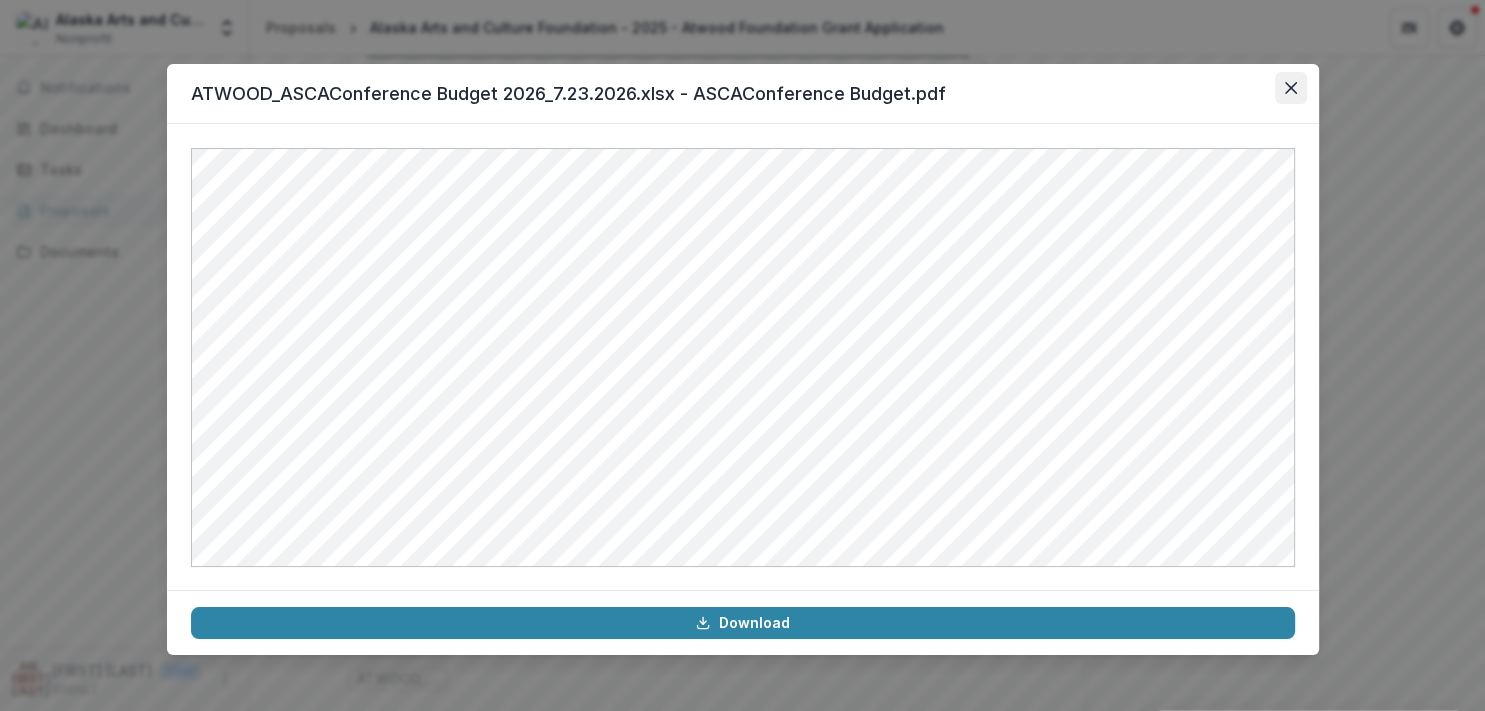 click at bounding box center (1291, 88) 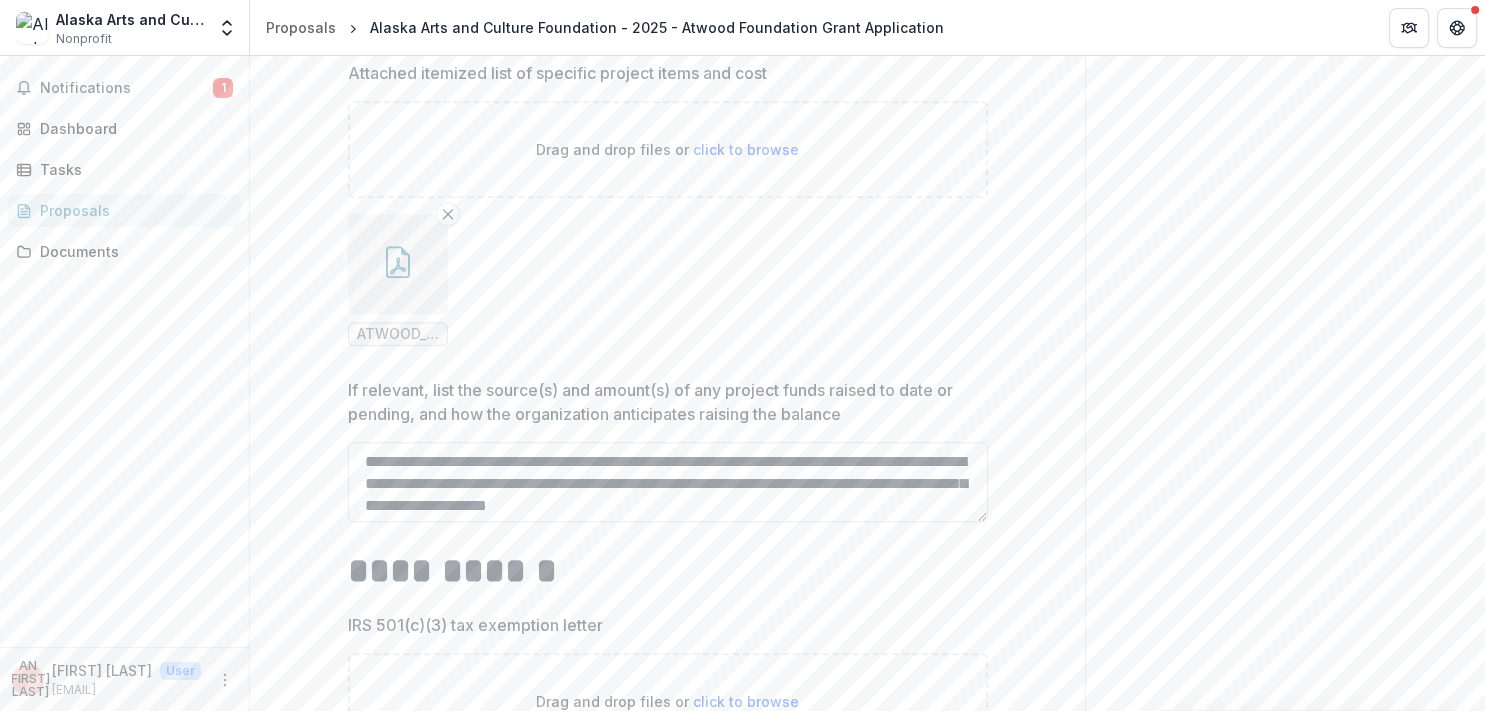 scroll, scrollTop: 1958, scrollLeft: 0, axis: vertical 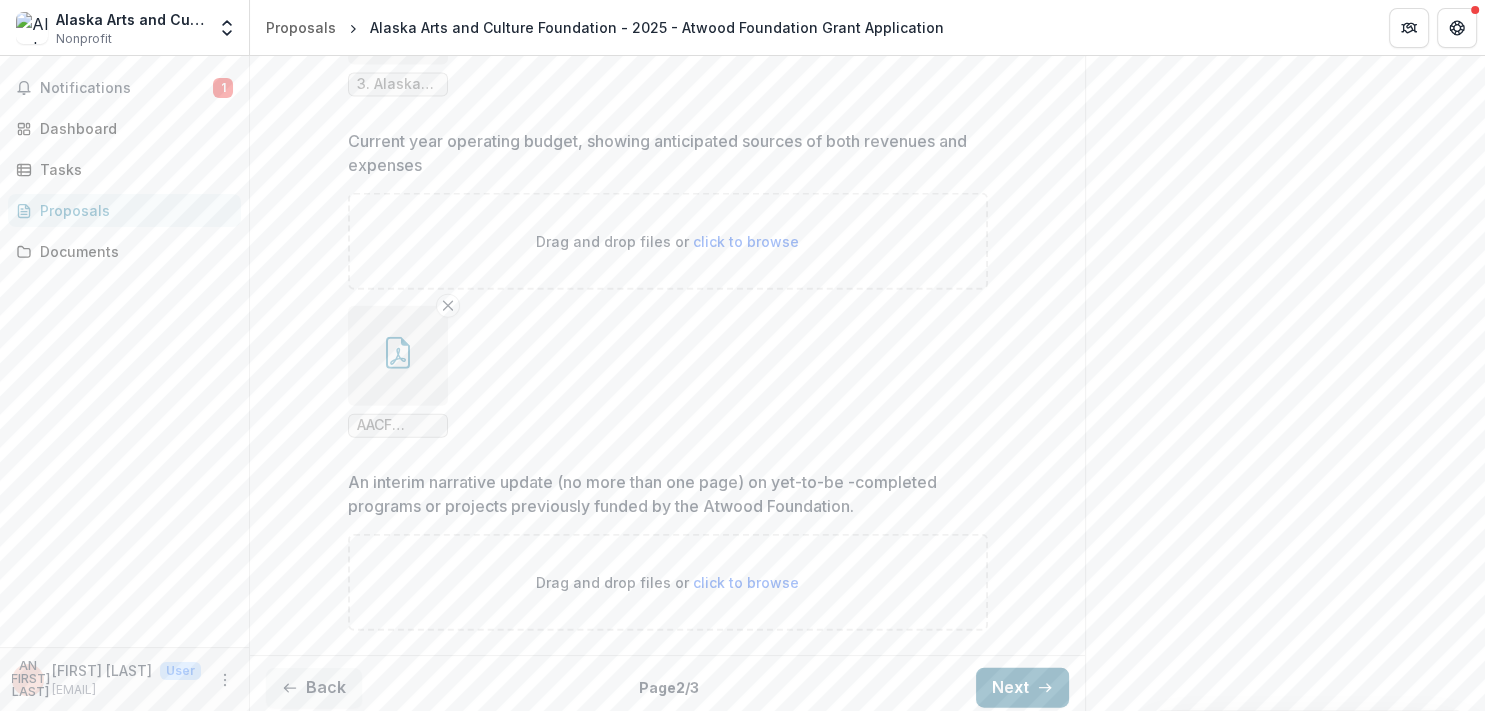 click on "Next" at bounding box center [1022, 688] 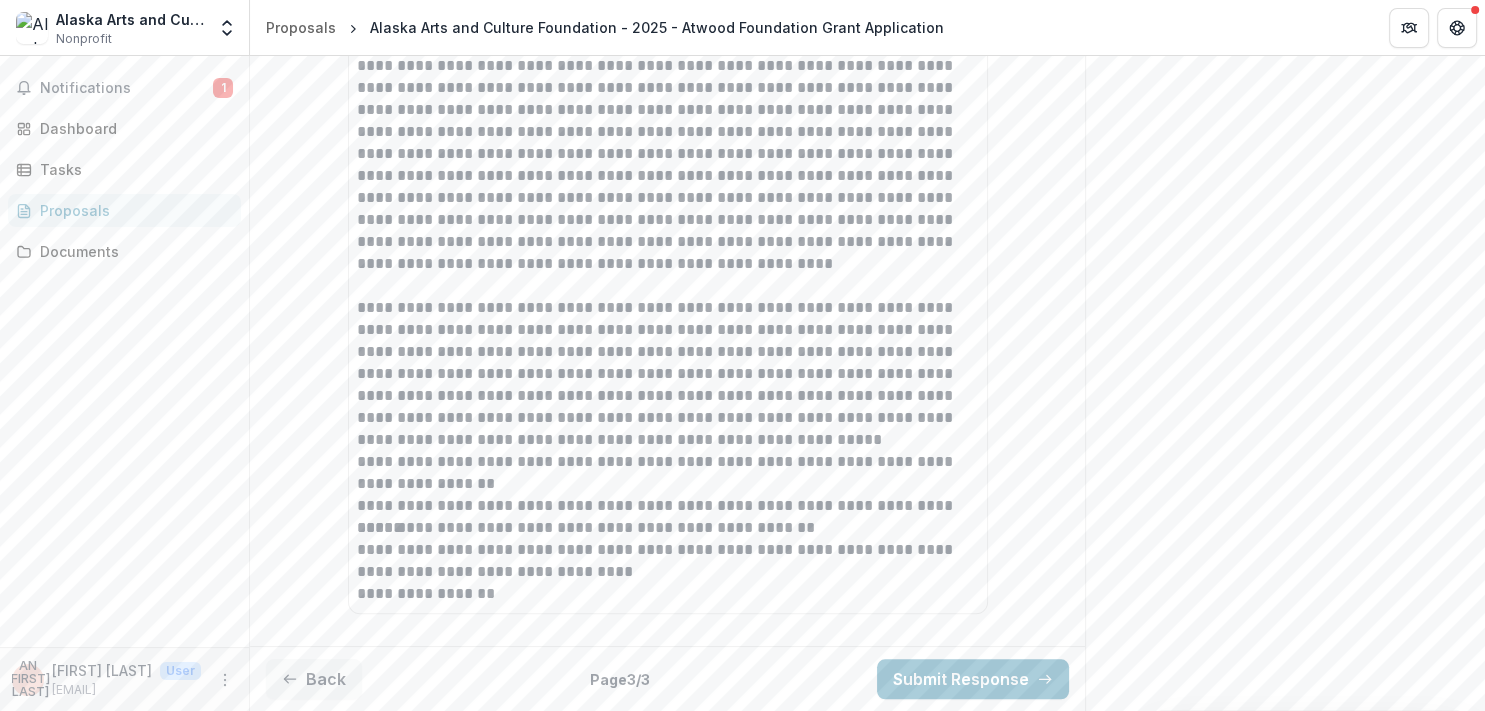 scroll, scrollTop: 244, scrollLeft: 0, axis: vertical 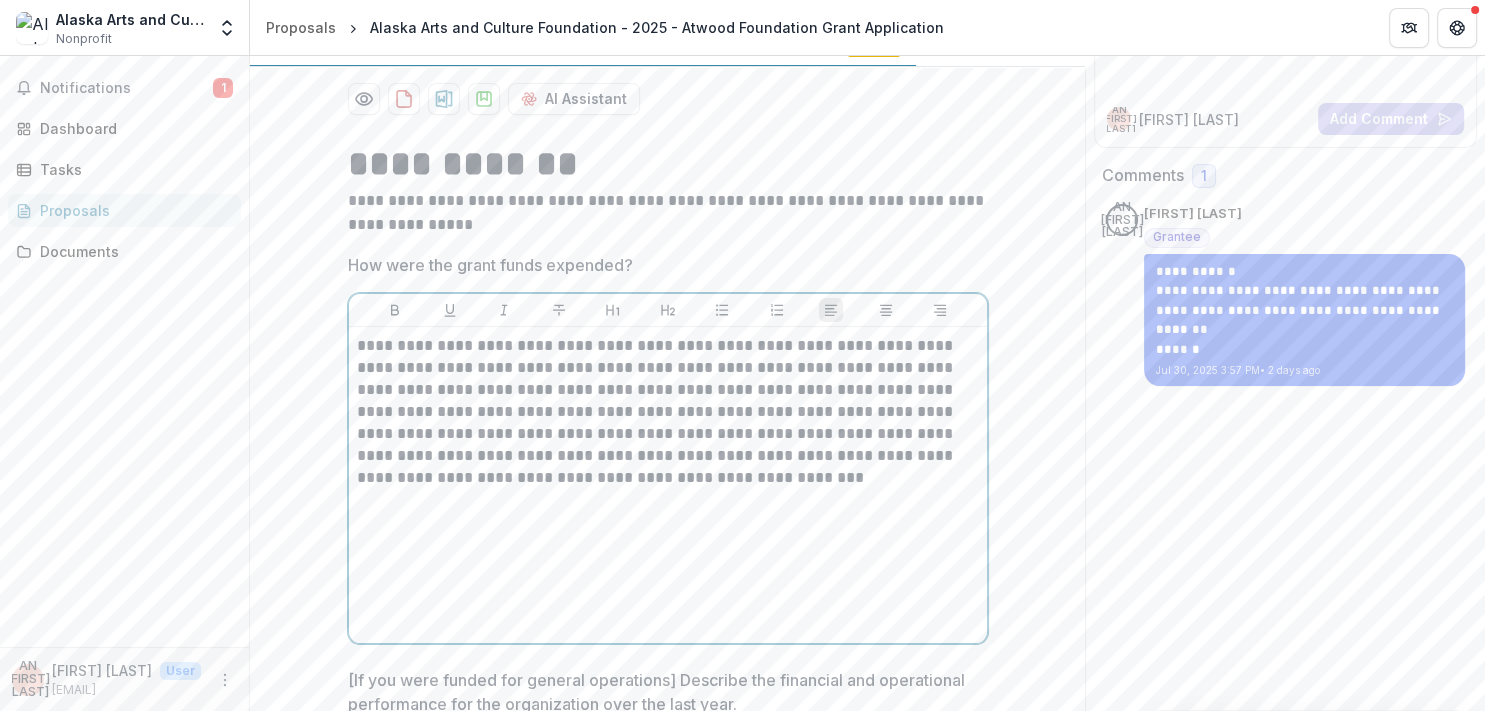 click on "**********" at bounding box center [668, 412] 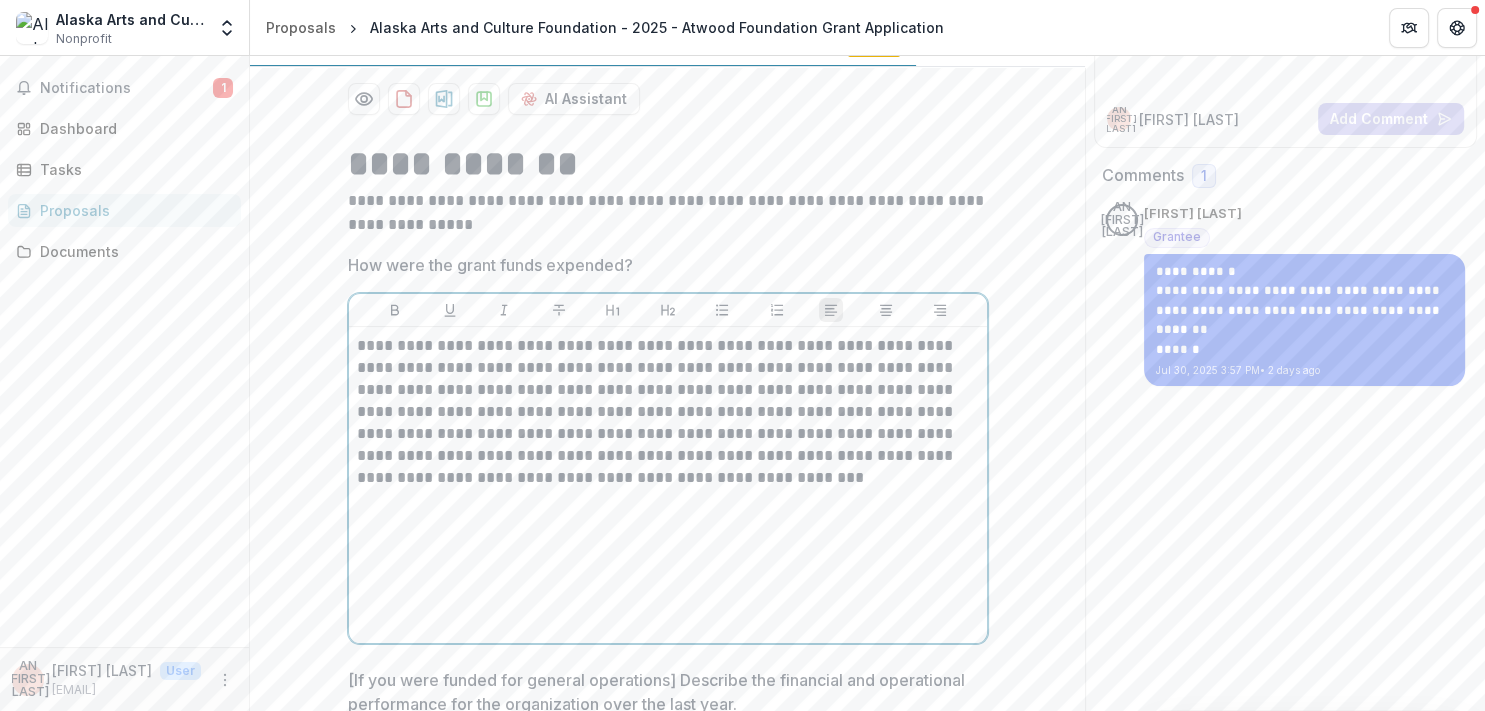 click on "**********" at bounding box center [668, 412] 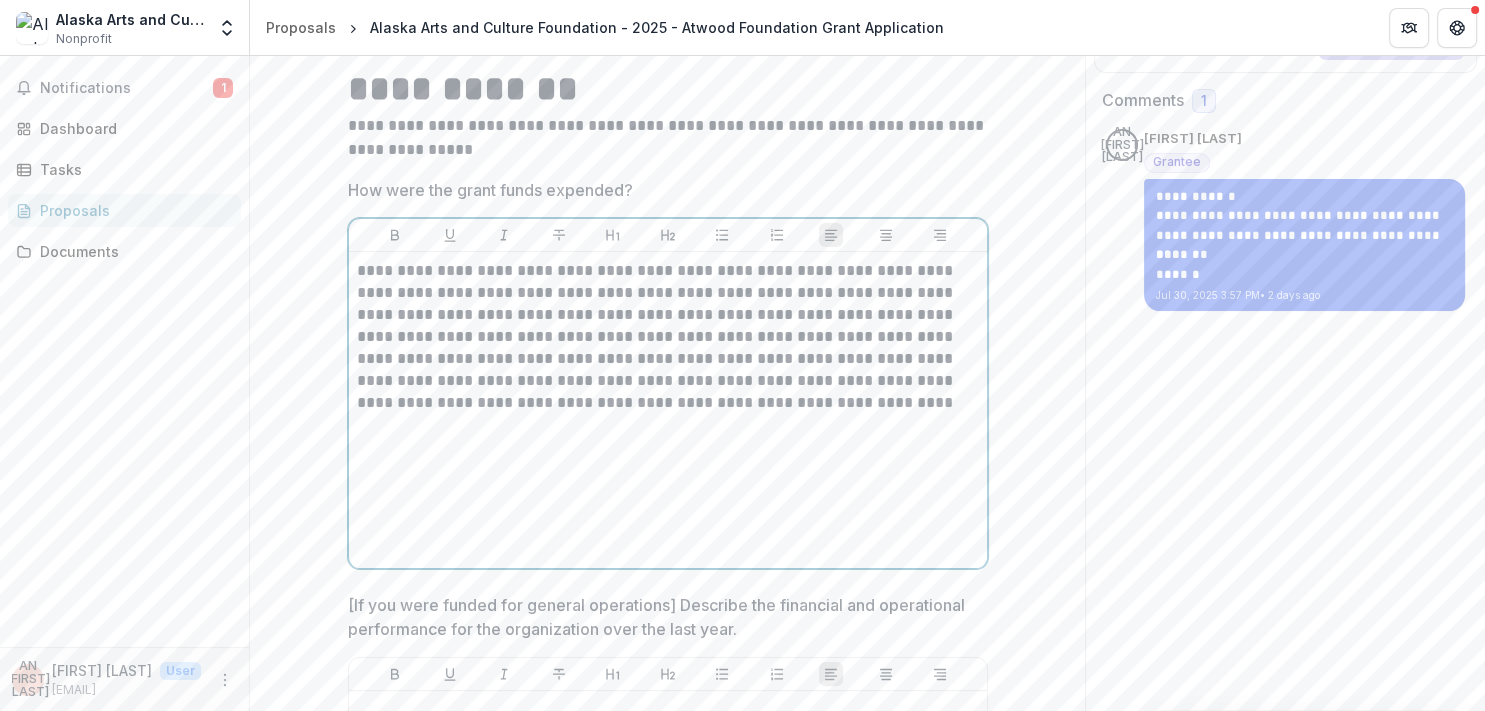 scroll, scrollTop: 359, scrollLeft: 0, axis: vertical 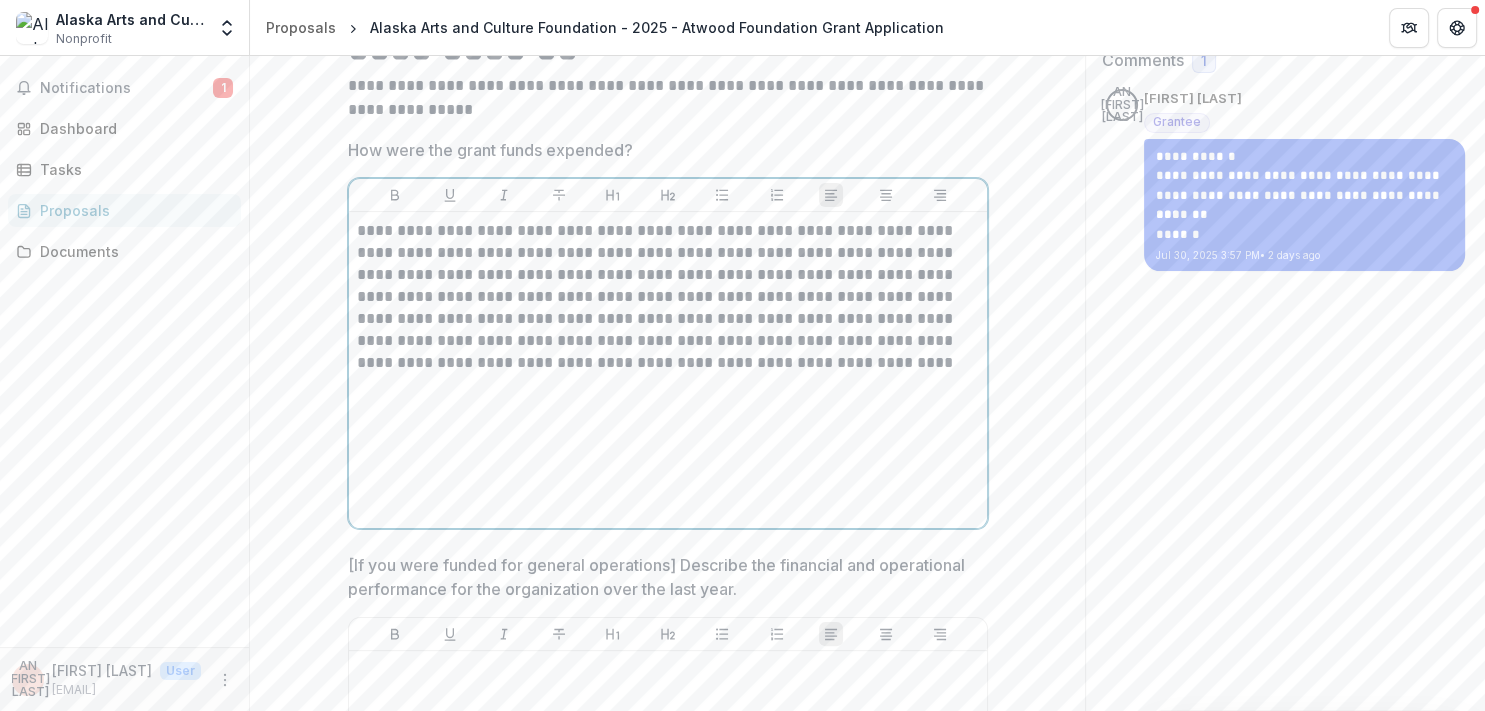 click on "**********" at bounding box center [668, 297] 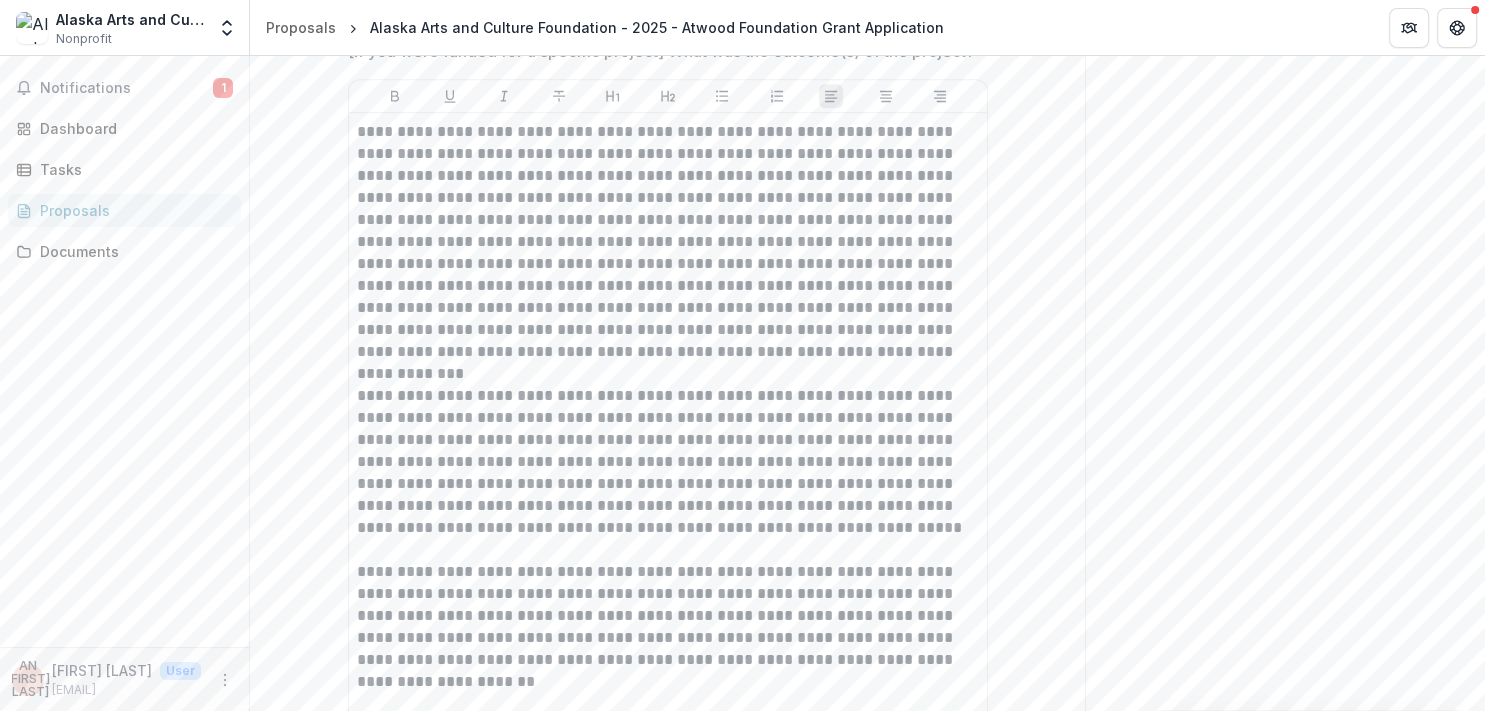 scroll, scrollTop: 1396, scrollLeft: 0, axis: vertical 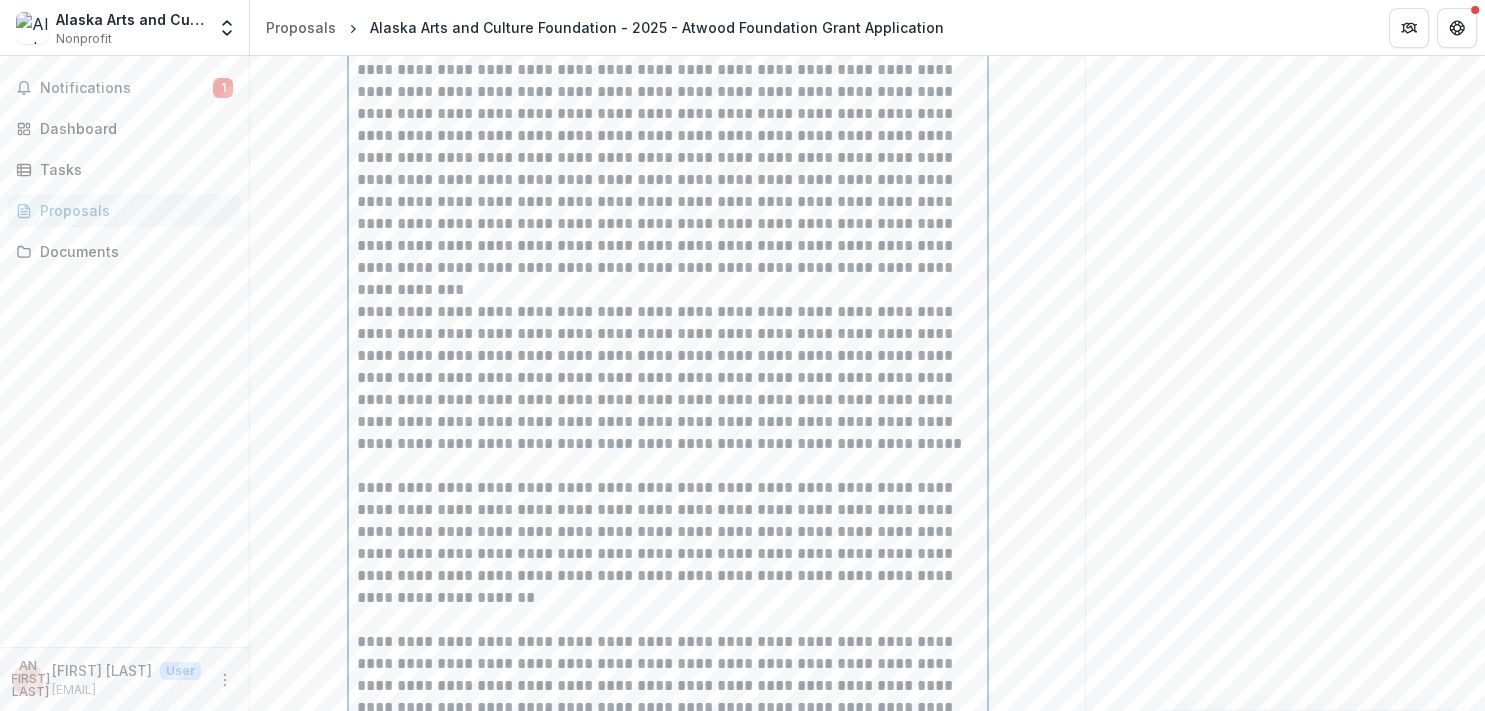click on "**********" at bounding box center (668, 378) 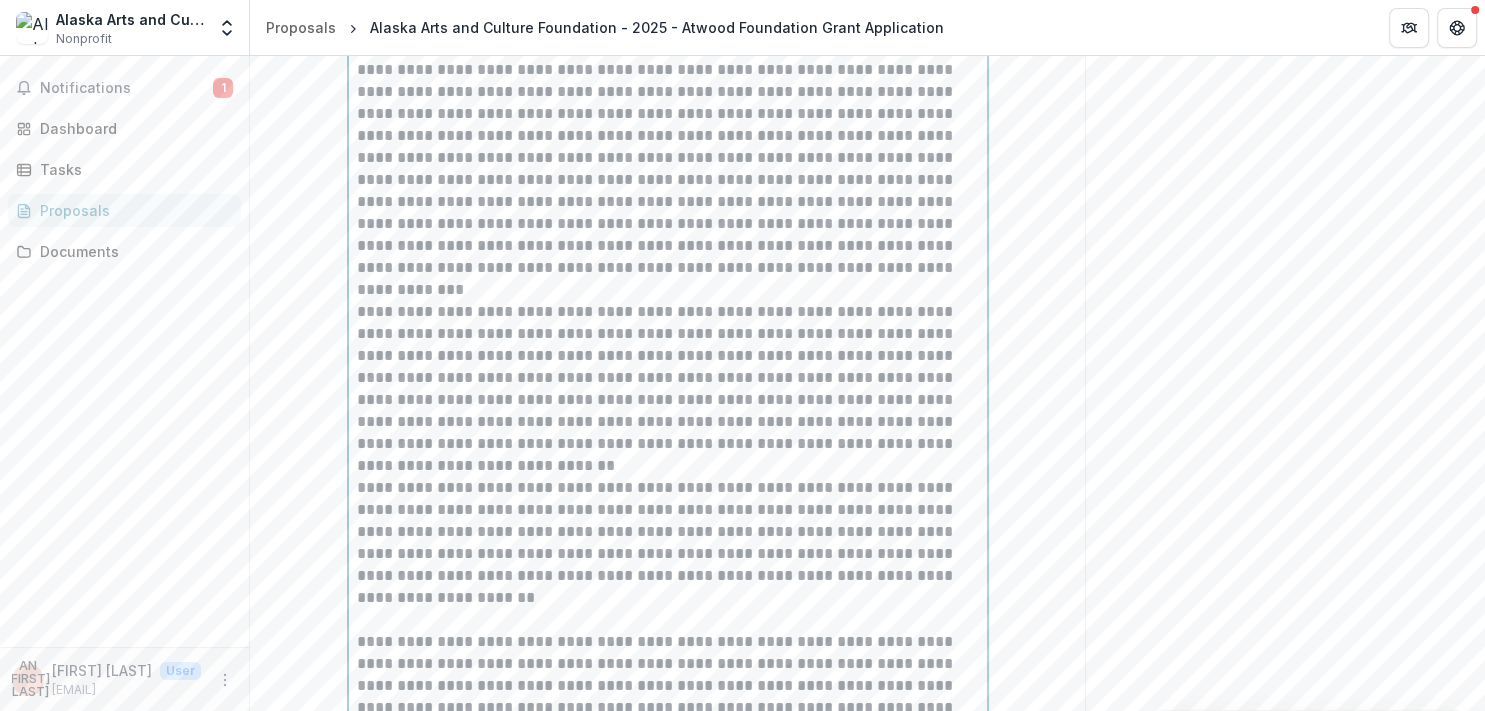 click on "**********" at bounding box center [668, 378] 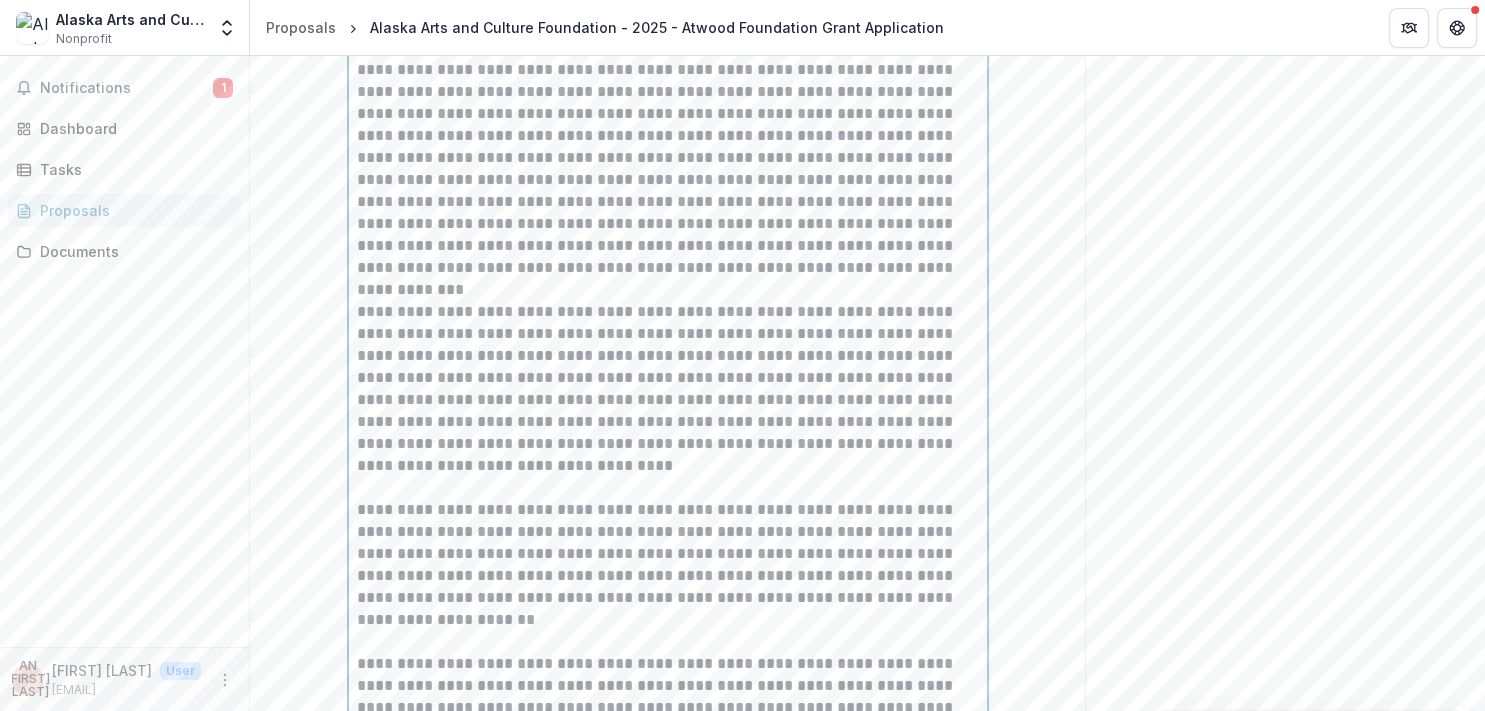click on "**********" at bounding box center [668, 389] 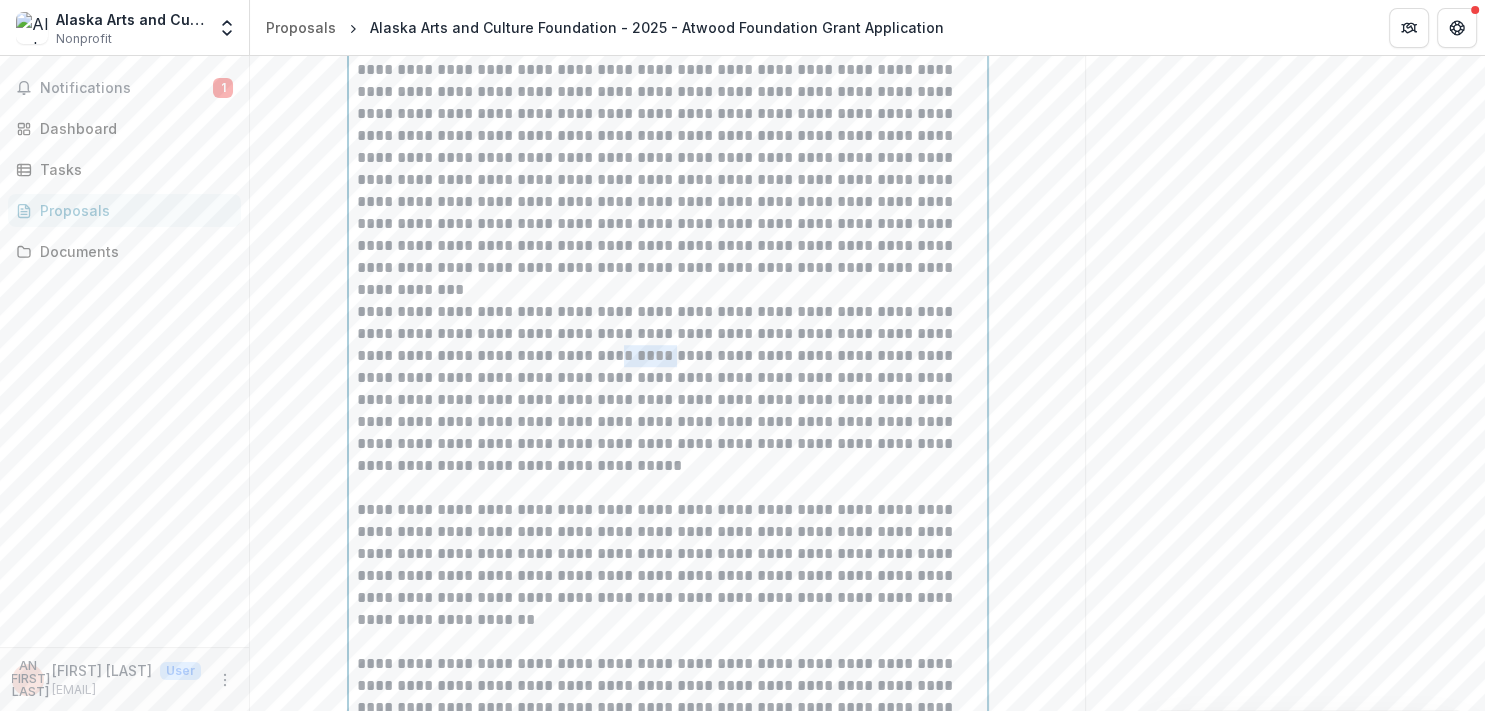 drag, startPoint x: 564, startPoint y: 379, endPoint x: 505, endPoint y: 382, distance: 59.07622 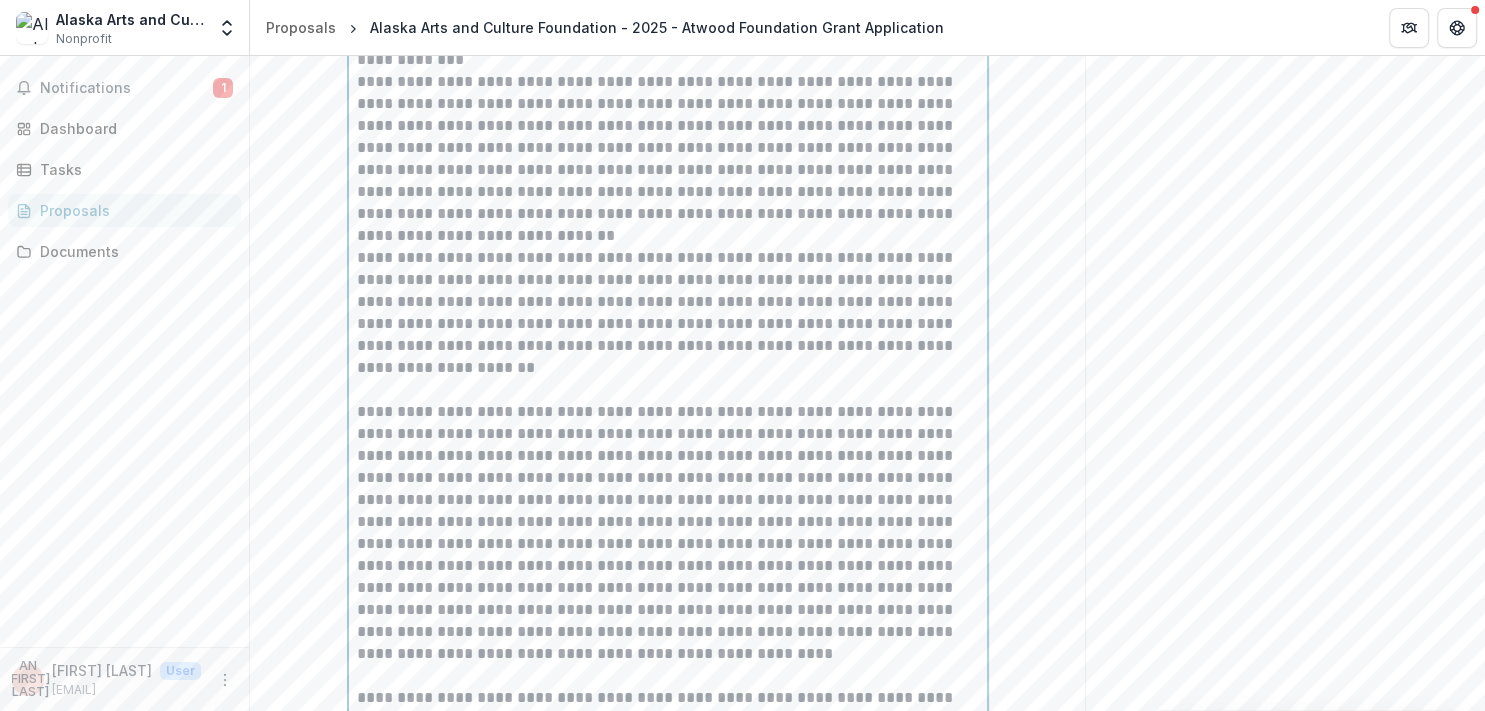 scroll, scrollTop: 1856, scrollLeft: 0, axis: vertical 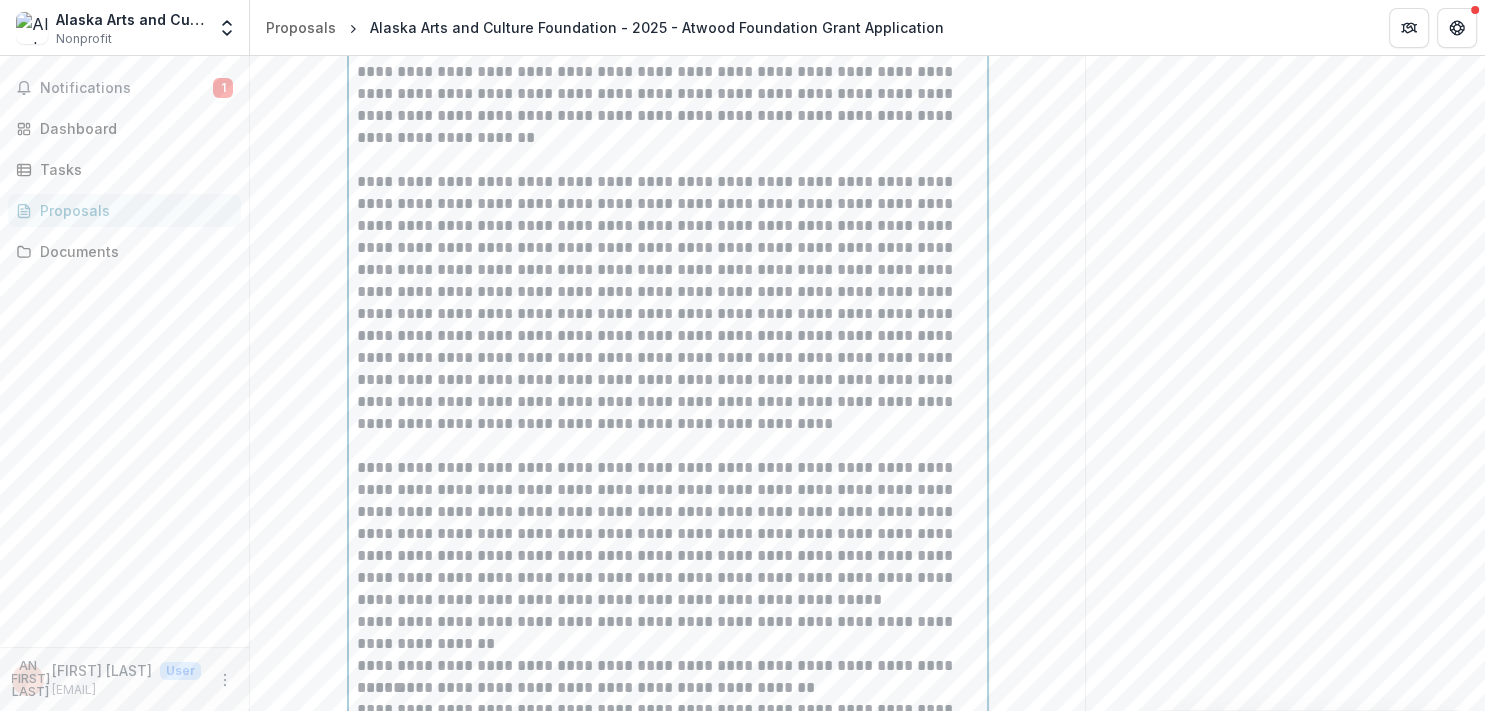 click on "**********" at bounding box center [668, 303] 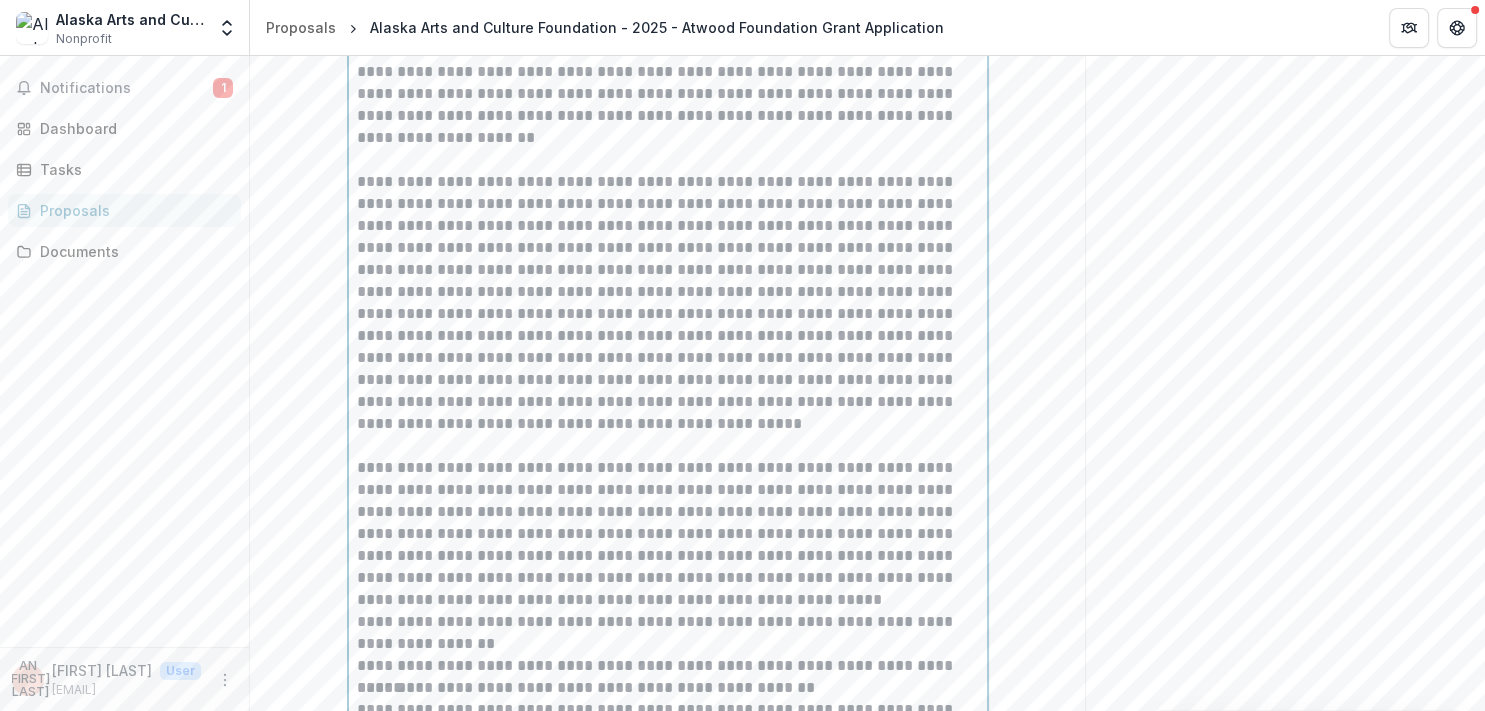 click on "**********" at bounding box center [668, 303] 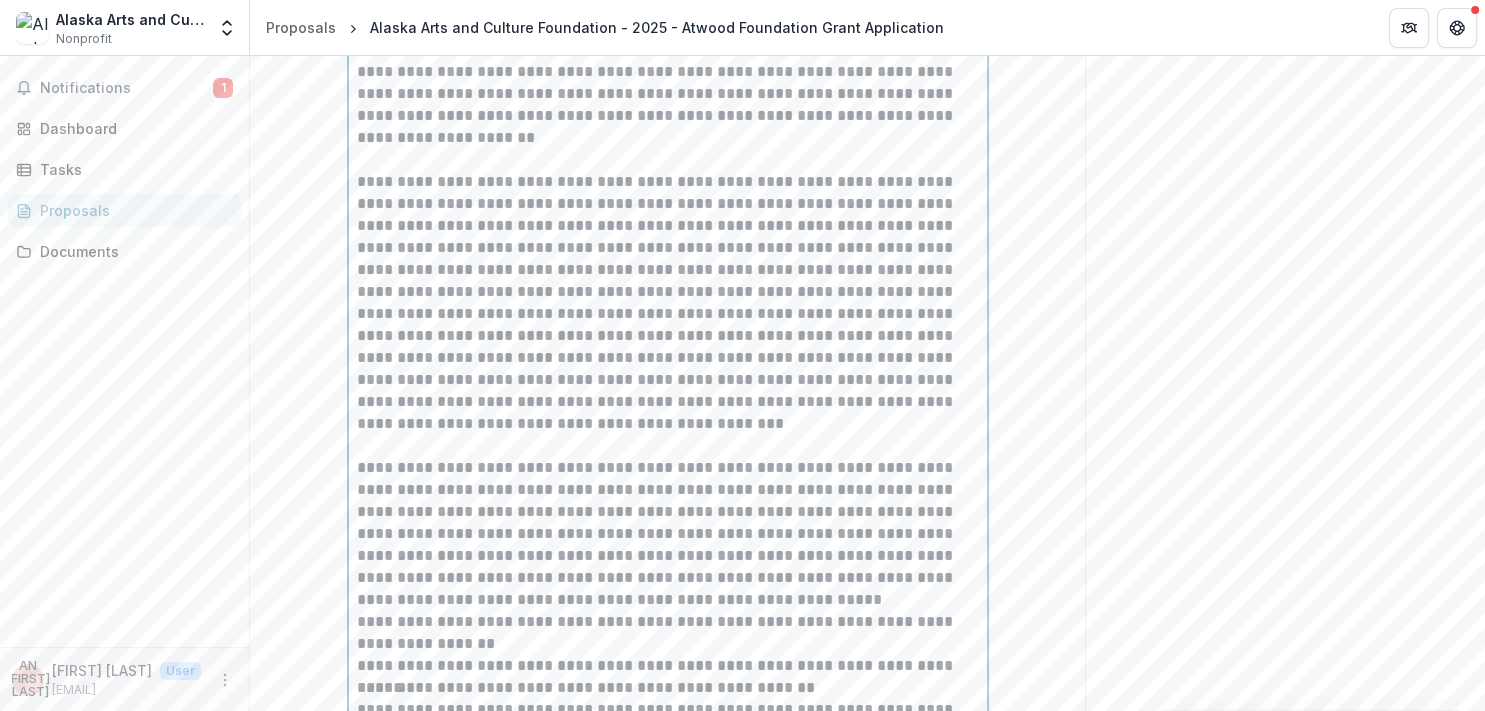 click on "**********" at bounding box center [668, 303] 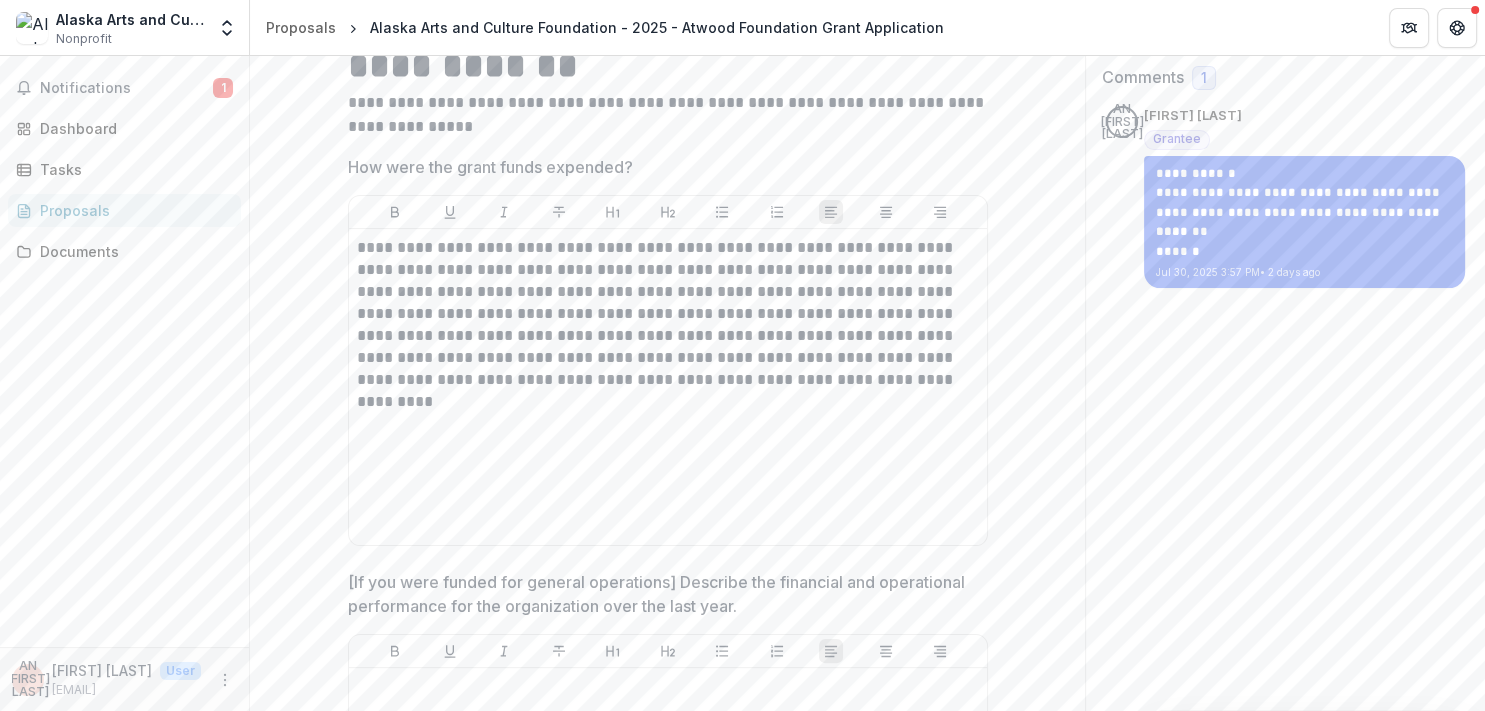 scroll, scrollTop: 539, scrollLeft: 0, axis: vertical 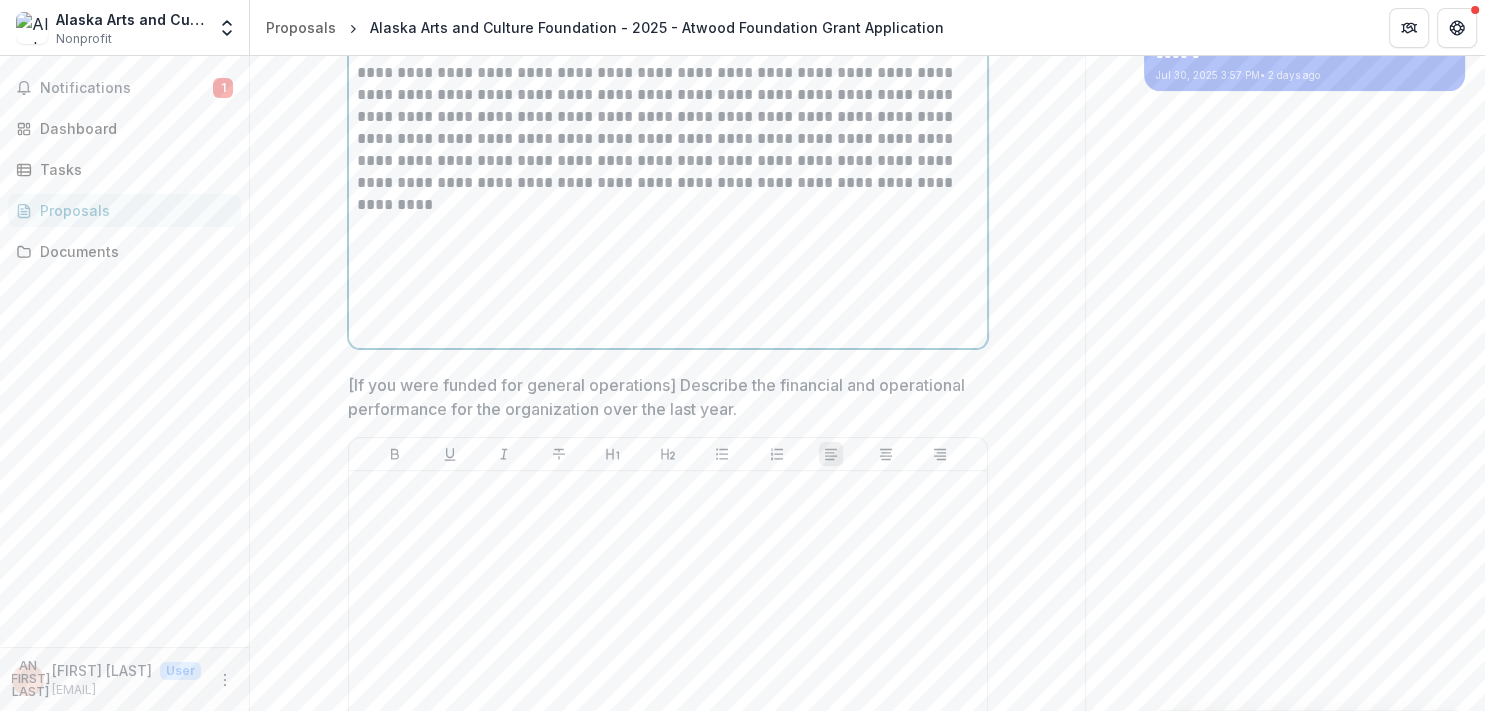 click on "**********" at bounding box center [668, 117] 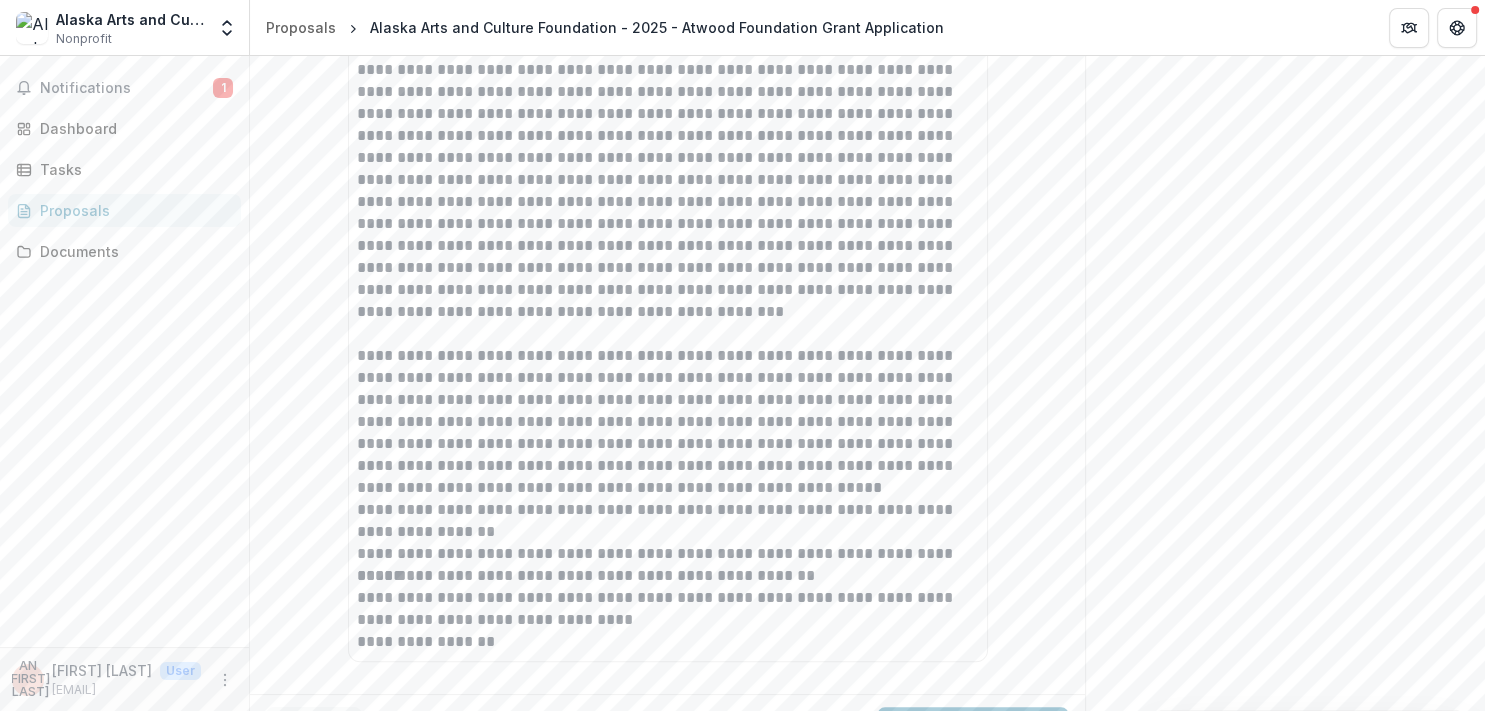 scroll, scrollTop: 2036, scrollLeft: 0, axis: vertical 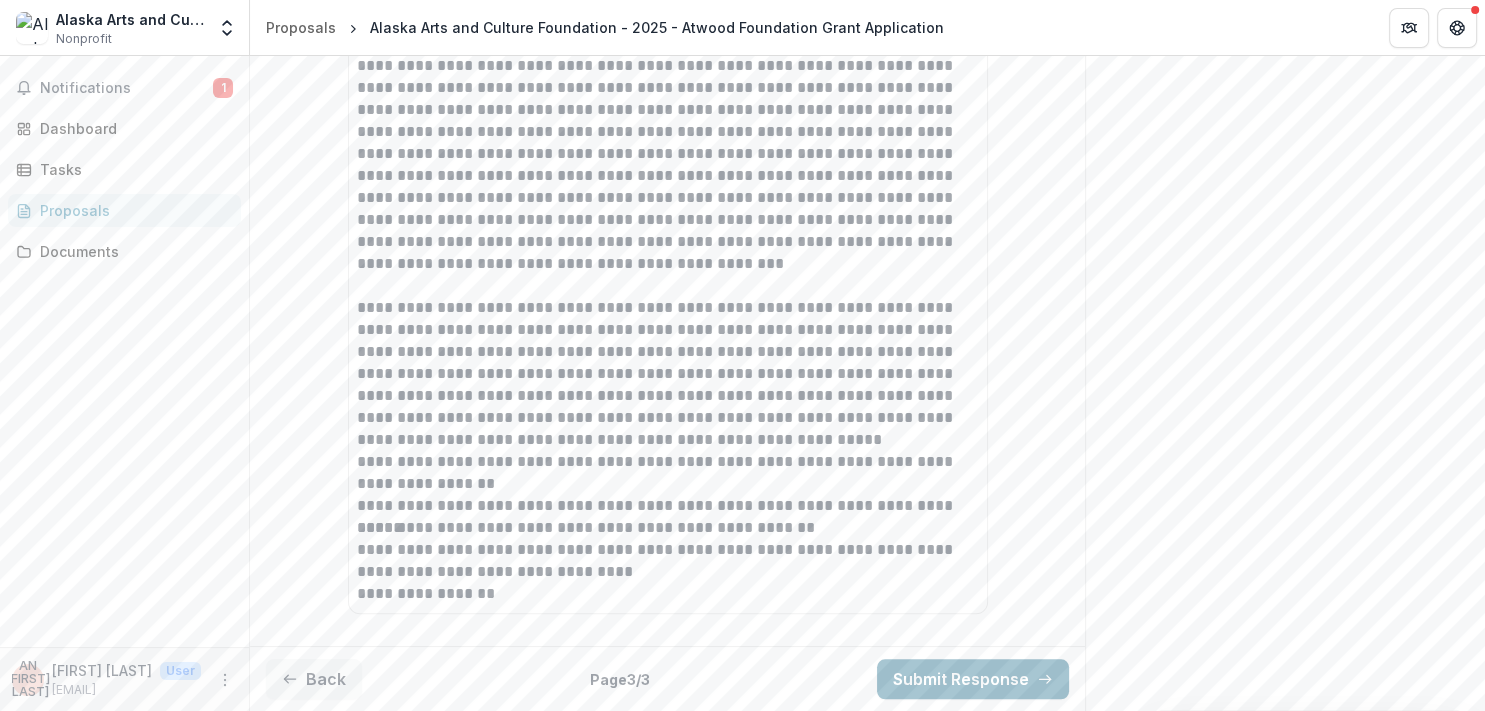 click on "Submit Response" at bounding box center (973, 679) 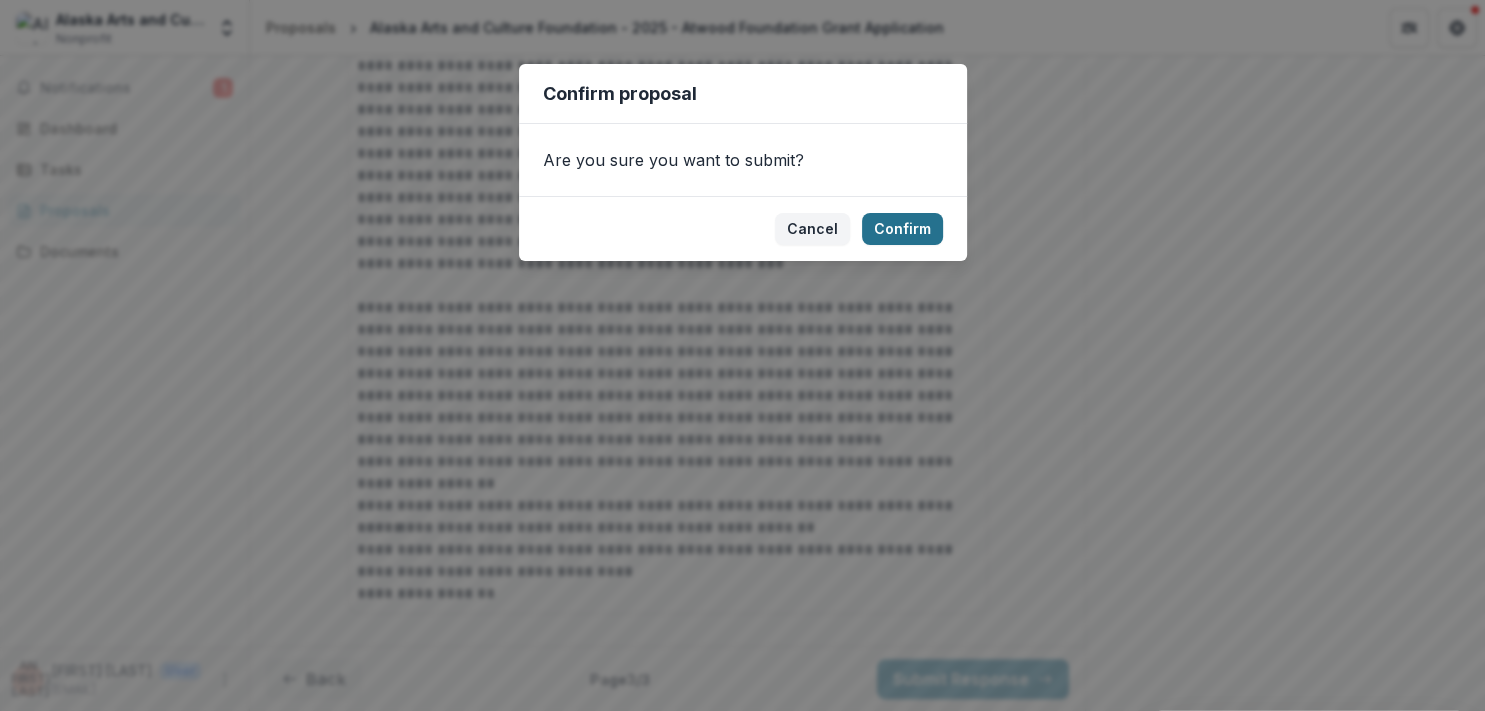 click on "Confirm" at bounding box center [902, 229] 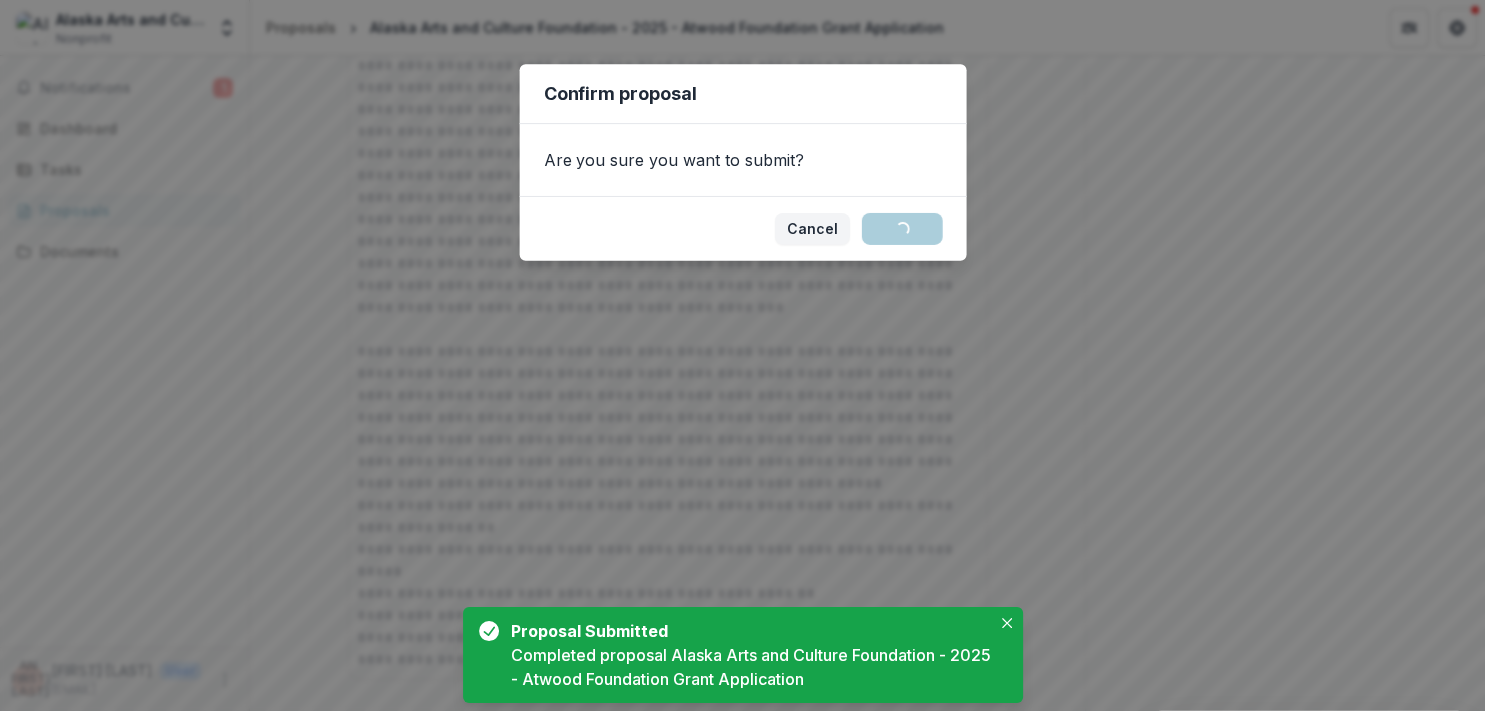 scroll, scrollTop: 2100, scrollLeft: 0, axis: vertical 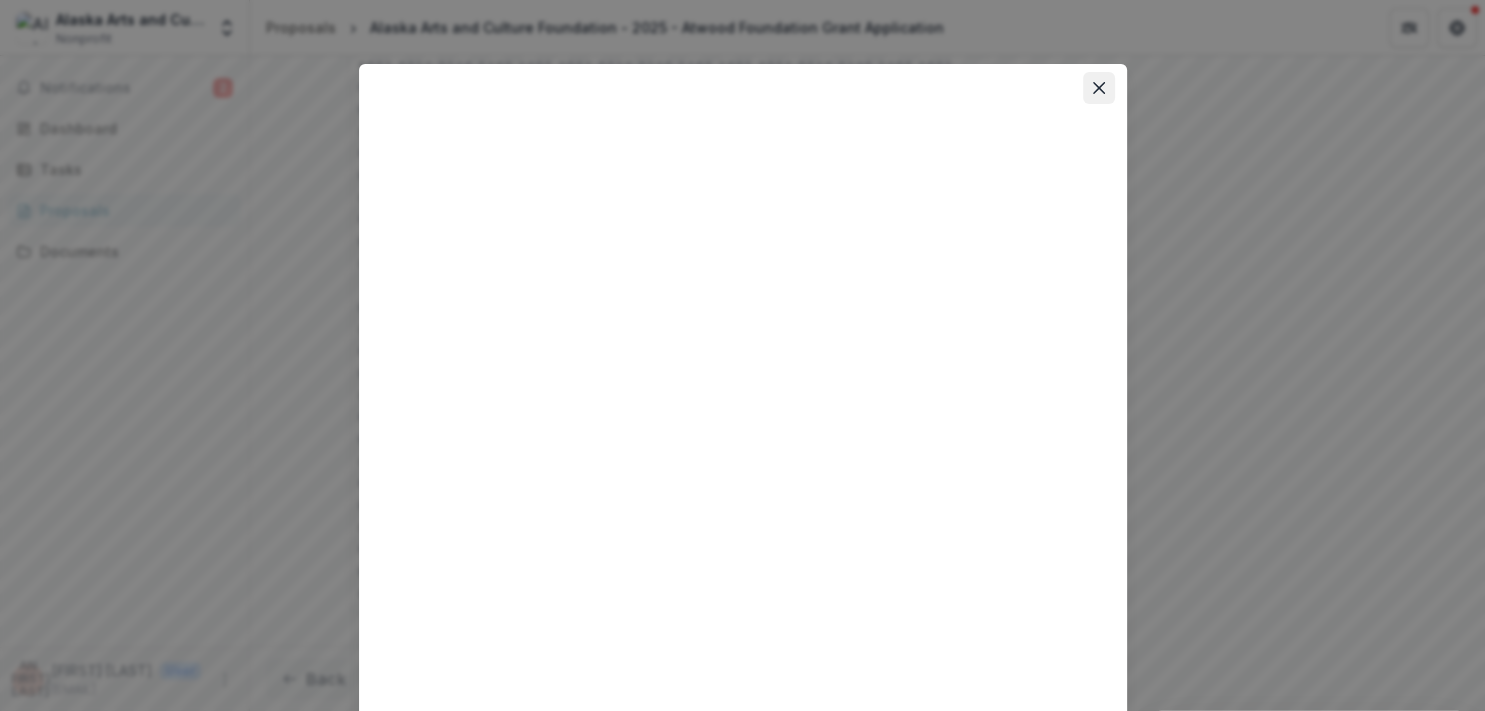 click at bounding box center (1099, 88) 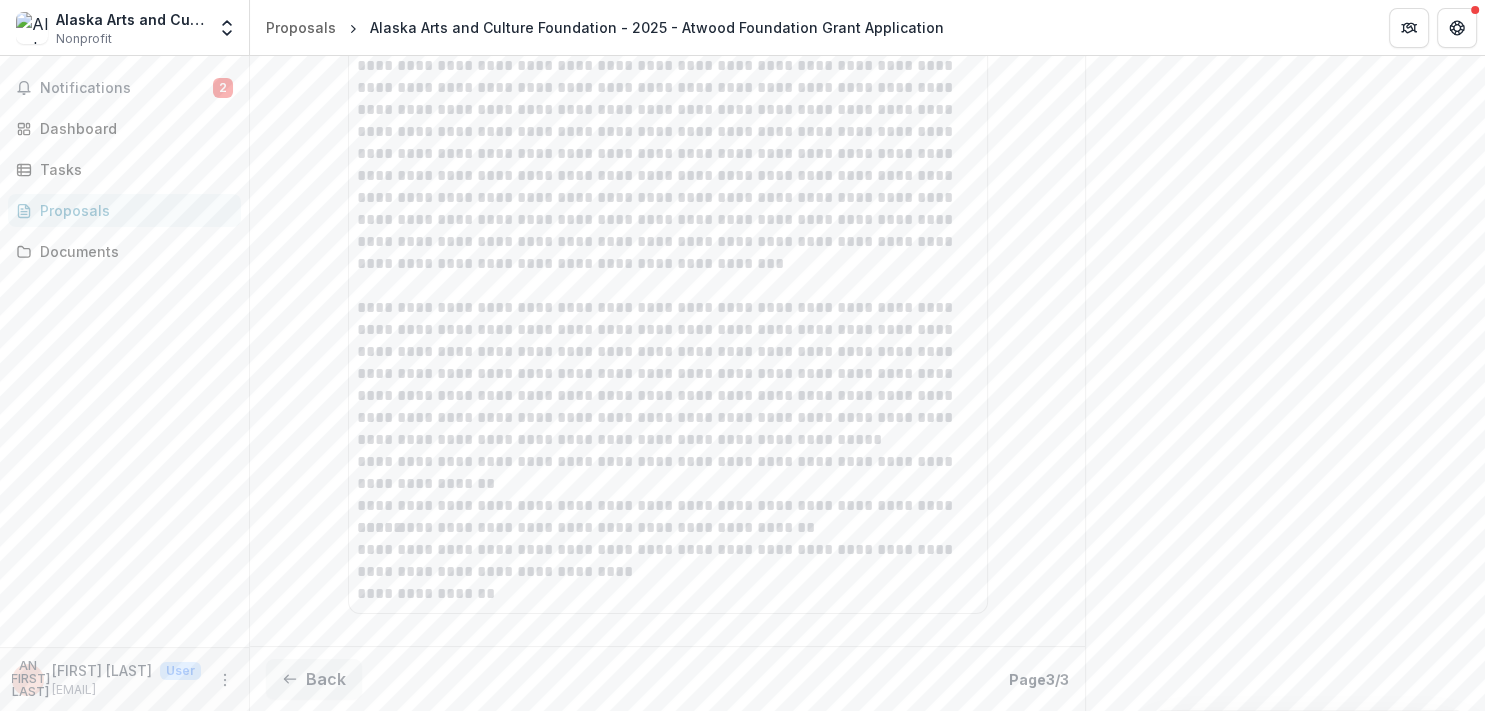 click on "Proposals" at bounding box center [132, 210] 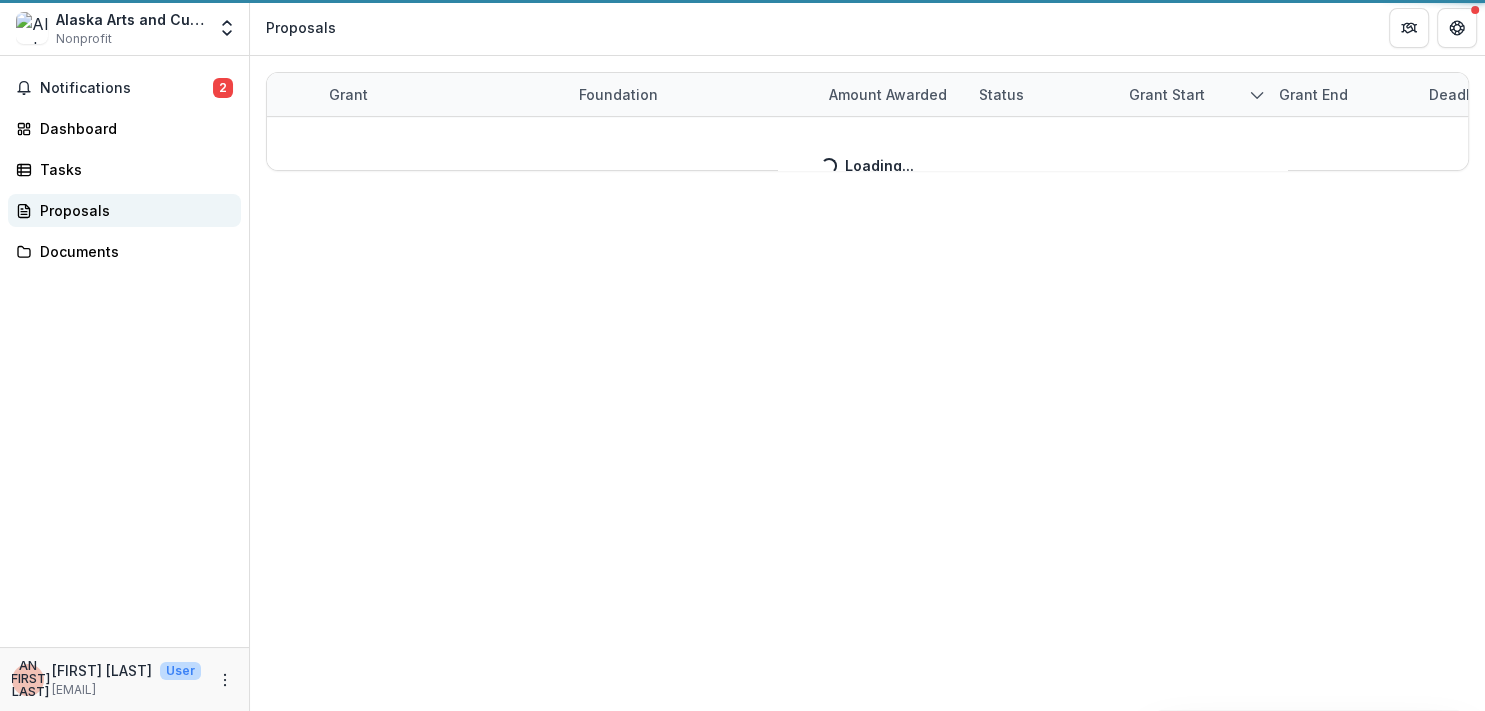 scroll, scrollTop: 0, scrollLeft: 0, axis: both 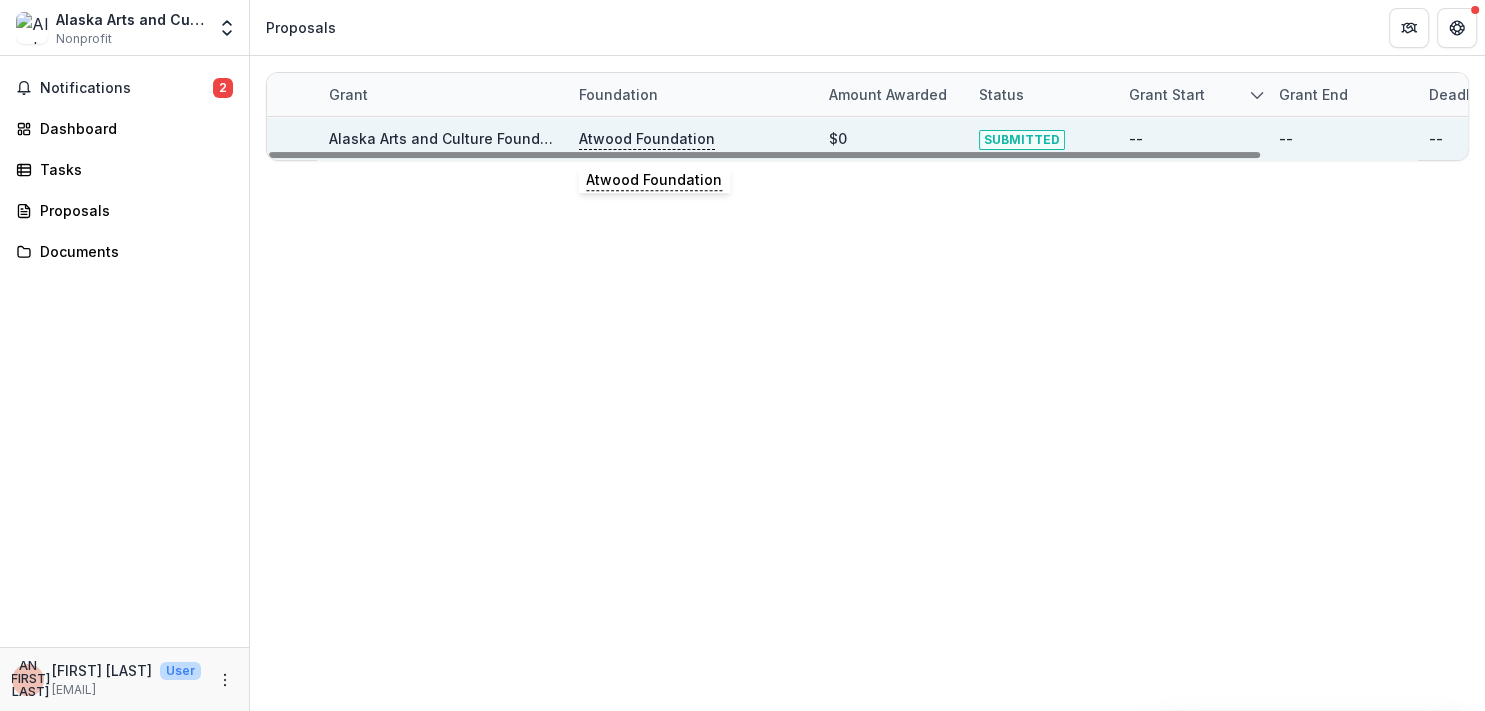 click on "Atwood Foundation" at bounding box center (647, 139) 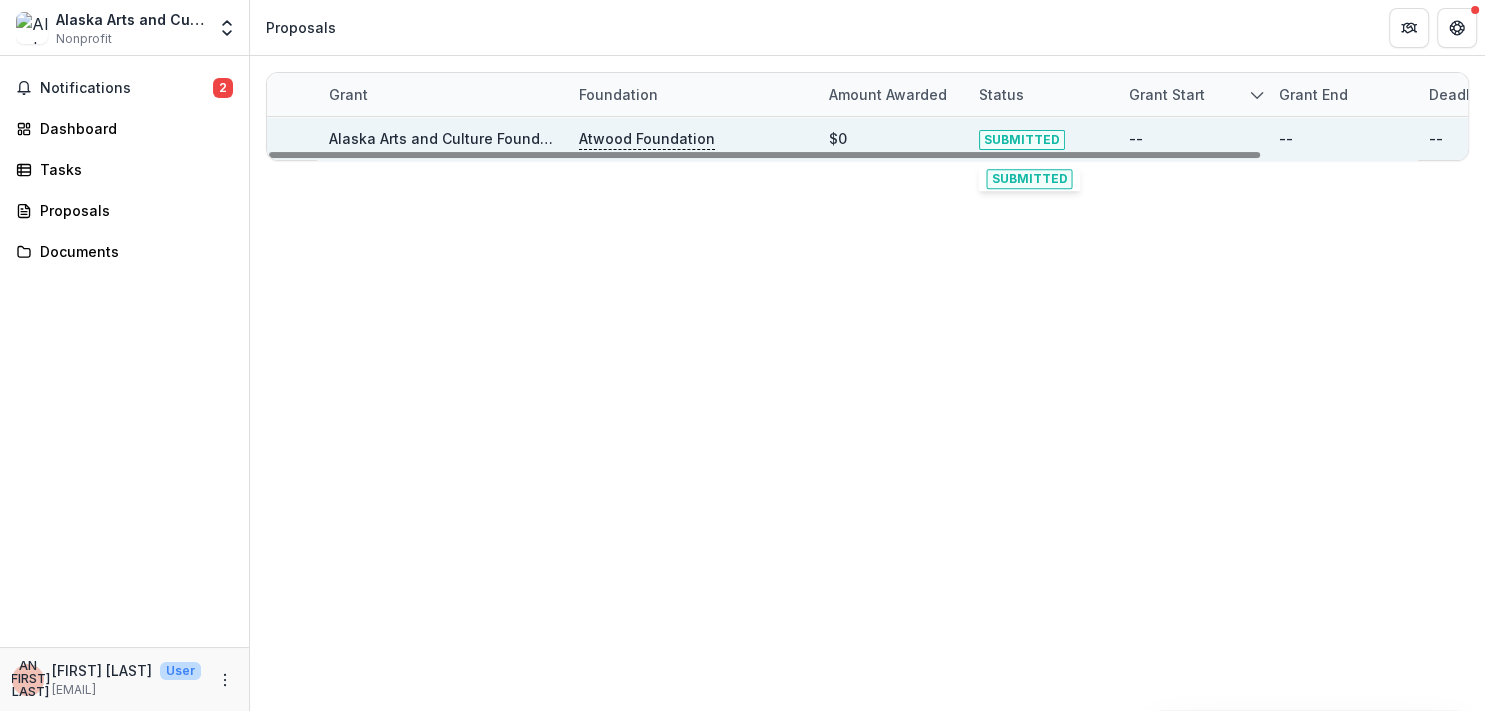 click on "SUBMITTED" at bounding box center [1022, 140] 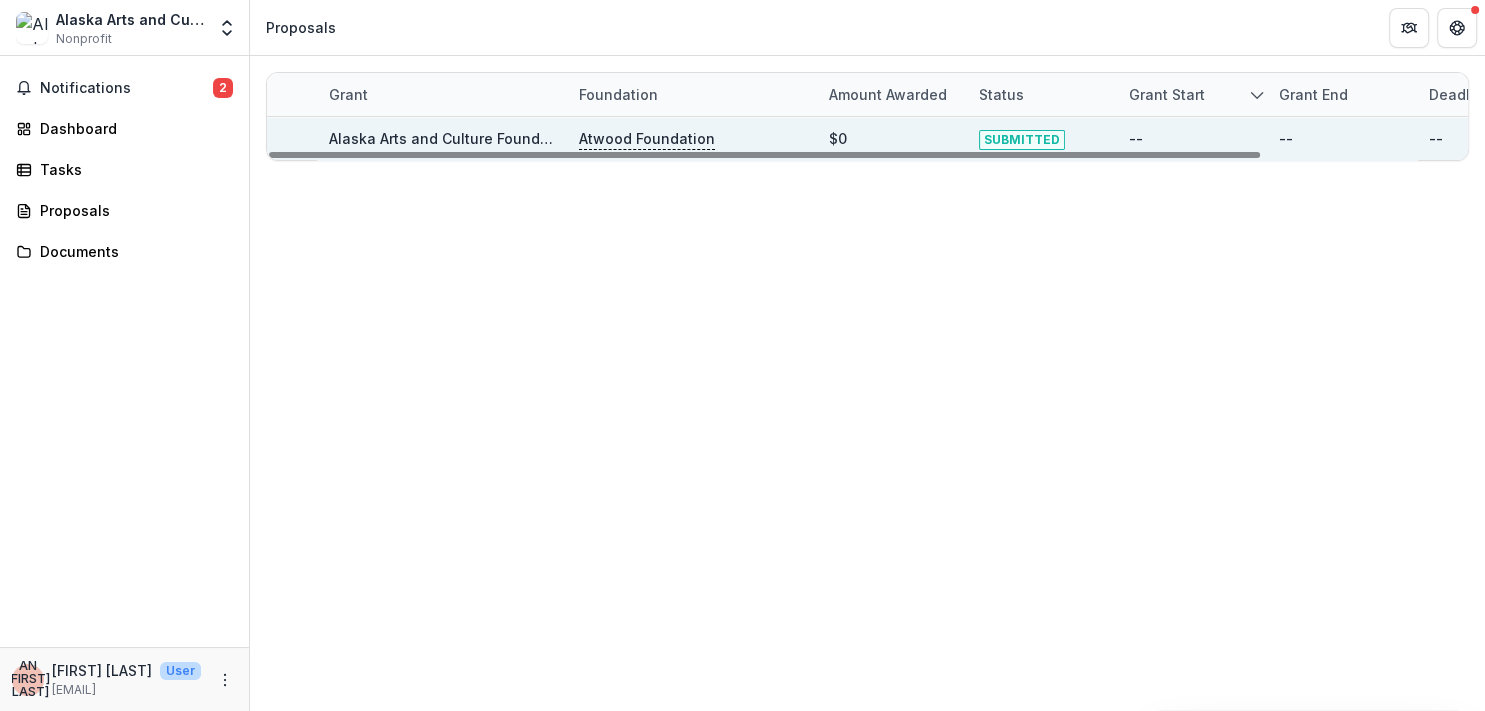 click on "SUBMITTED" at bounding box center [1022, 140] 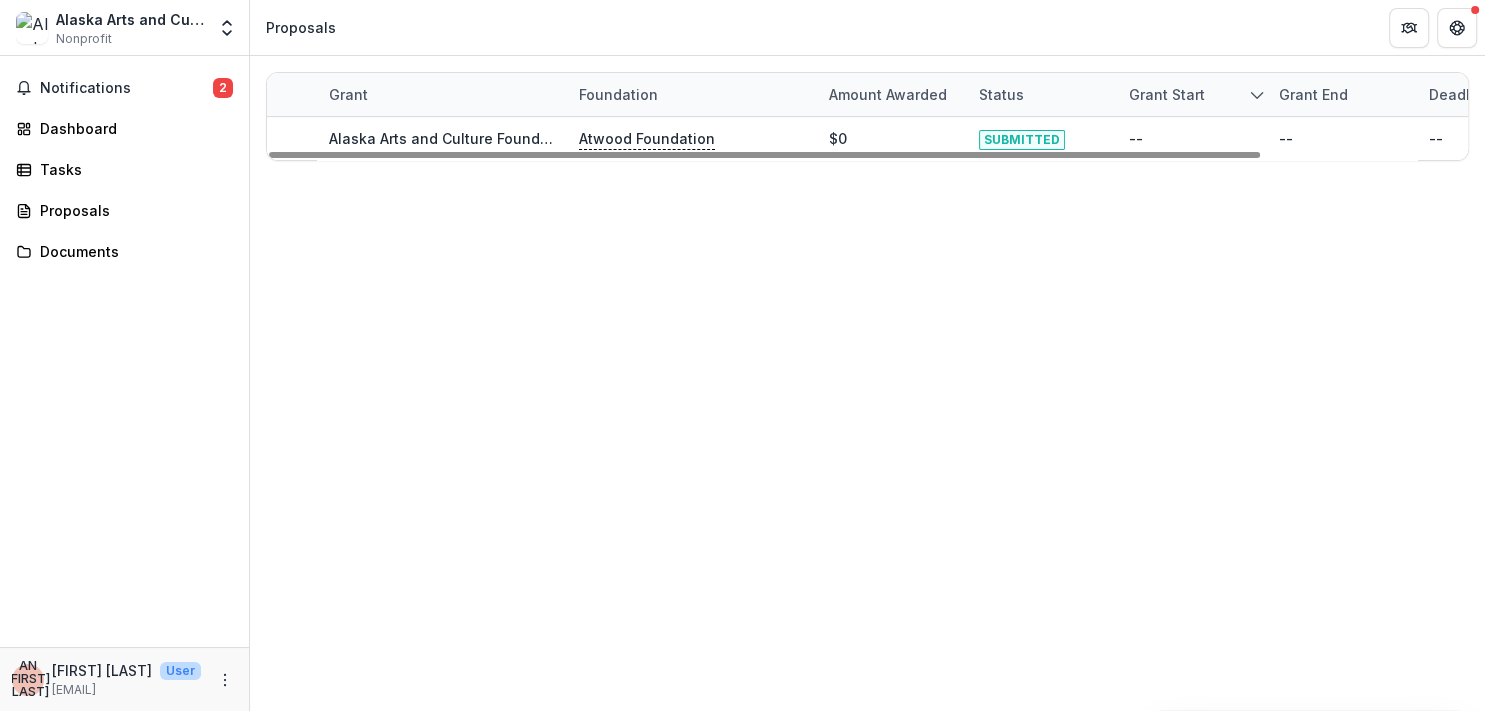 click on "Grant Foundation Amount awarded Status Grant start Grant end Deadline Report Due Alaska Arts and Culture Foundation  - 2025 - Atwood Foundation Grant Application Atwood Foundation $0 SUBMITTED -- -- --" at bounding box center [867, 383] 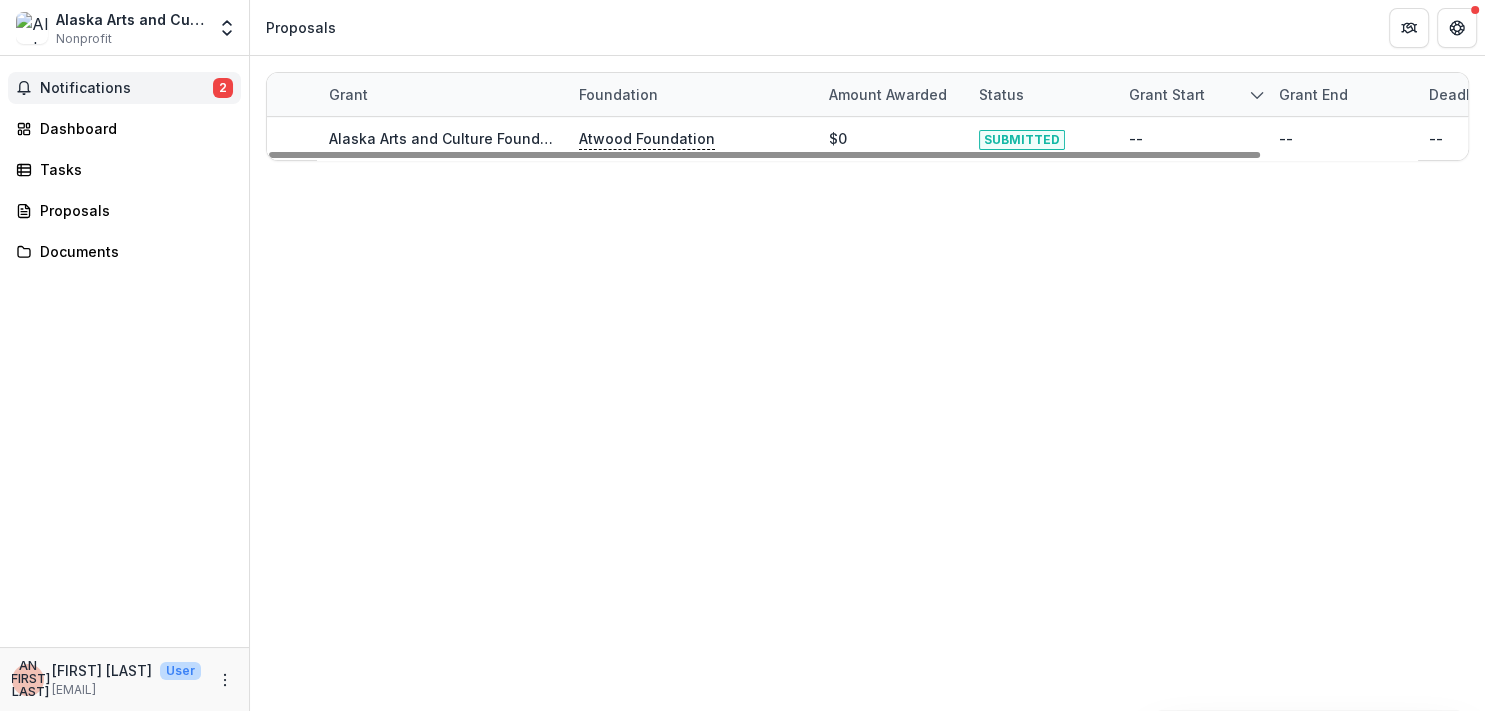 click on "Notifications" at bounding box center (126, 88) 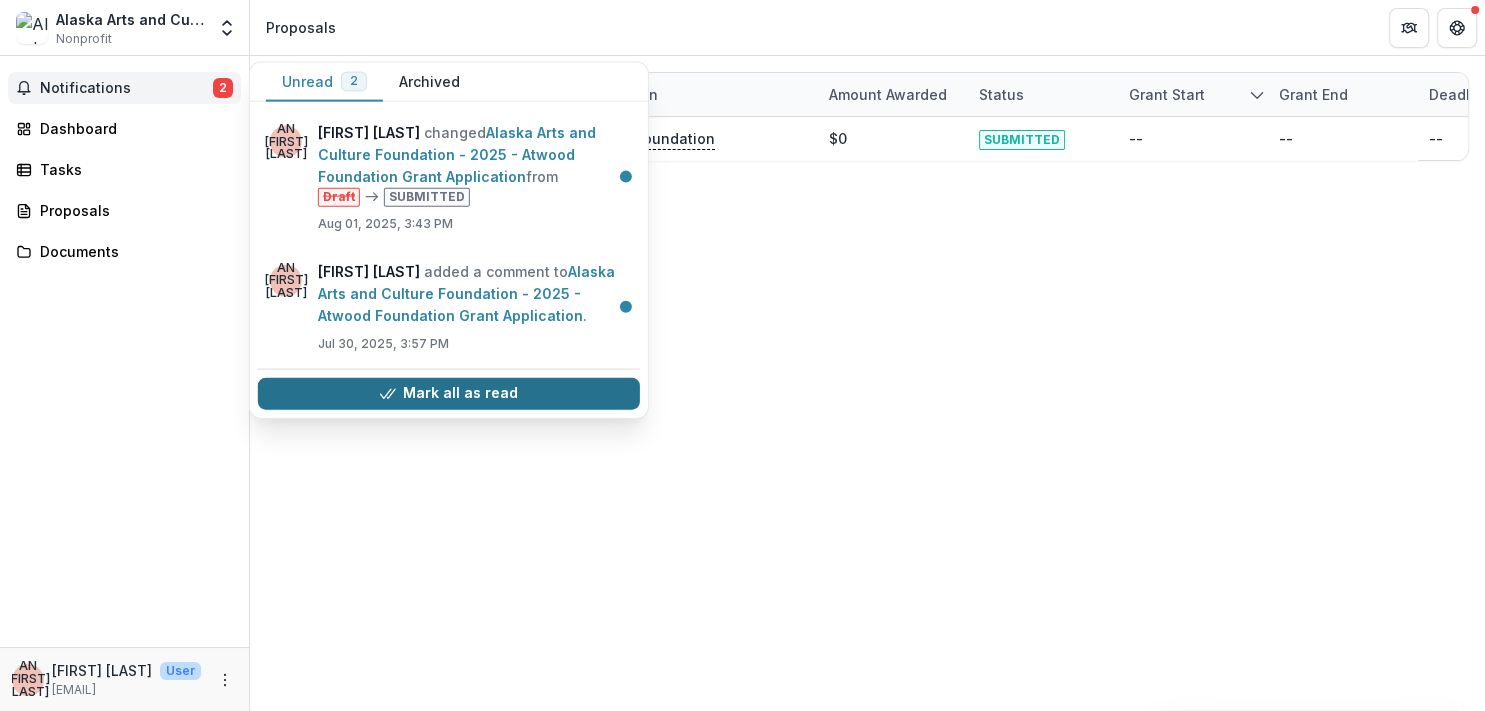 click on "Mark all as read" at bounding box center [449, 393] 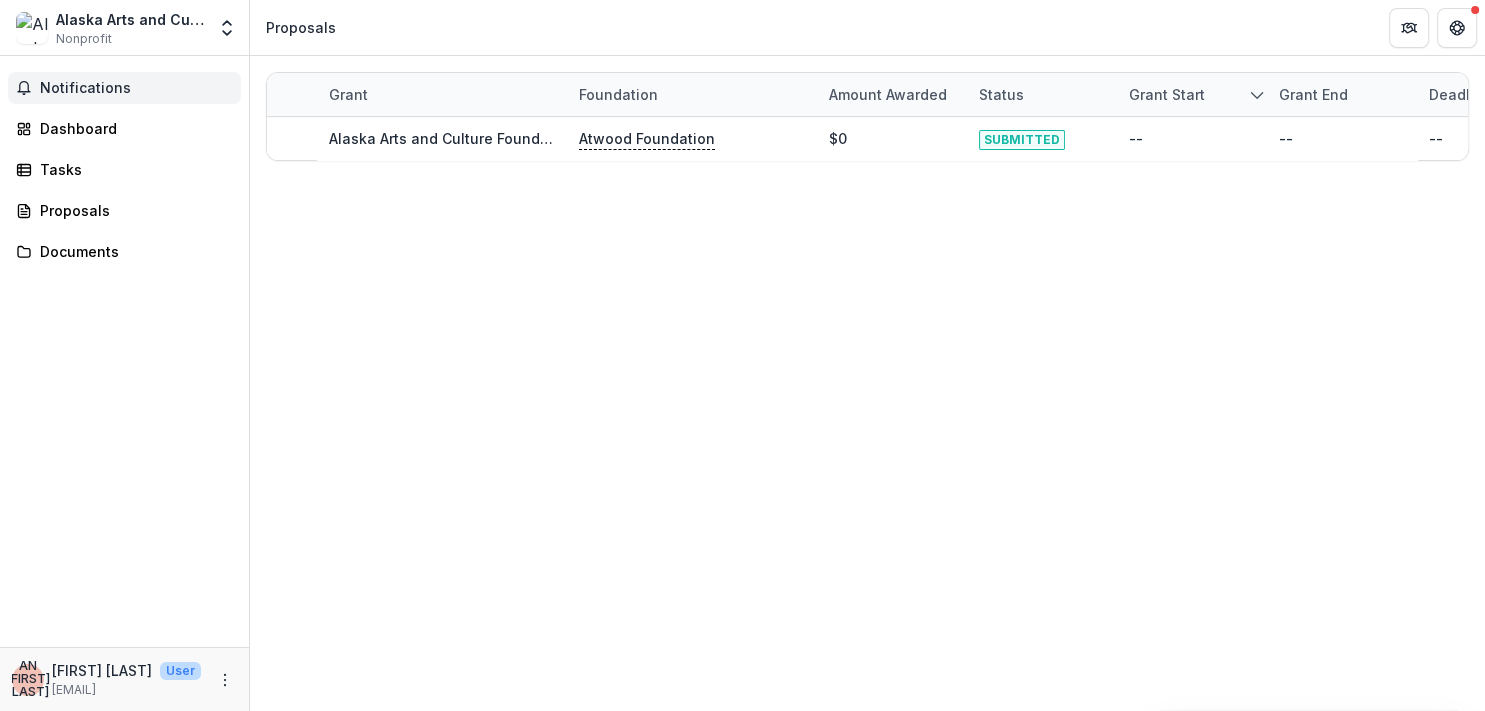 click on "Grant Foundation Amount awarded Status Grant start Grant end Deadline Report Due Alaska Arts and Culture Foundation  - 2025 - Atwood Foundation Grant Application Atwood Foundation $0 SUBMITTED -- -- --" at bounding box center [867, 383] 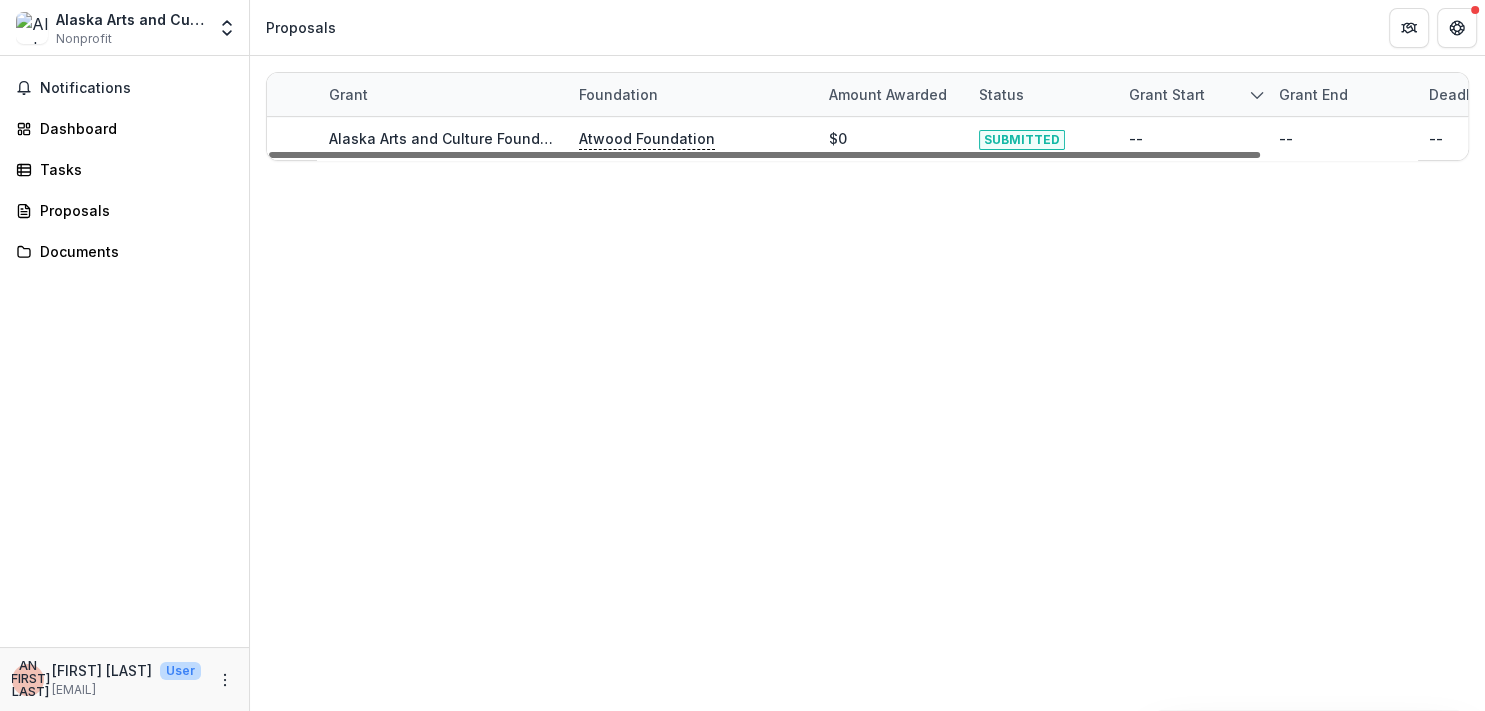 click at bounding box center (764, 155) 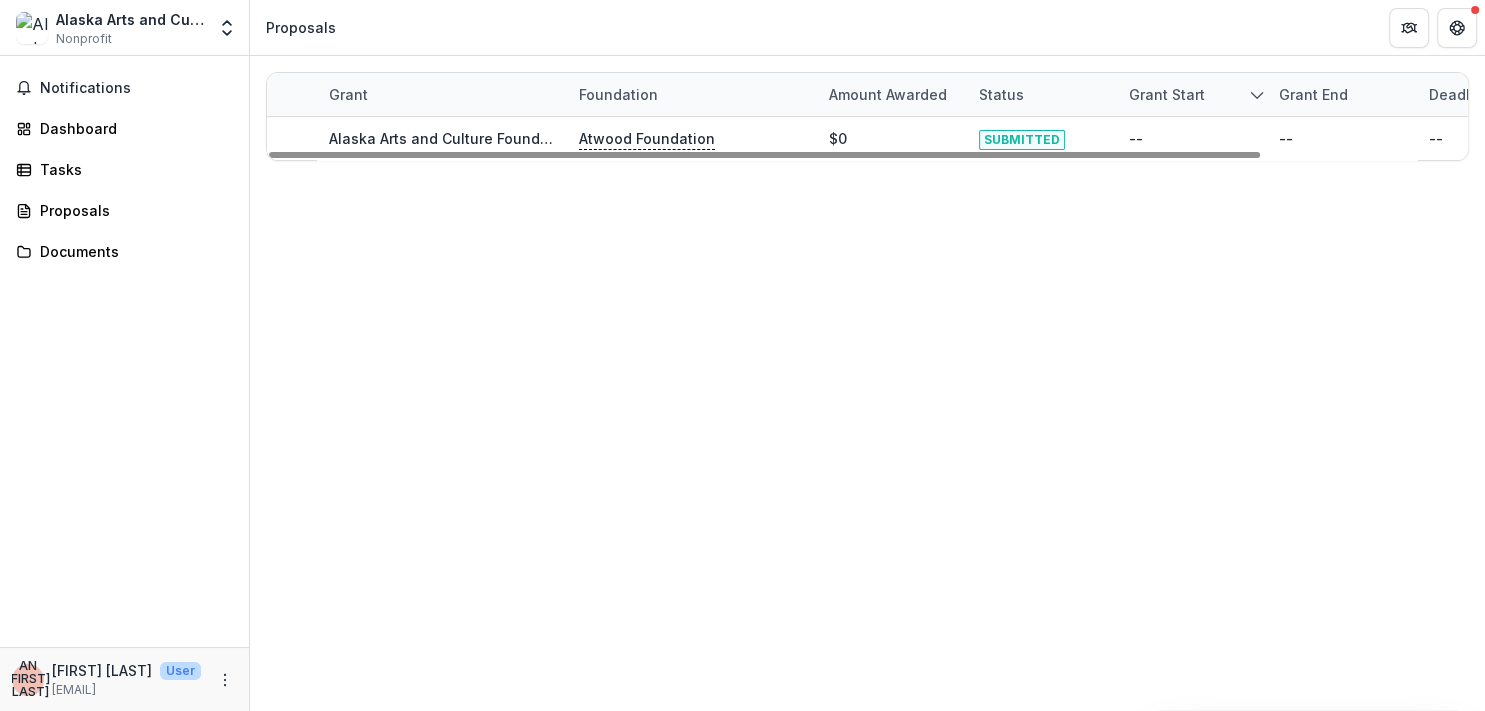 click on "Grant Foundation Amount awarded Status Grant start Grant end Deadline Report Due Alaska Arts and Culture Foundation  - 2025 - Atwood Foundation Grant Application Atwood Foundation $0 SUBMITTED -- -- --" at bounding box center [867, 383] 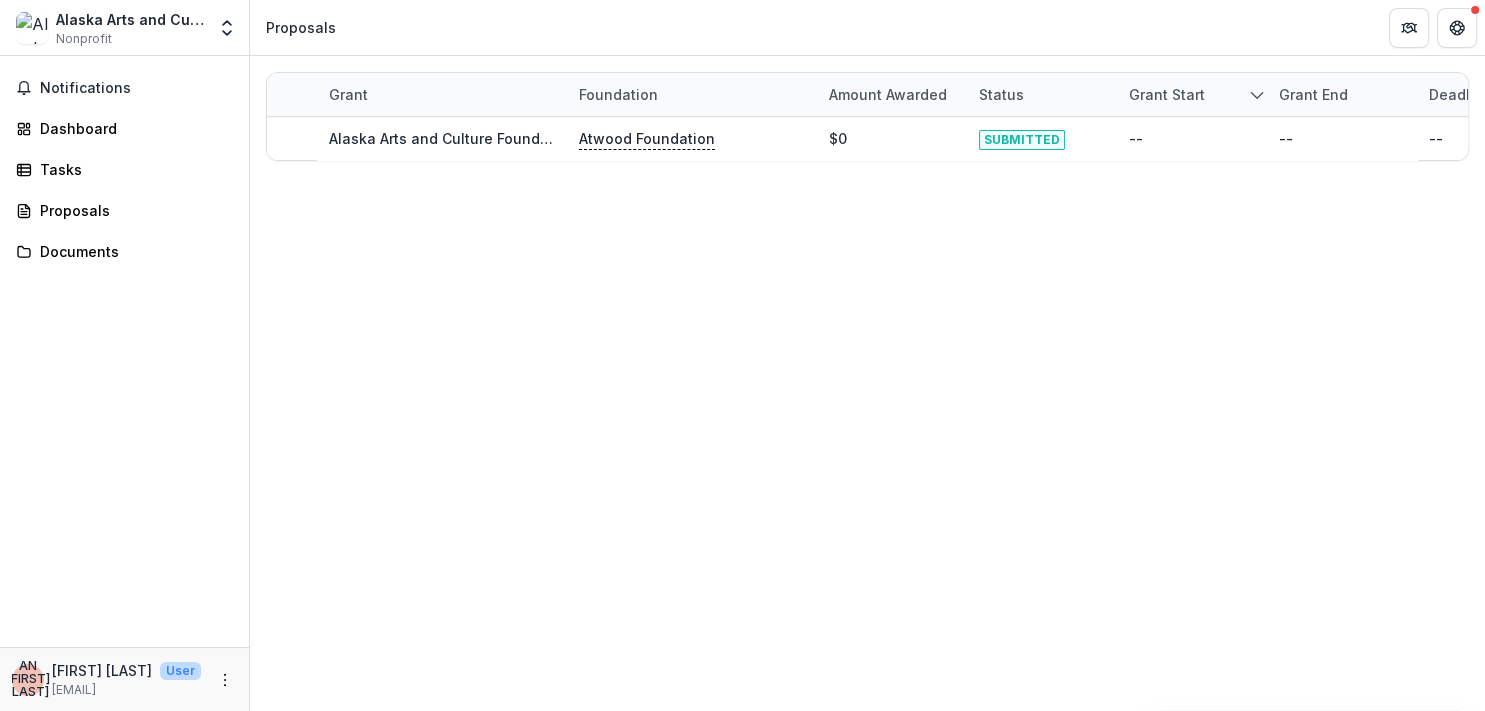 click on "Grant Foundation Amount awarded Status Grant start Grant end Deadline Report Due Alaska Arts and Culture Foundation  - 2025 - Atwood Foundation Grant Application Atwood Foundation $0 SUBMITTED -- -- --" at bounding box center (867, 383) 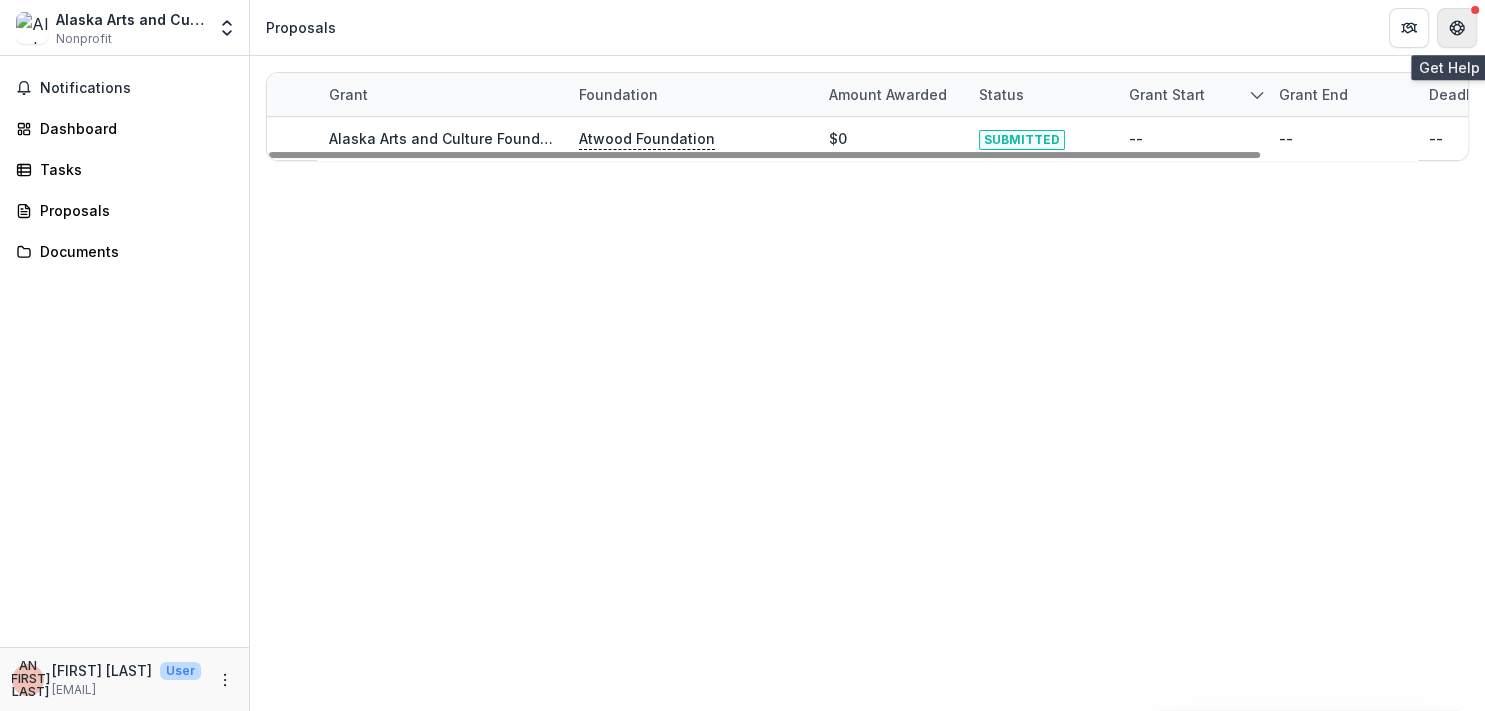 click at bounding box center [1457, 28] 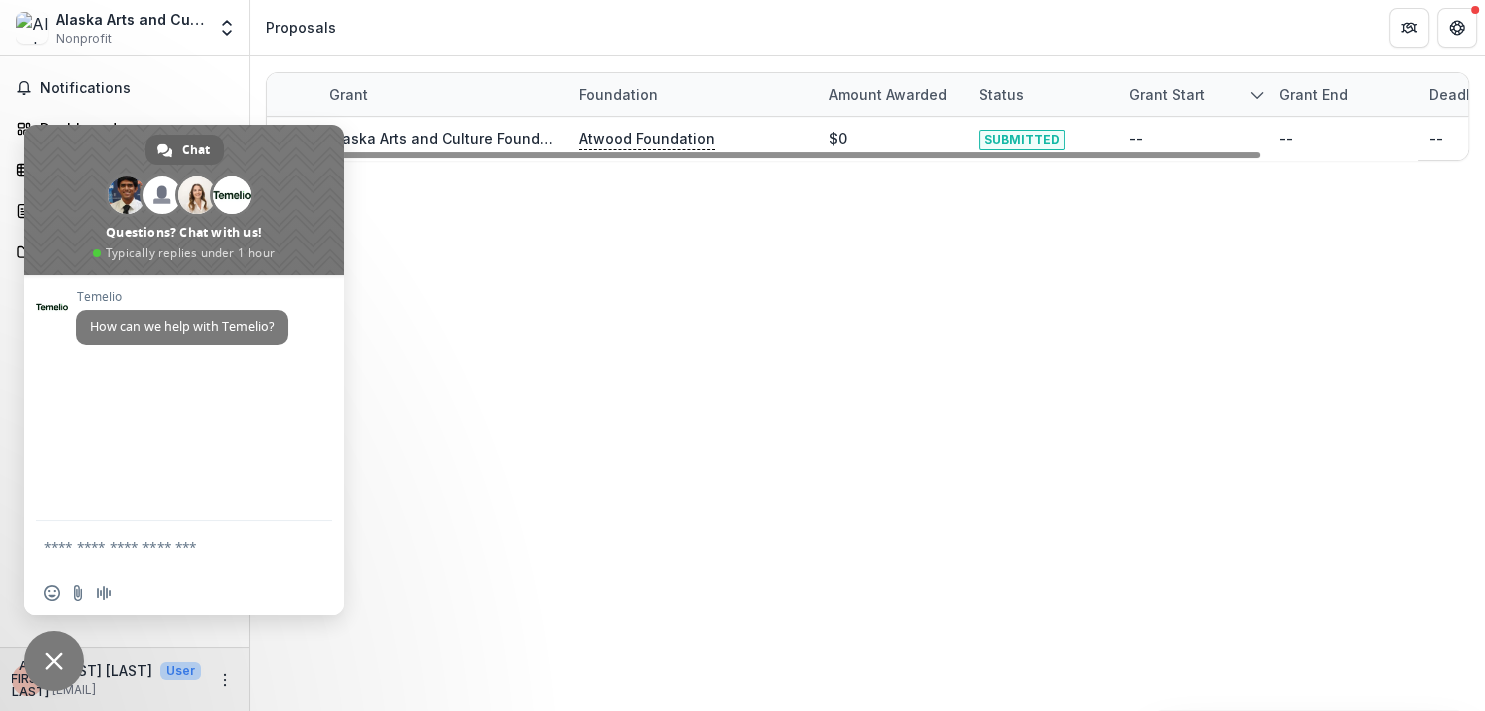 click on "Grant Foundation Amount awarded Status Grant start Grant end Deadline Report Due Alaska Arts and Culture Foundation  - 2025 - Atwood Foundation Grant Application Atwood Foundation $0 SUBMITTED -- -- --" at bounding box center (867, 383) 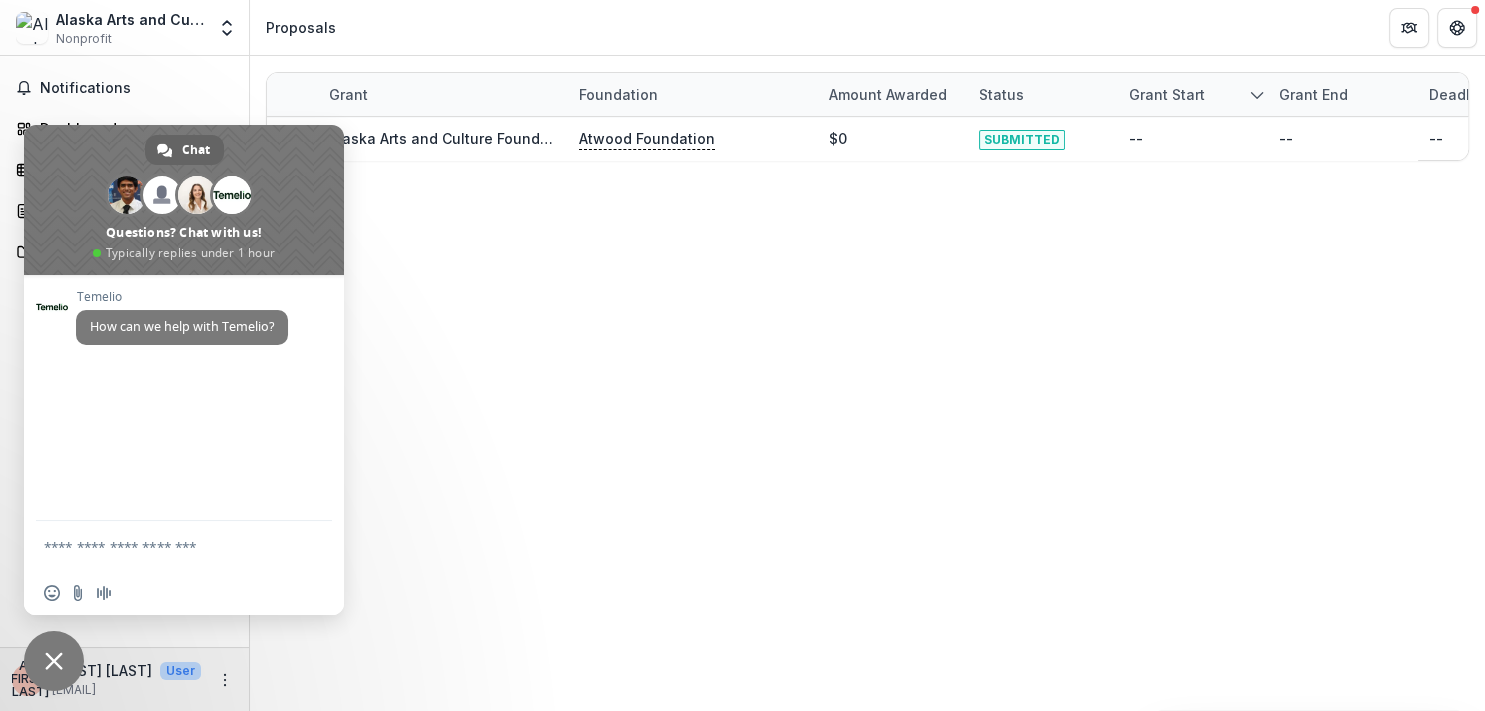 click on "Grant Foundation Amount awarded Status Grant start Grant end Deadline Report Due Alaska Arts and Culture Foundation  - 2025 - Atwood Foundation Grant Application Atwood Foundation $0 SUBMITTED -- -- --" at bounding box center (867, 383) 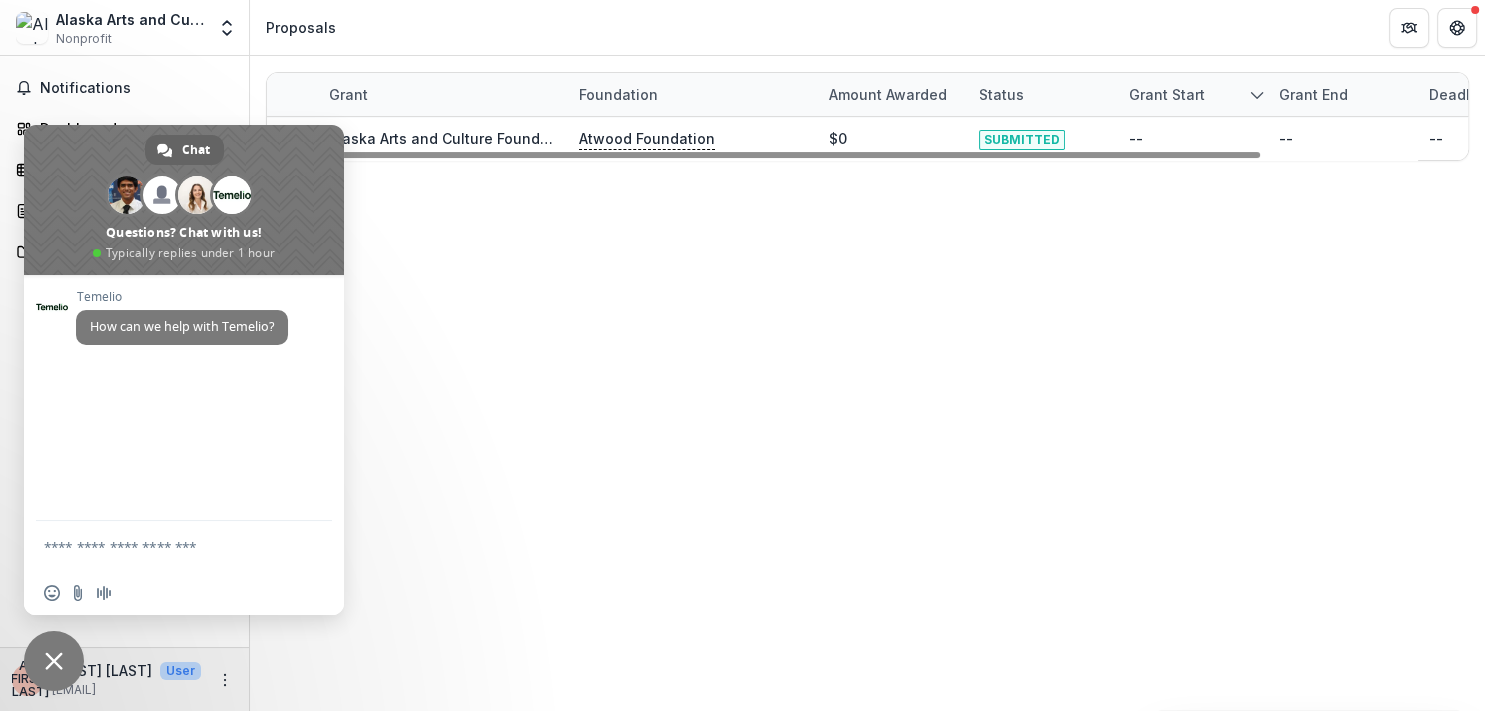 click on "Grant Foundation Amount awarded Status Grant start Grant end Deadline Report Due Alaska Arts and Culture Foundation  - 2025 - Atwood Foundation Grant Application Atwood Foundation $0 SUBMITTED -- -- --" at bounding box center (867, 383) 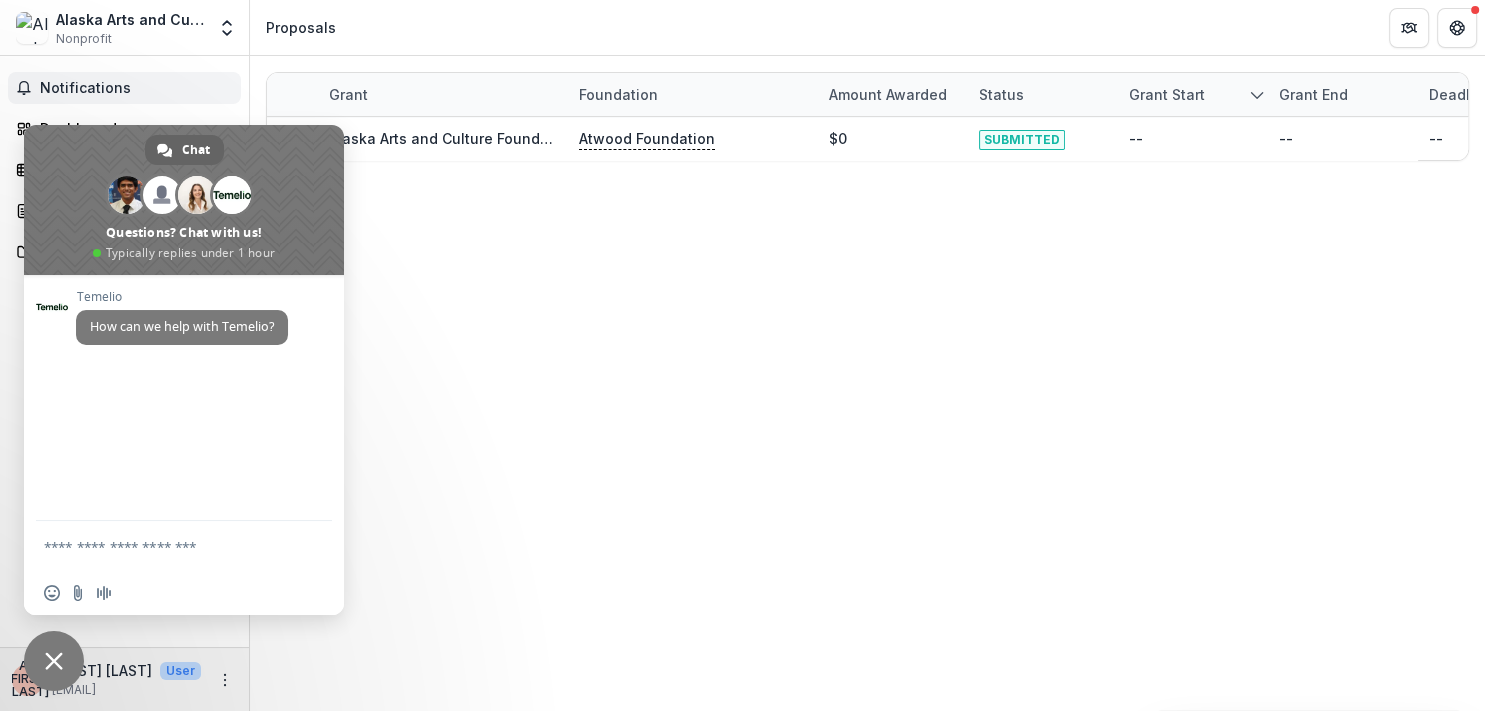 click on "Notifications" at bounding box center (136, 88) 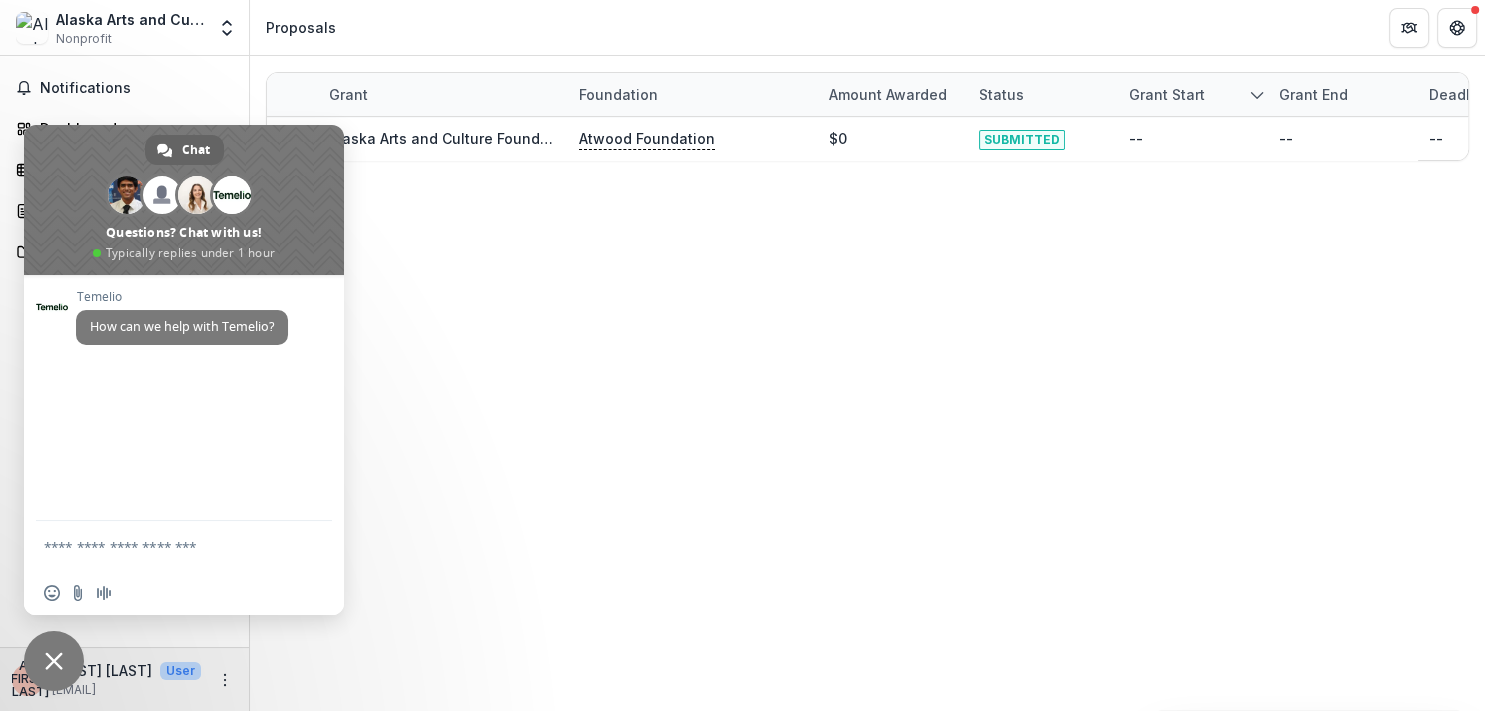 click on "[EMAIL]" at bounding box center (126, 690) 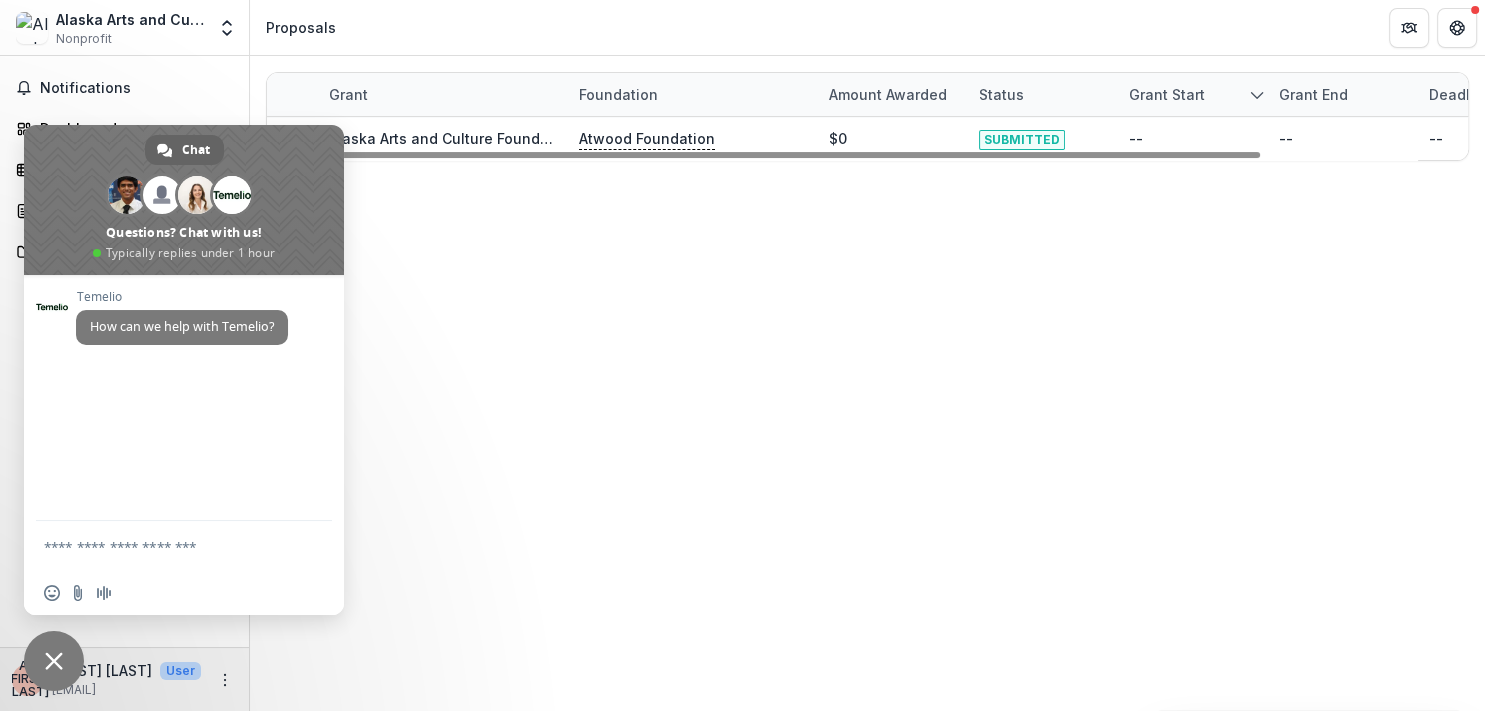 click at bounding box center [184, 200] 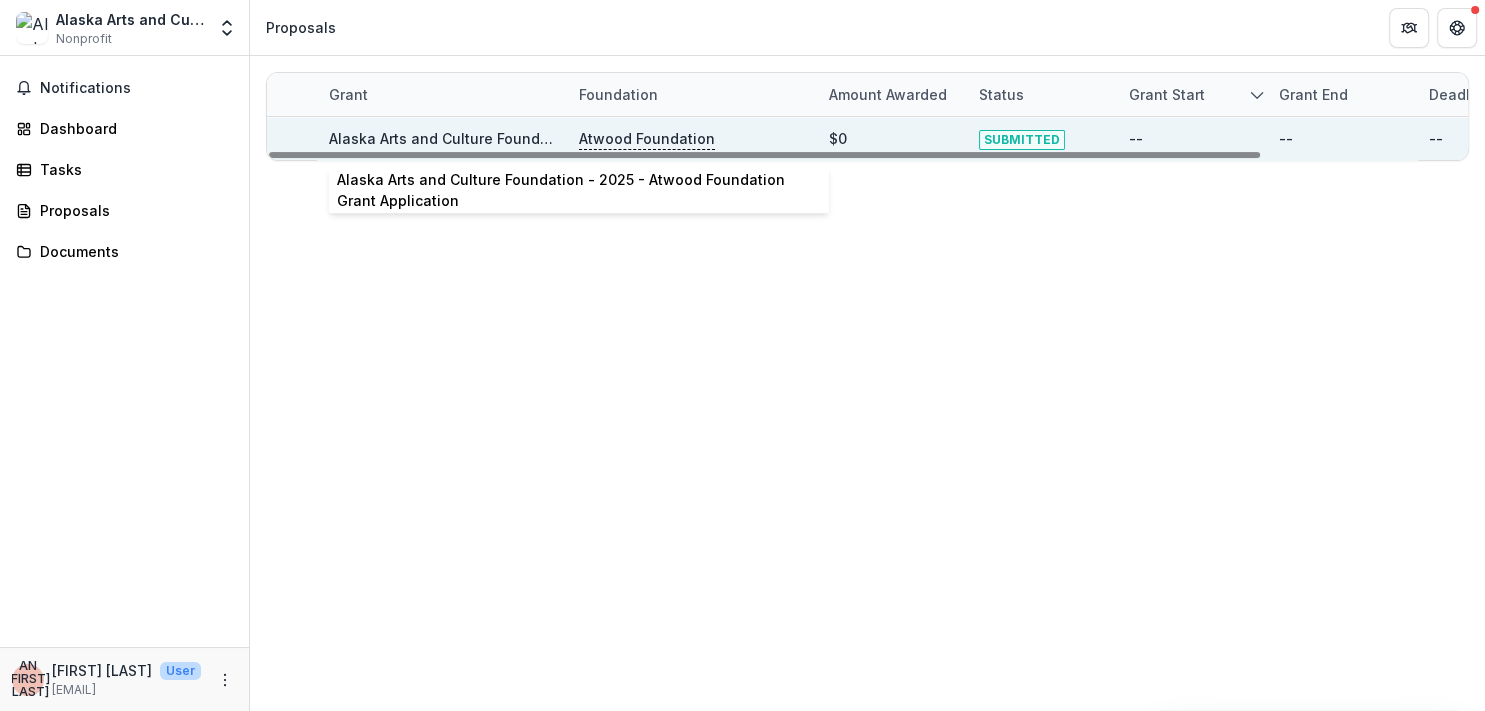 click on "Alaska Arts and Culture Foundation  - 2025 - Atwood Foundation Grant Application" at bounding box center [616, 138] 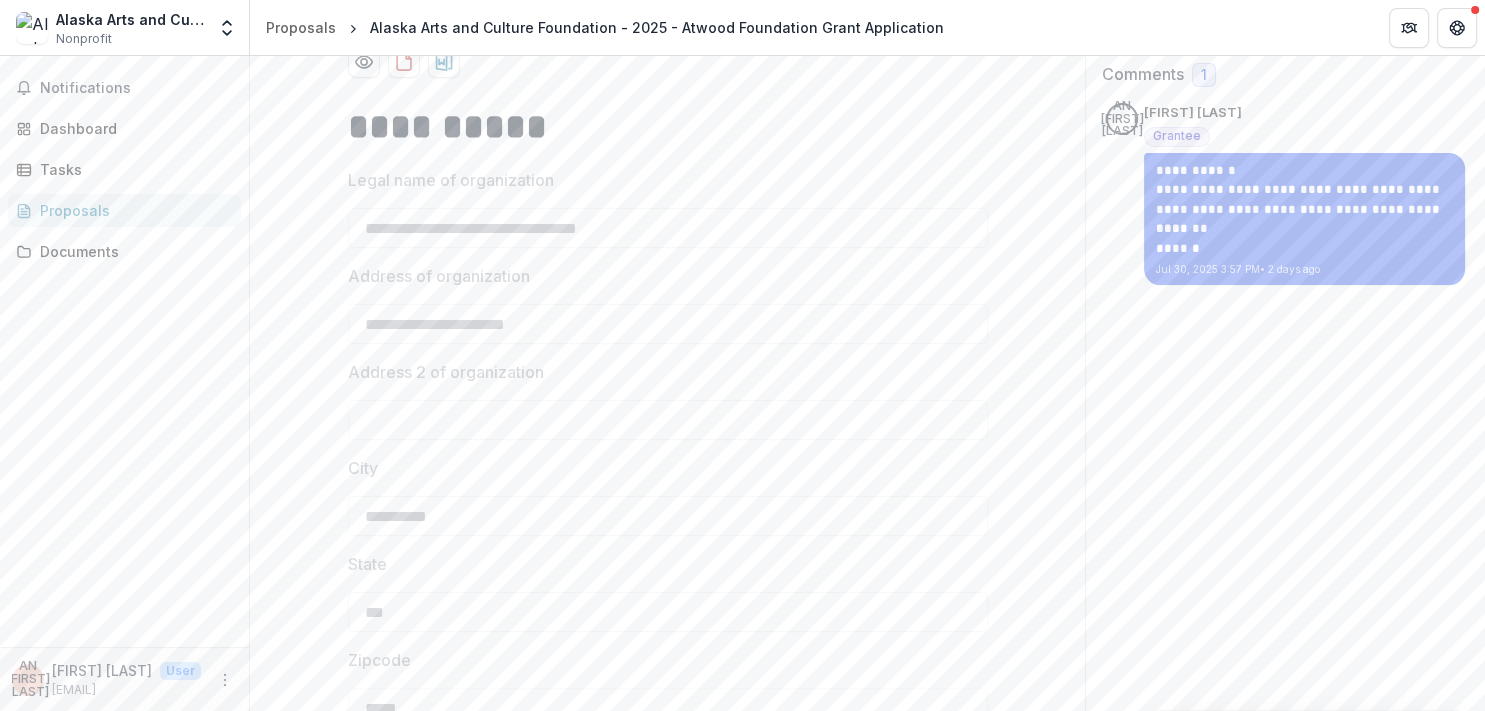 scroll, scrollTop: 0, scrollLeft: 0, axis: both 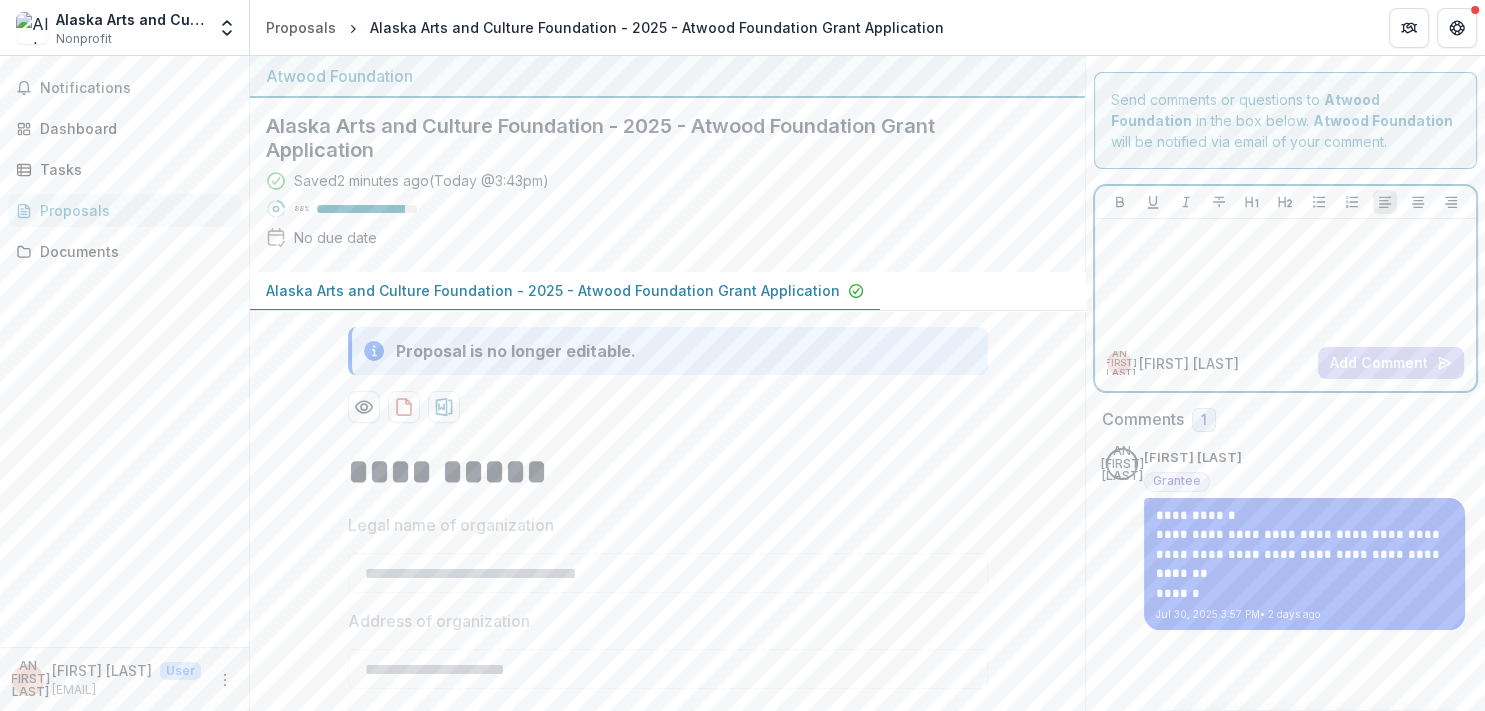 click at bounding box center (1285, 277) 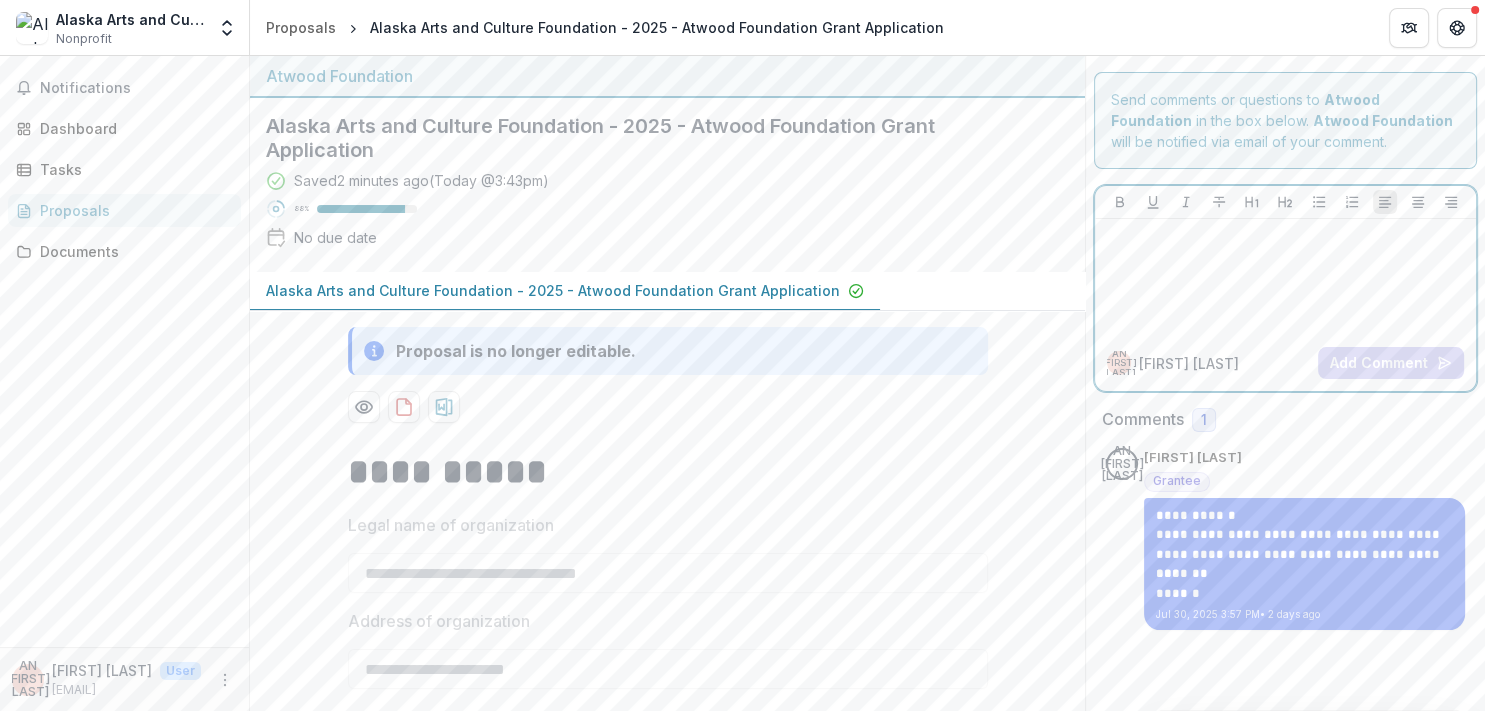 type 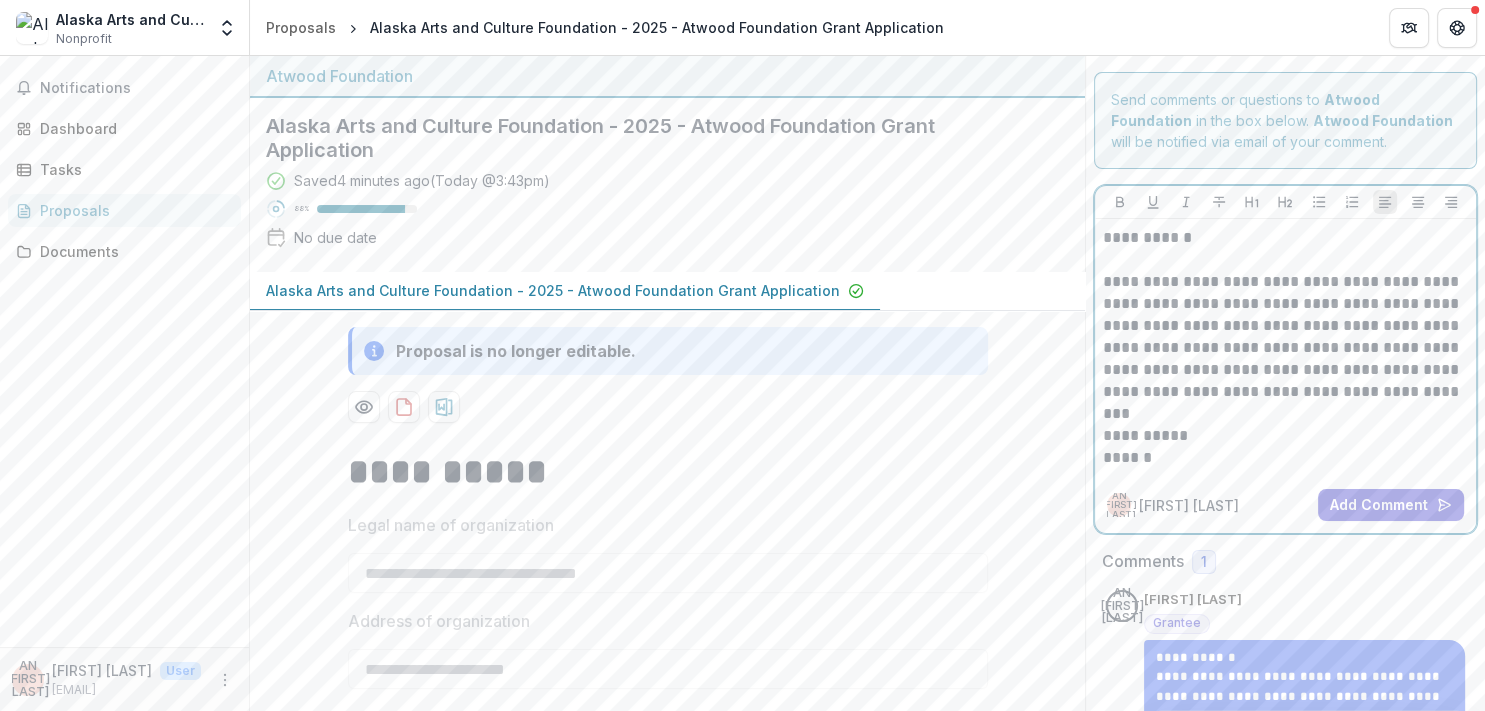 click on "**********" at bounding box center [1286, 337] 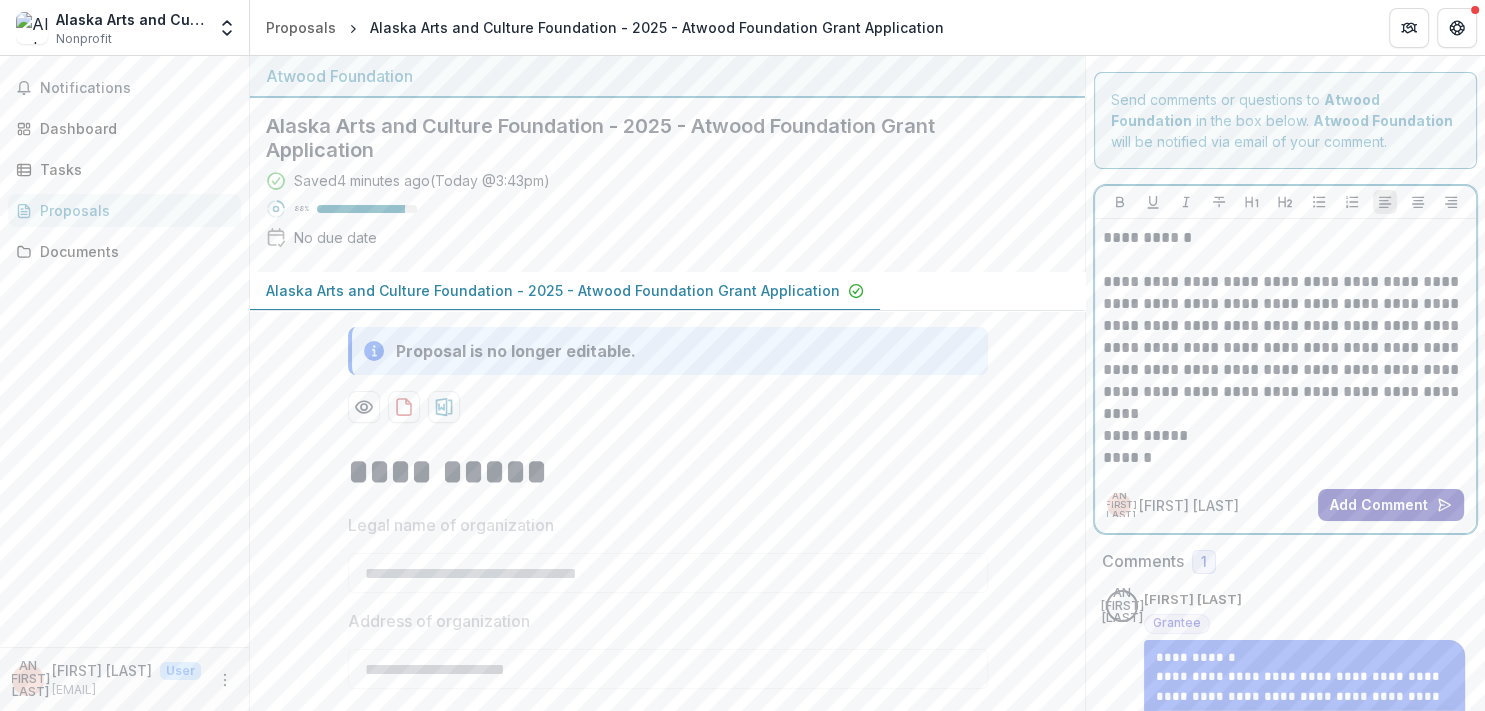 click on "Add Comment" at bounding box center (1391, 505) 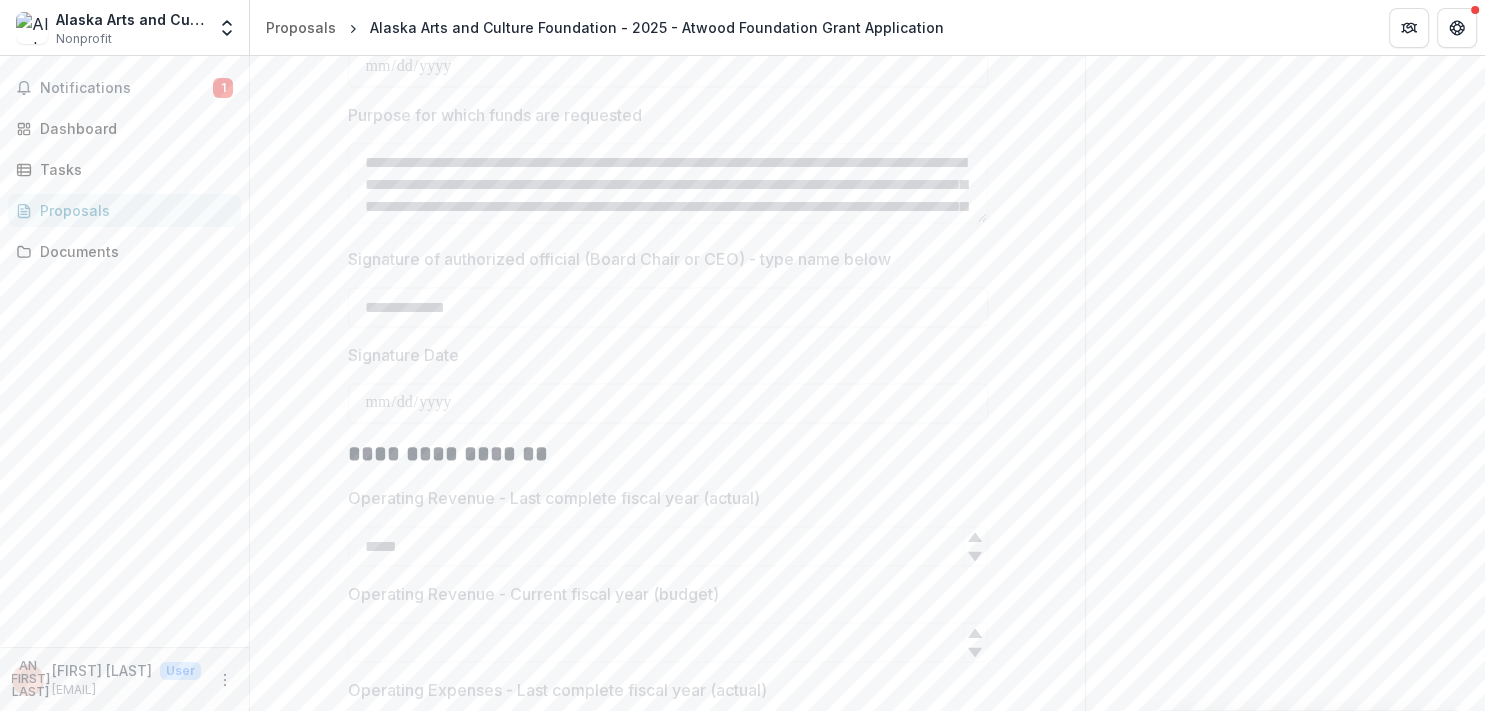 scroll, scrollTop: 2848, scrollLeft: 0, axis: vertical 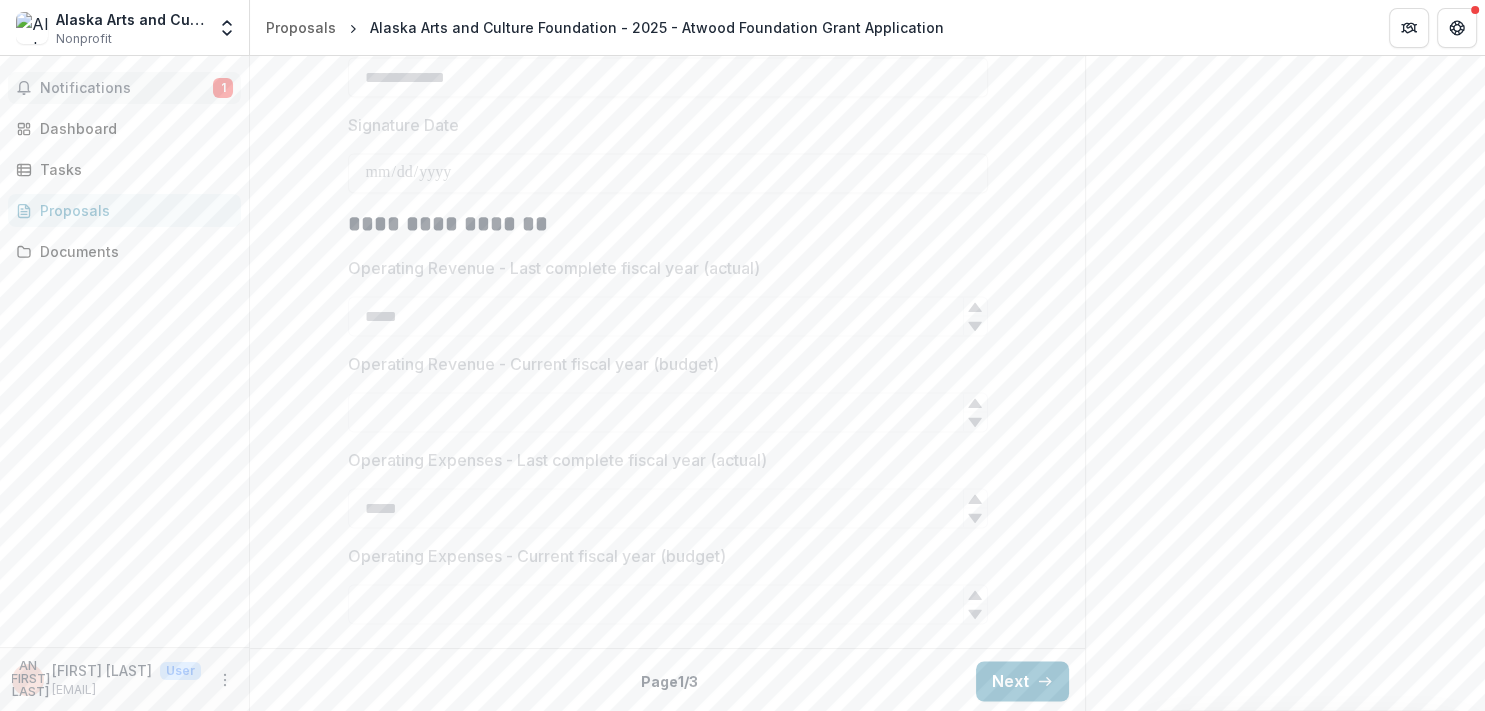click on "Notifications 1" at bounding box center [124, 88] 